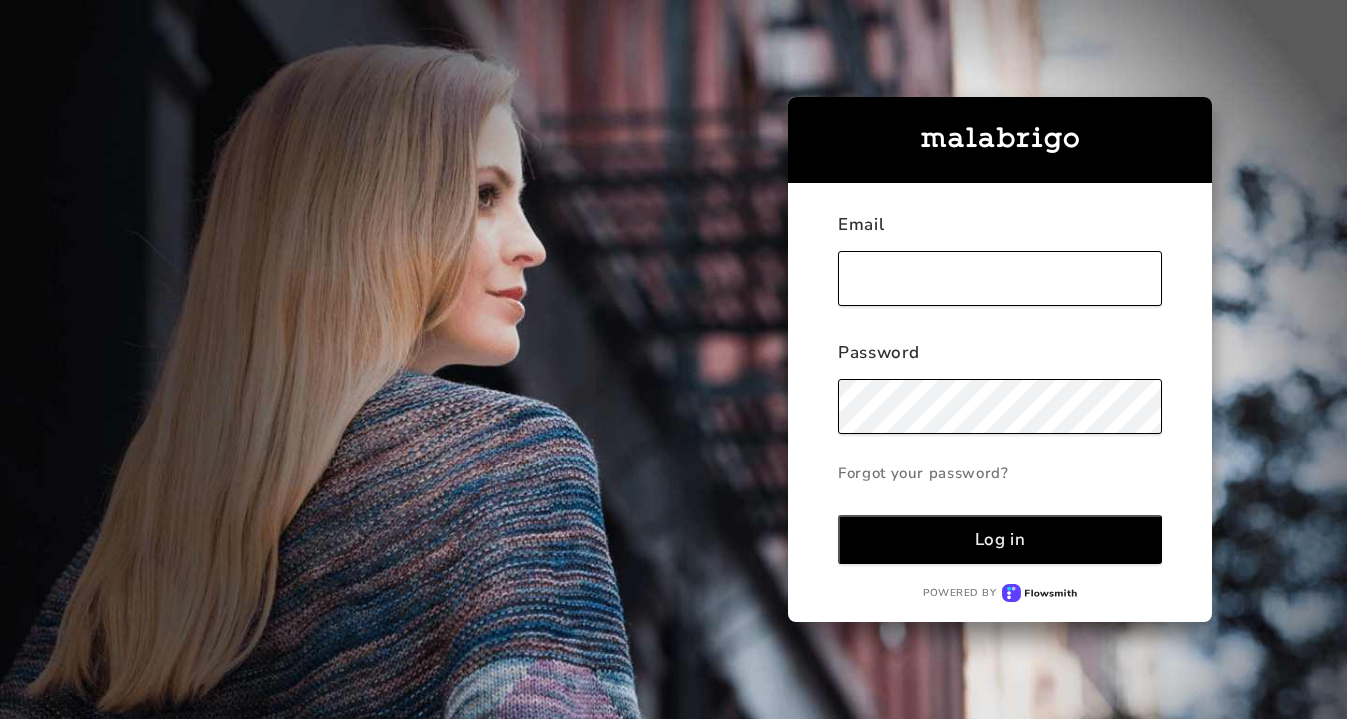 scroll, scrollTop: 0, scrollLeft: 0, axis: both 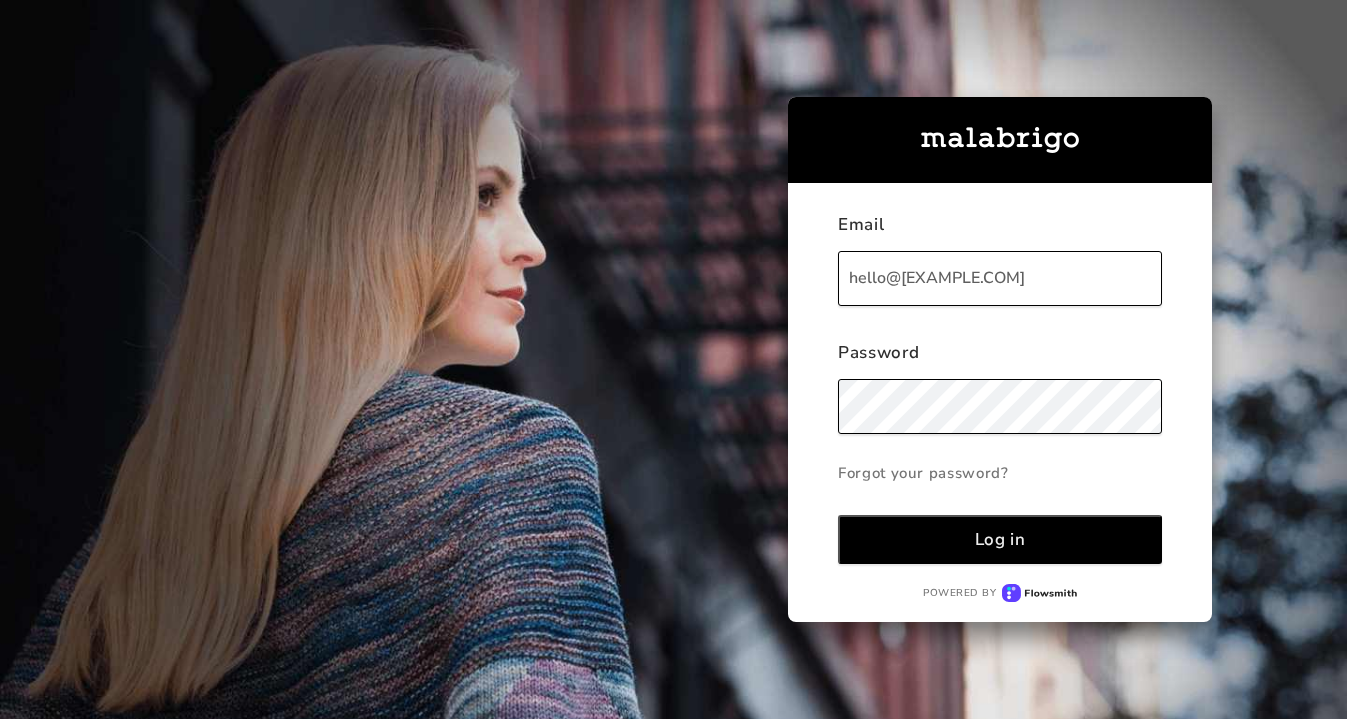type on "[EMAIL]" 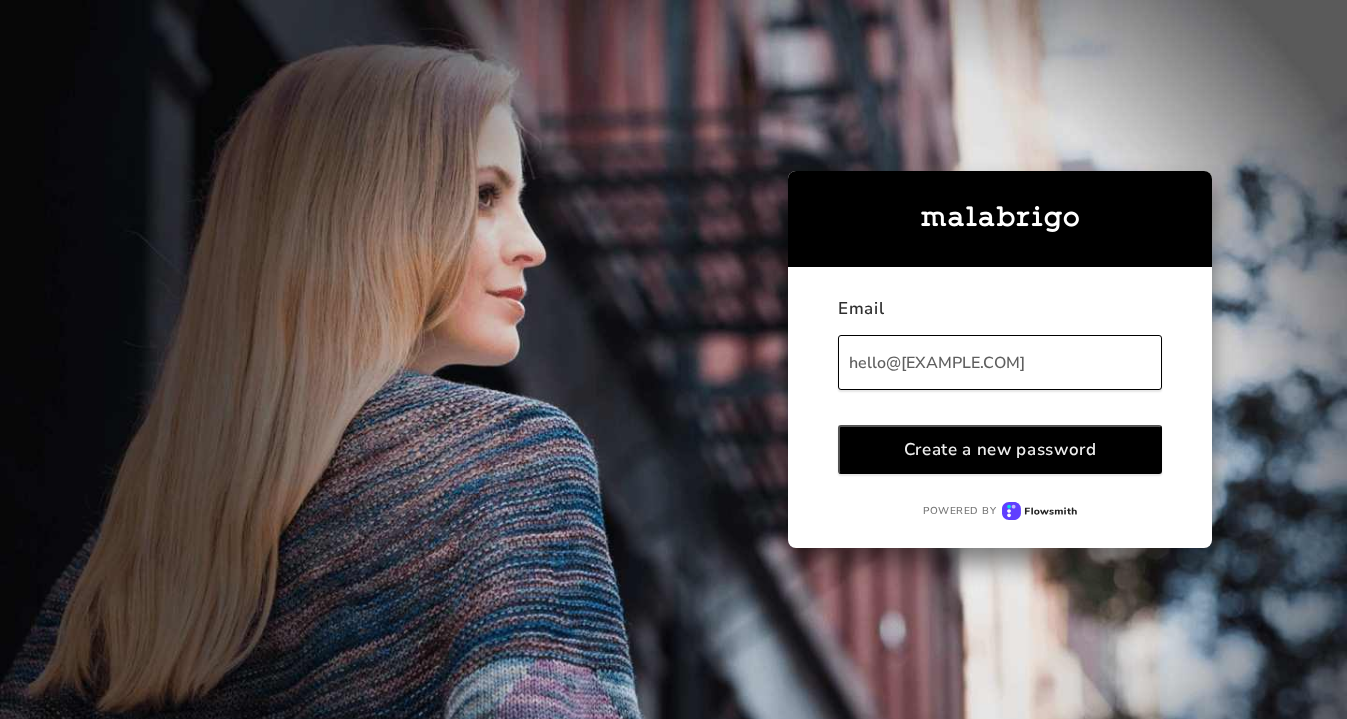 click on "Create a new password" at bounding box center [1000, 449] 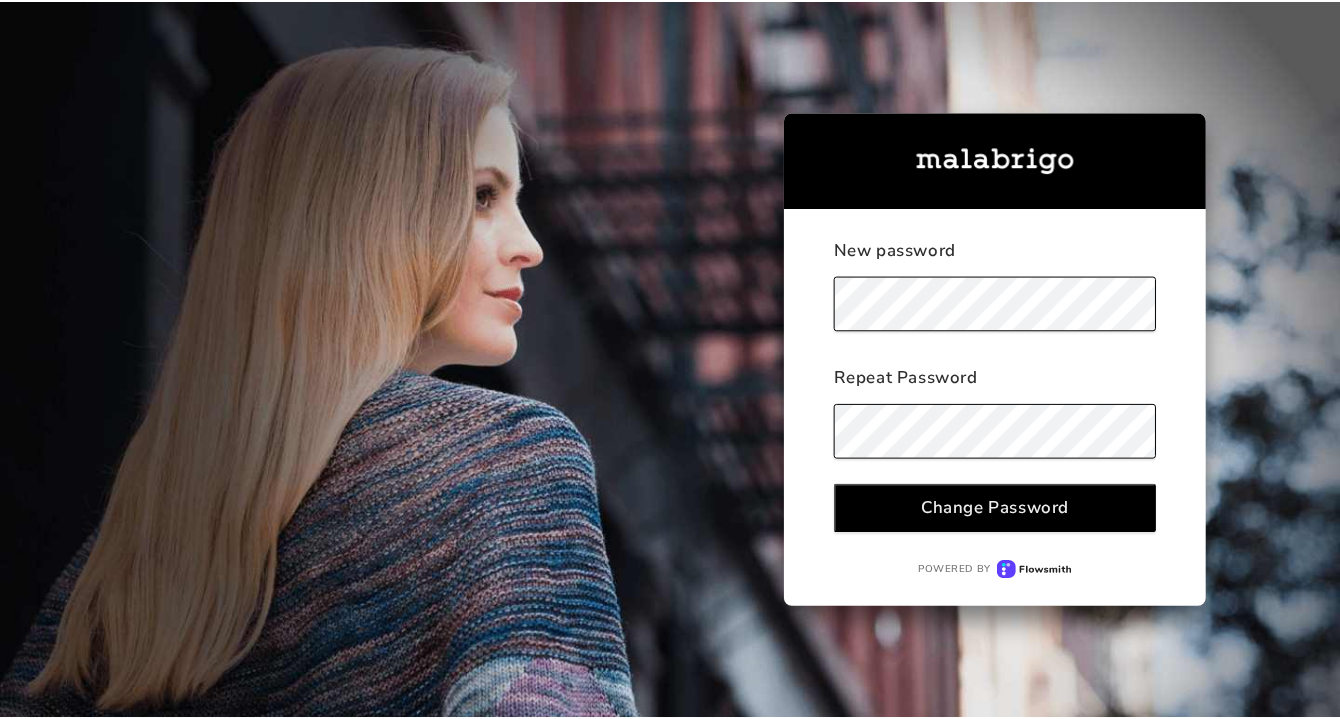 scroll, scrollTop: 0, scrollLeft: 0, axis: both 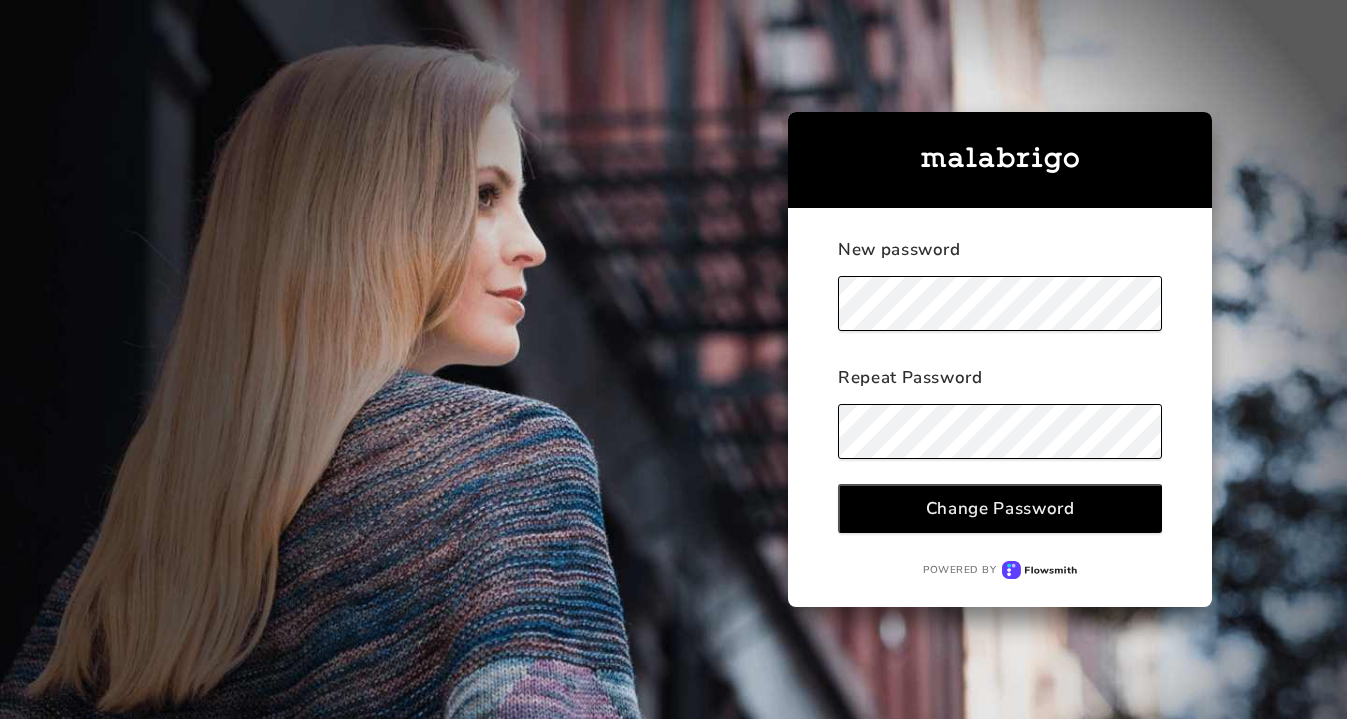 click on "Change Password" at bounding box center [1000, 508] 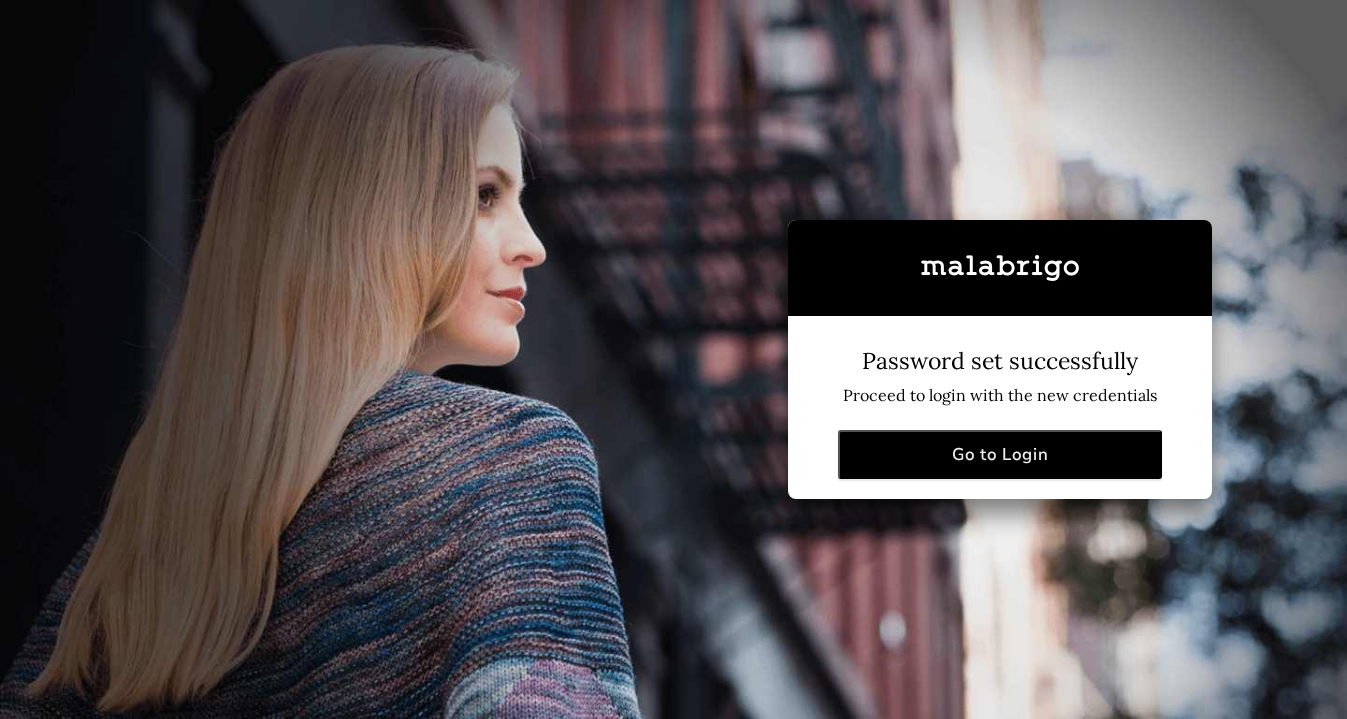 click on "Go to Login" at bounding box center [1000, 454] 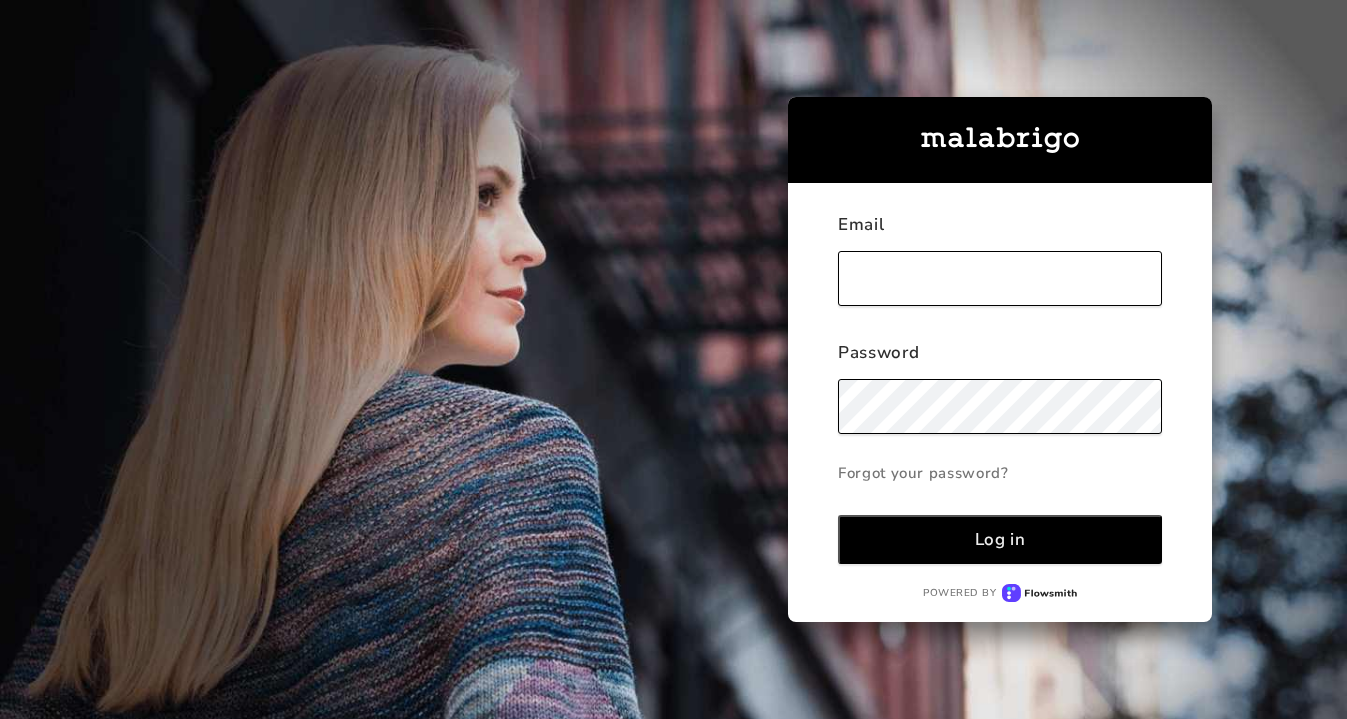 click at bounding box center [1000, 278] 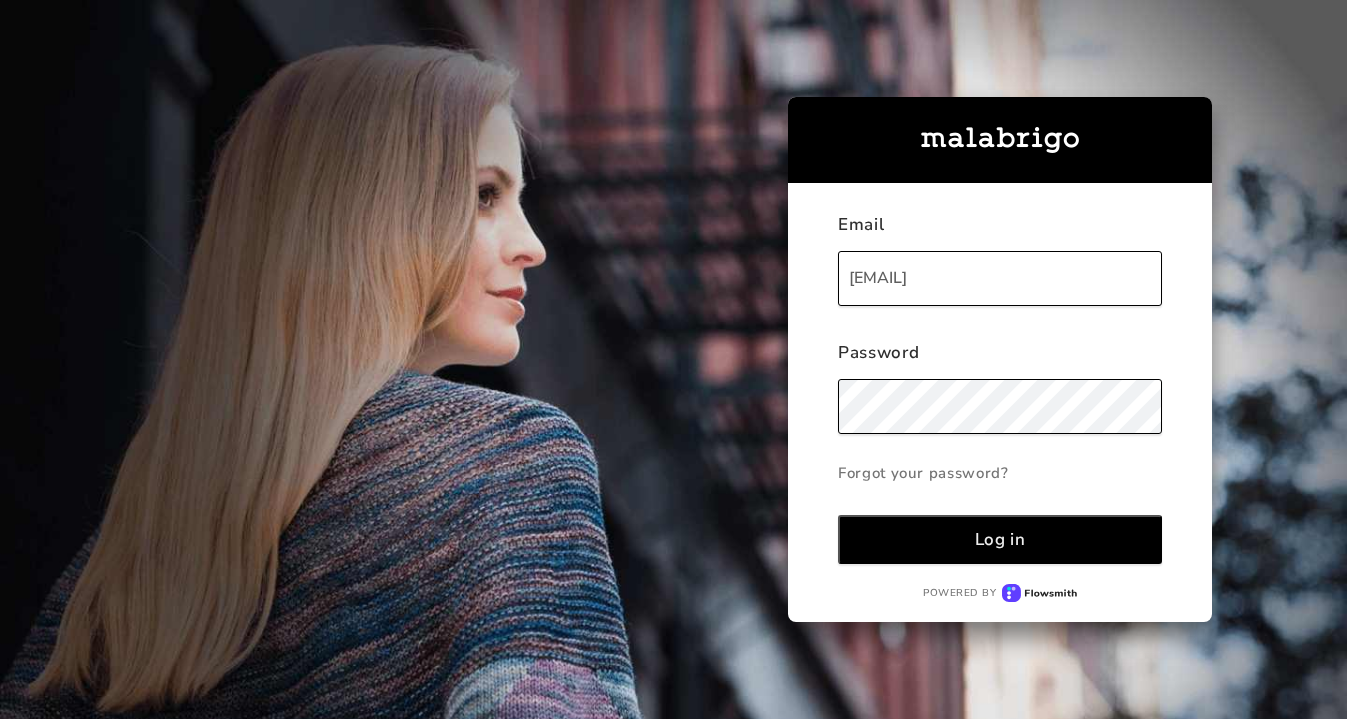 type on "[EMAIL]" 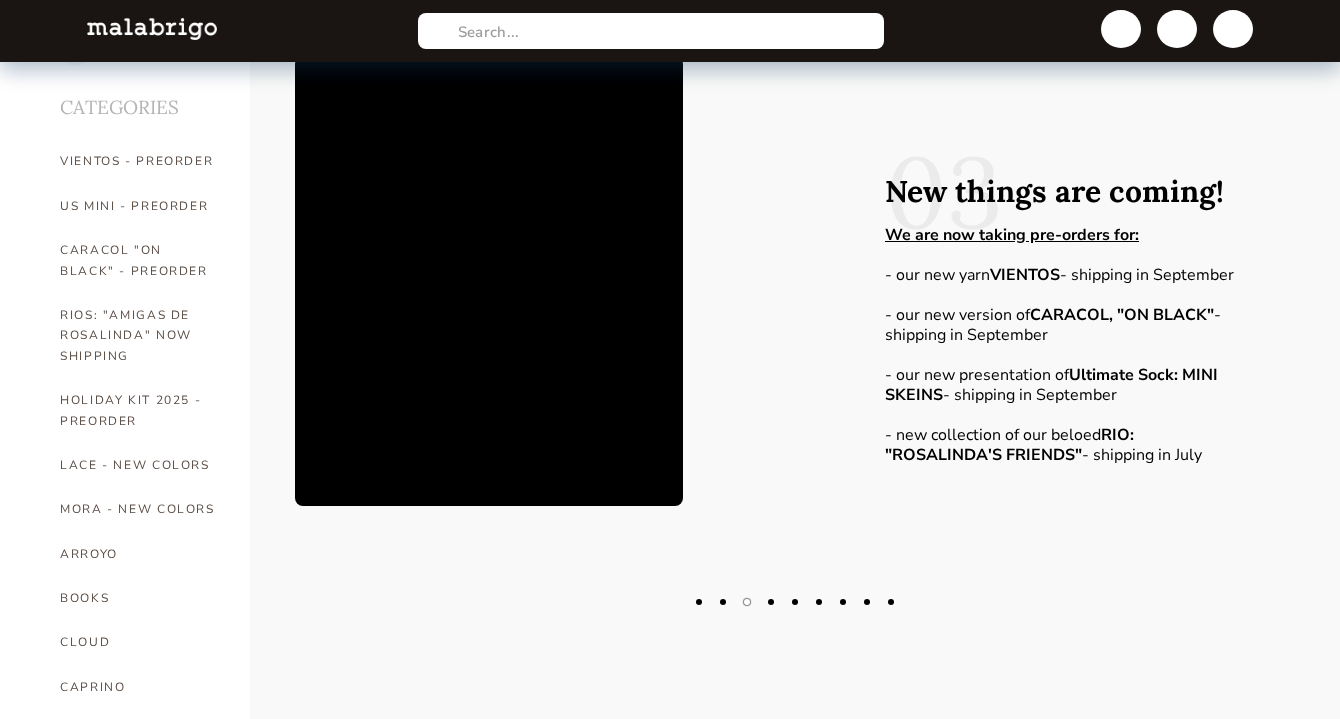 scroll, scrollTop: 0, scrollLeft: 0, axis: both 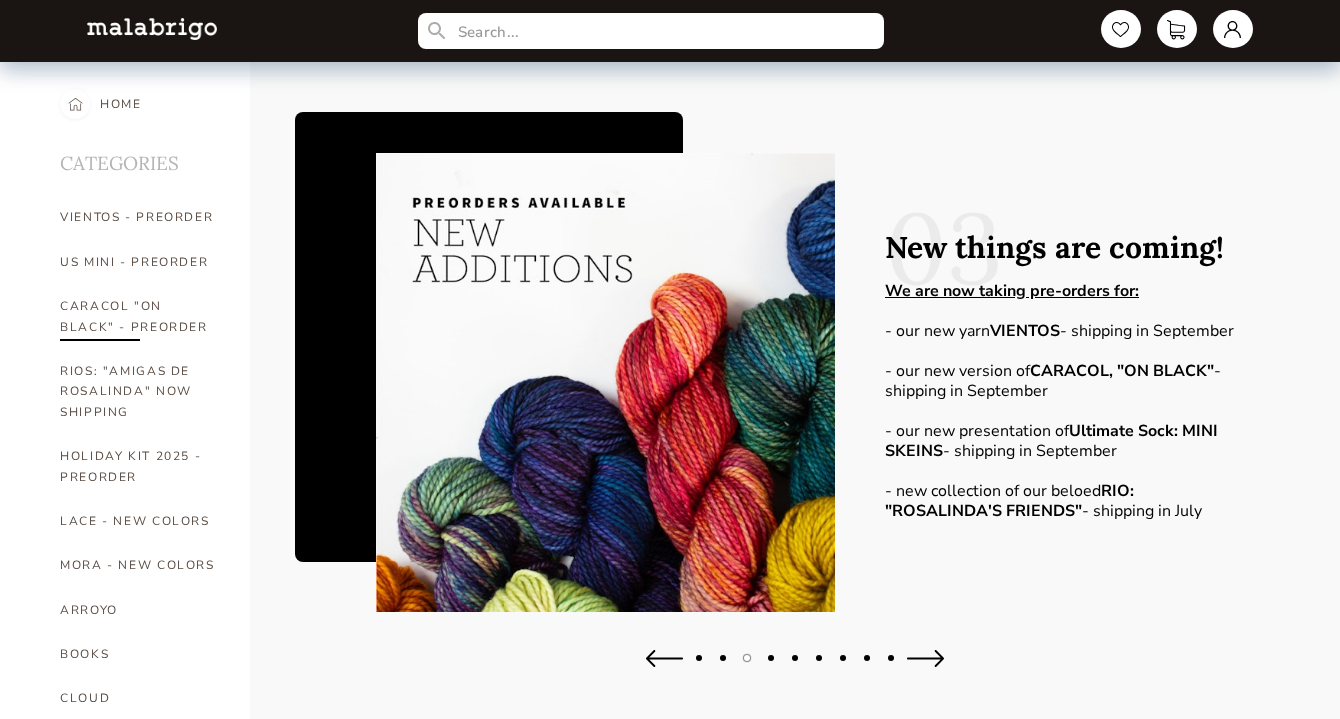 click on "CARACOL "ON BLACK" - PREORDER" at bounding box center (140, 316) 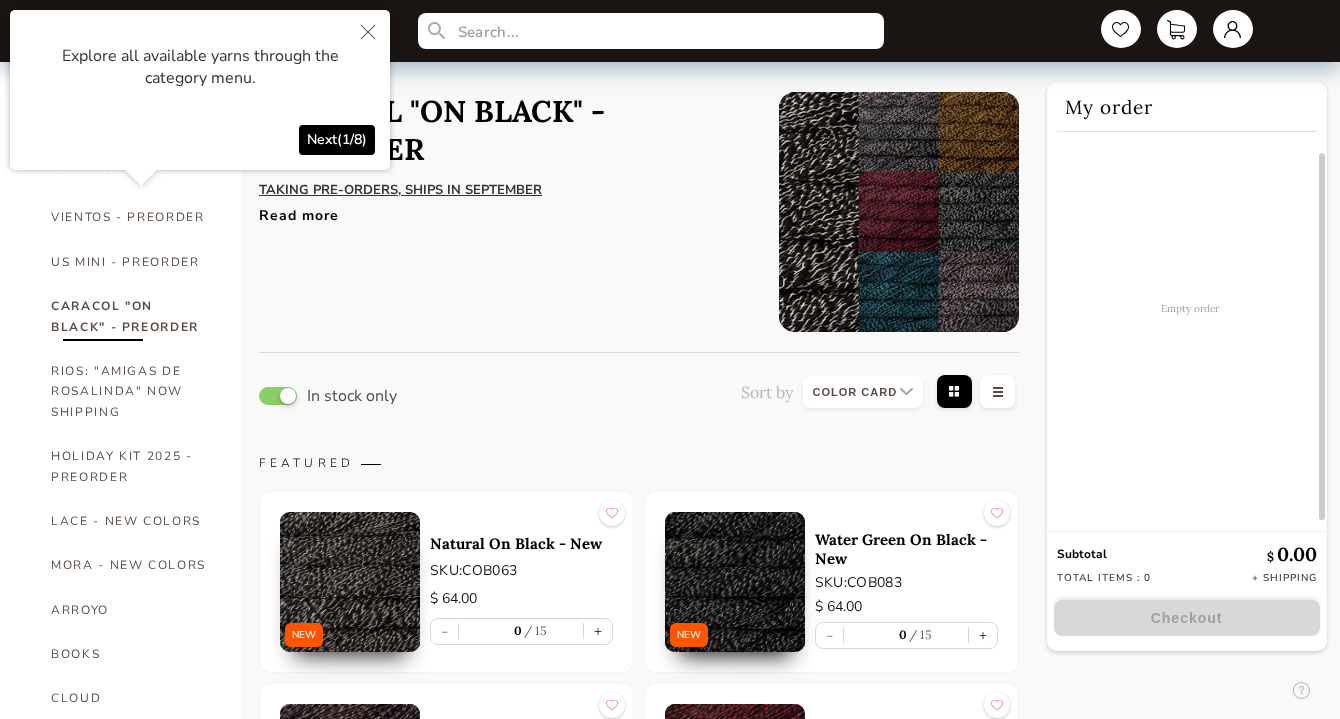 scroll, scrollTop: 33, scrollLeft: 0, axis: vertical 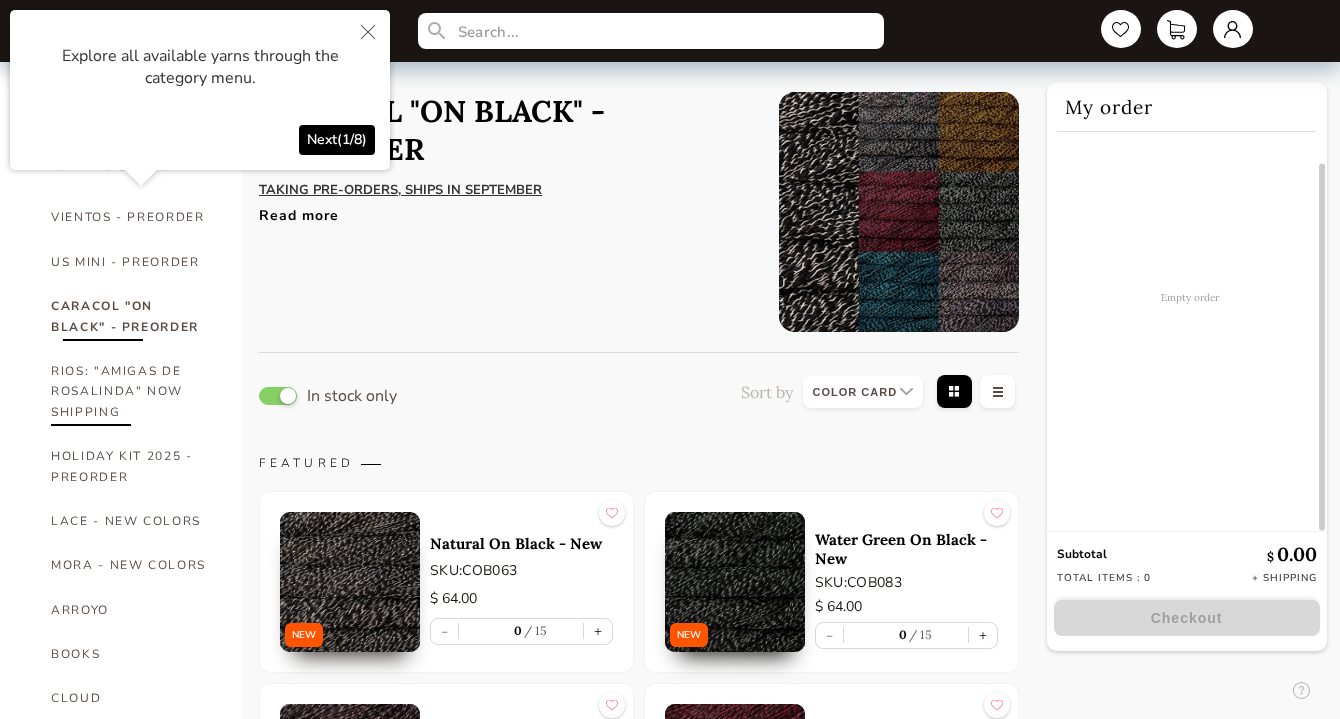 click on "RIOS: "AMIGAS DE ROSALINDA"  NOW SHIPPING" at bounding box center [131, 391] 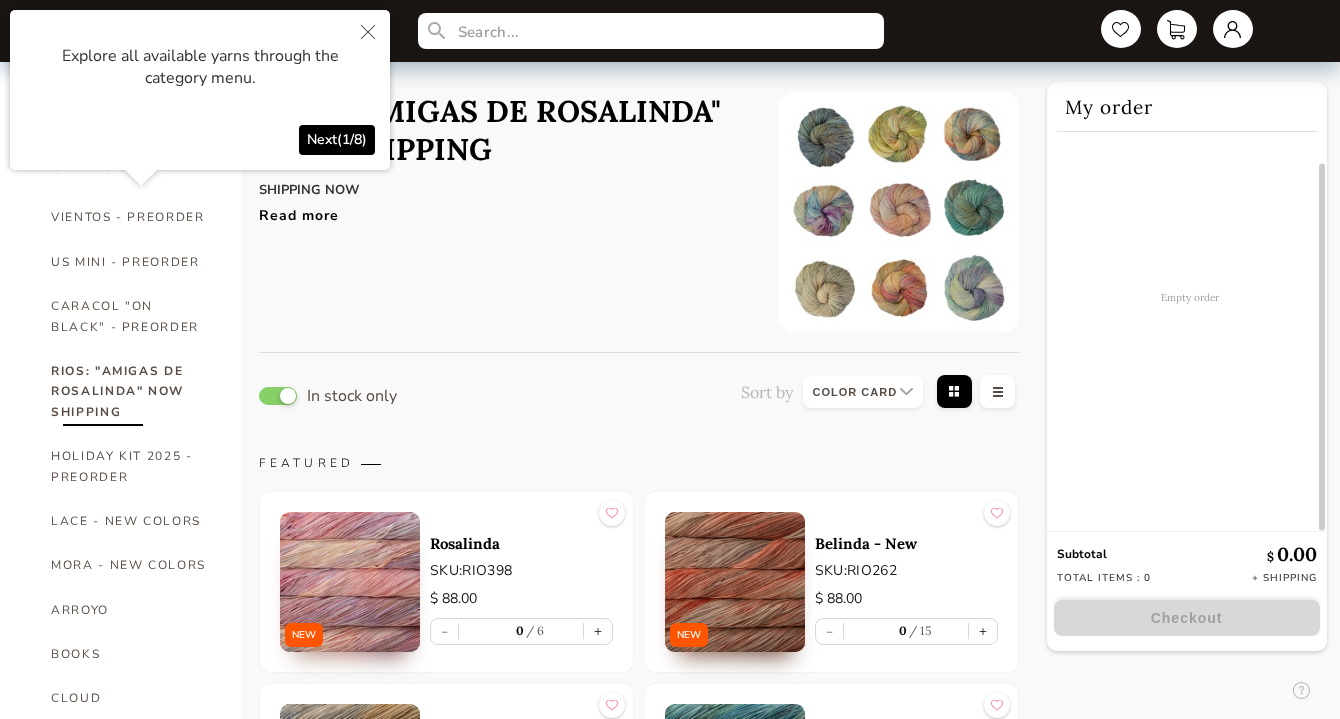 click 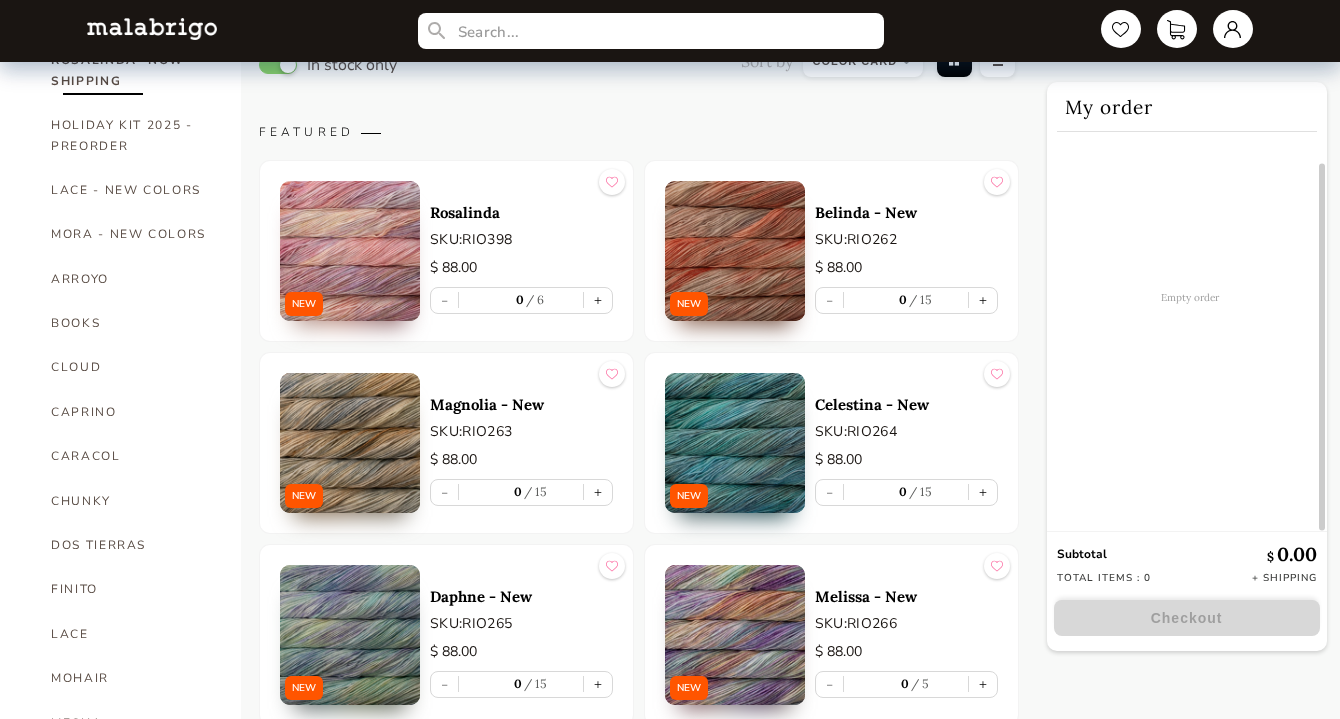 scroll, scrollTop: 0, scrollLeft: 0, axis: both 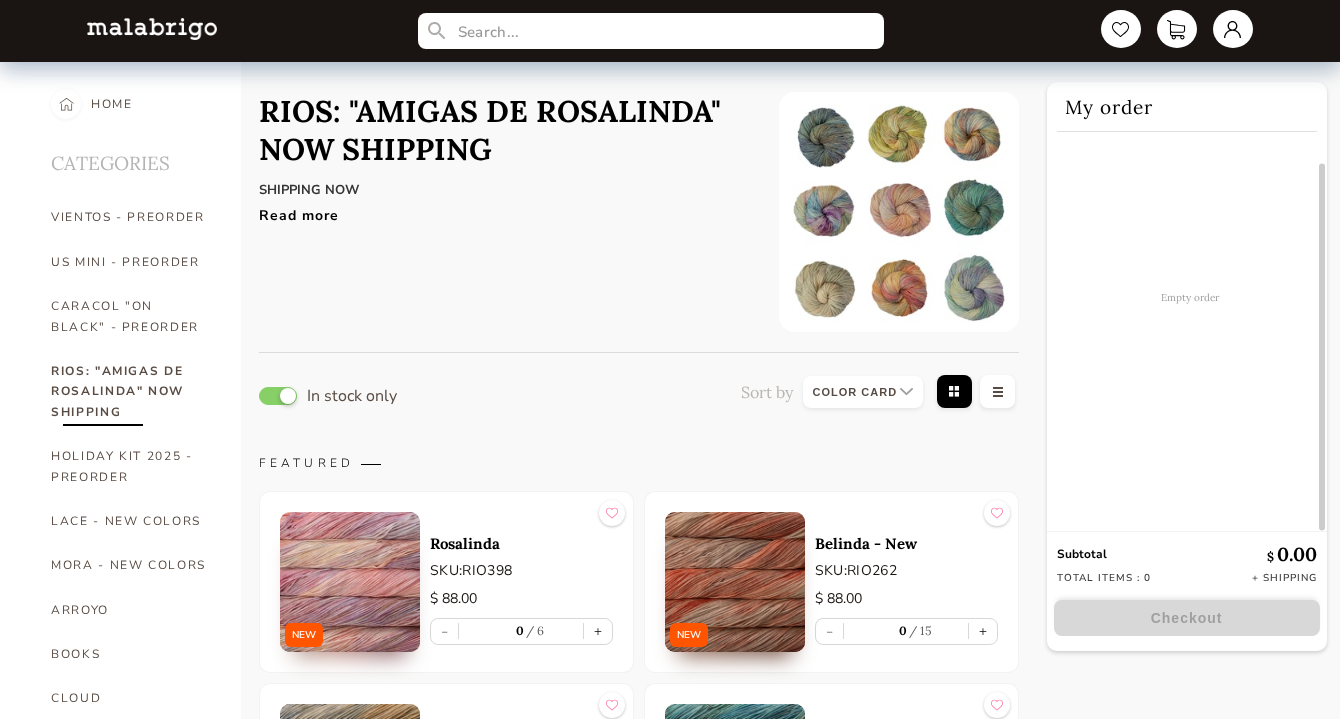 click on "Read more" at bounding box center [503, 210] 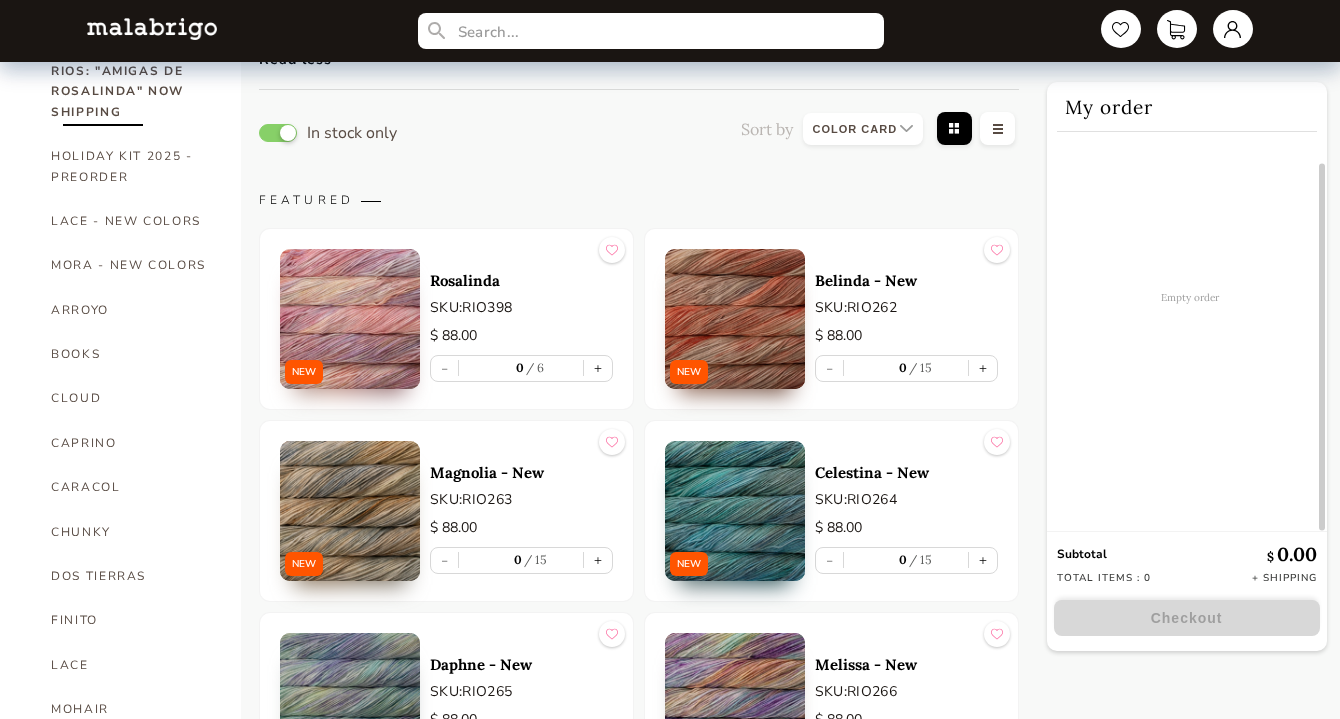 scroll, scrollTop: 0, scrollLeft: 0, axis: both 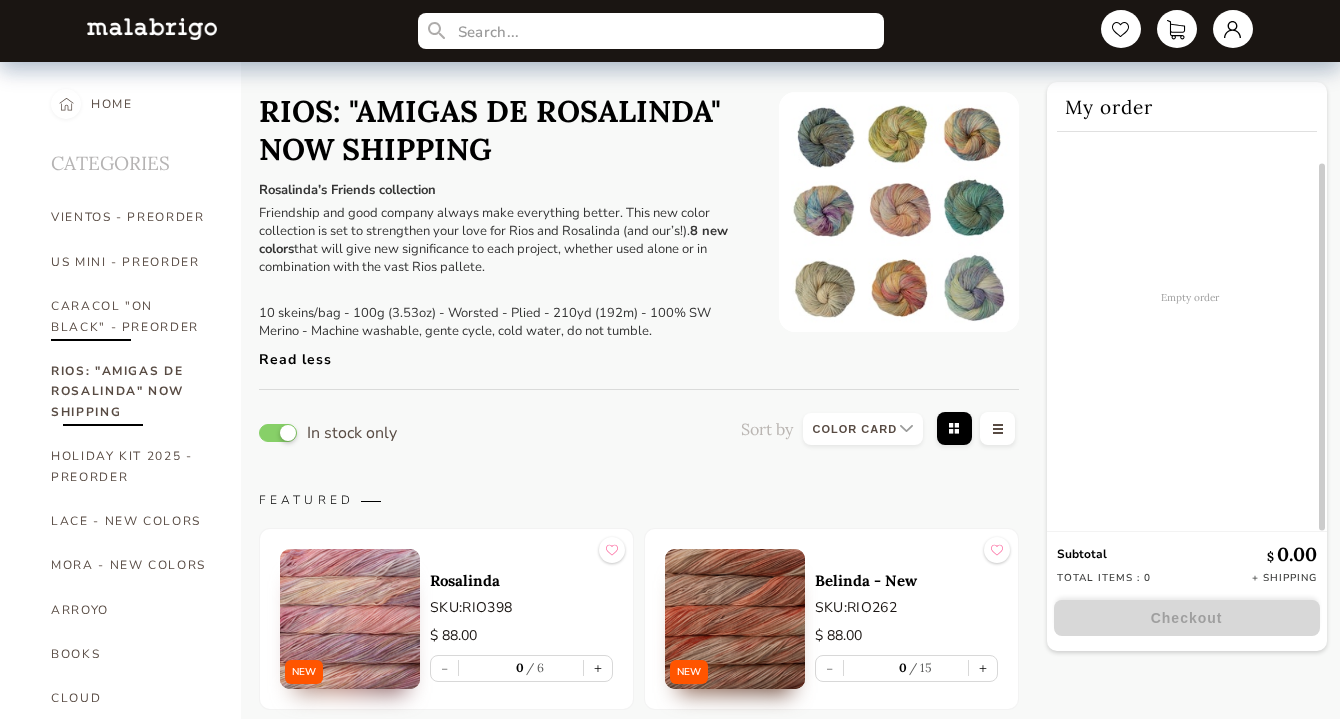click on "CARACOL "ON BLACK" - PREORDER" at bounding box center (131, 316) 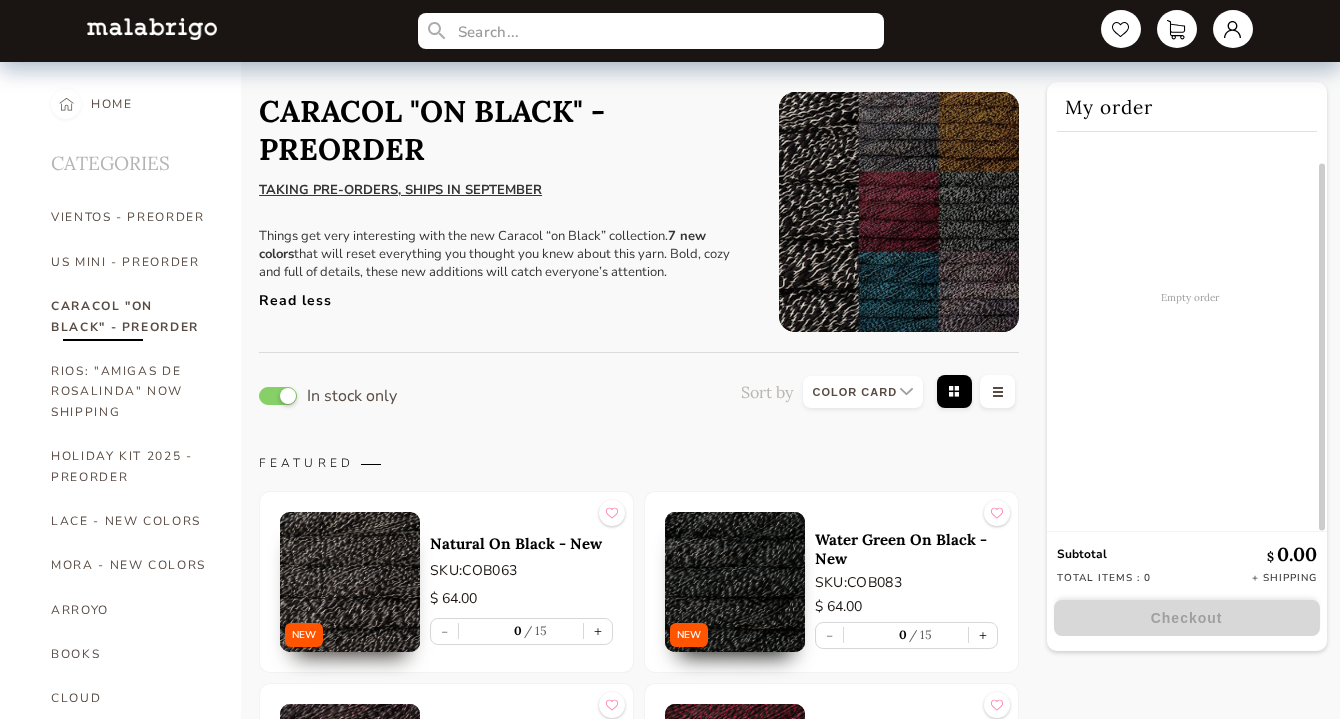 click on "Read less" at bounding box center (503, 295) 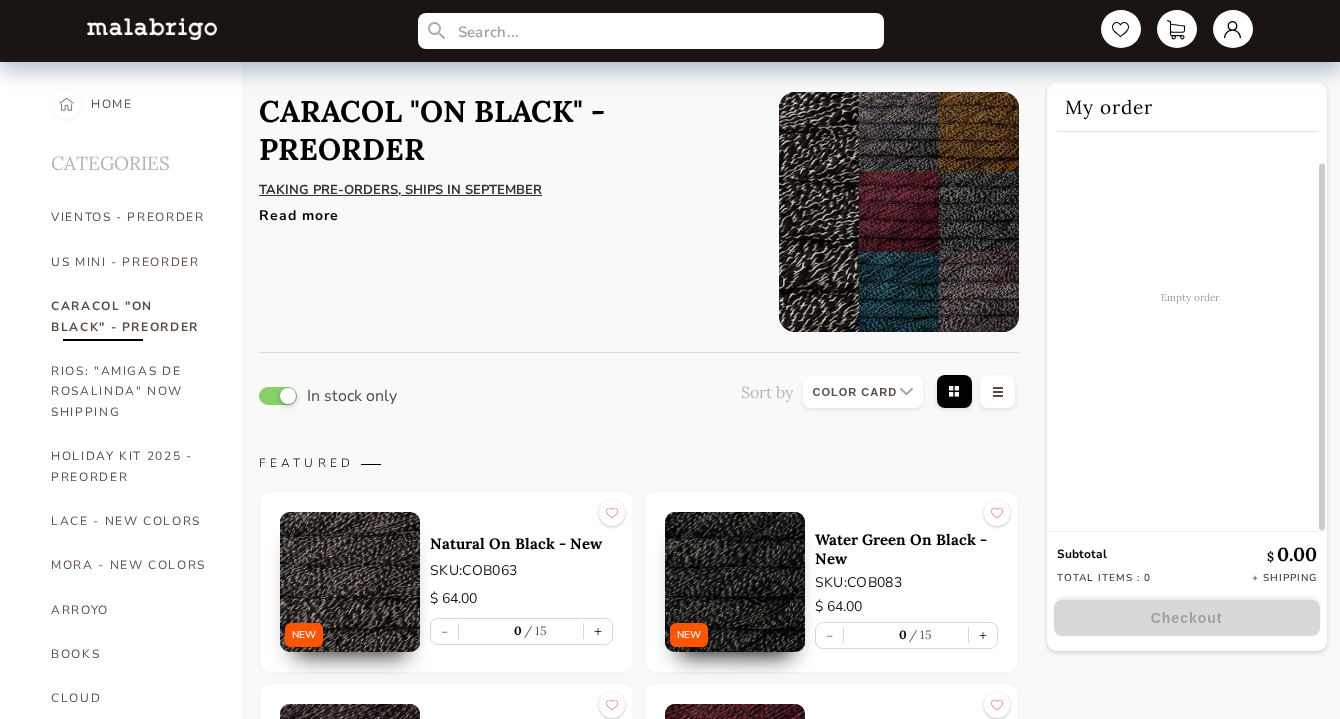 click on "Read more" at bounding box center (503, 210) 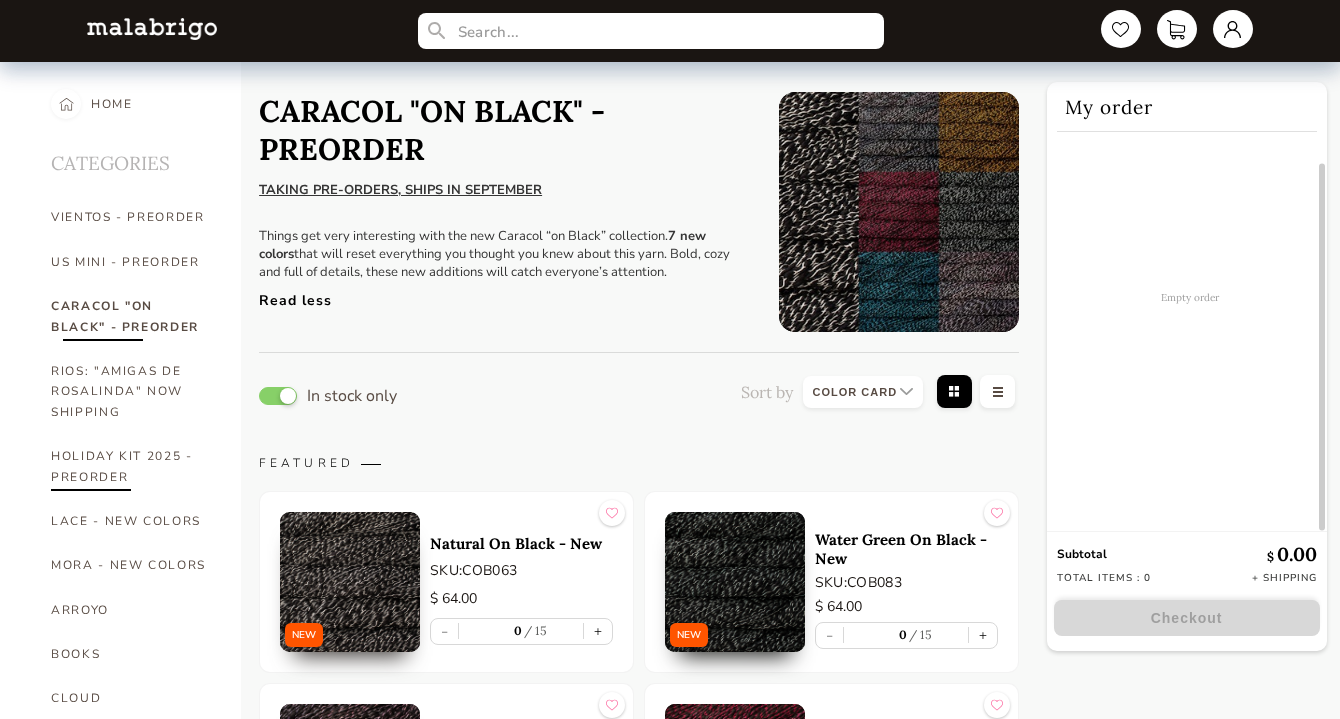 click on "HOLIDAY KIT 2025 - PREORDER" at bounding box center (131, 466) 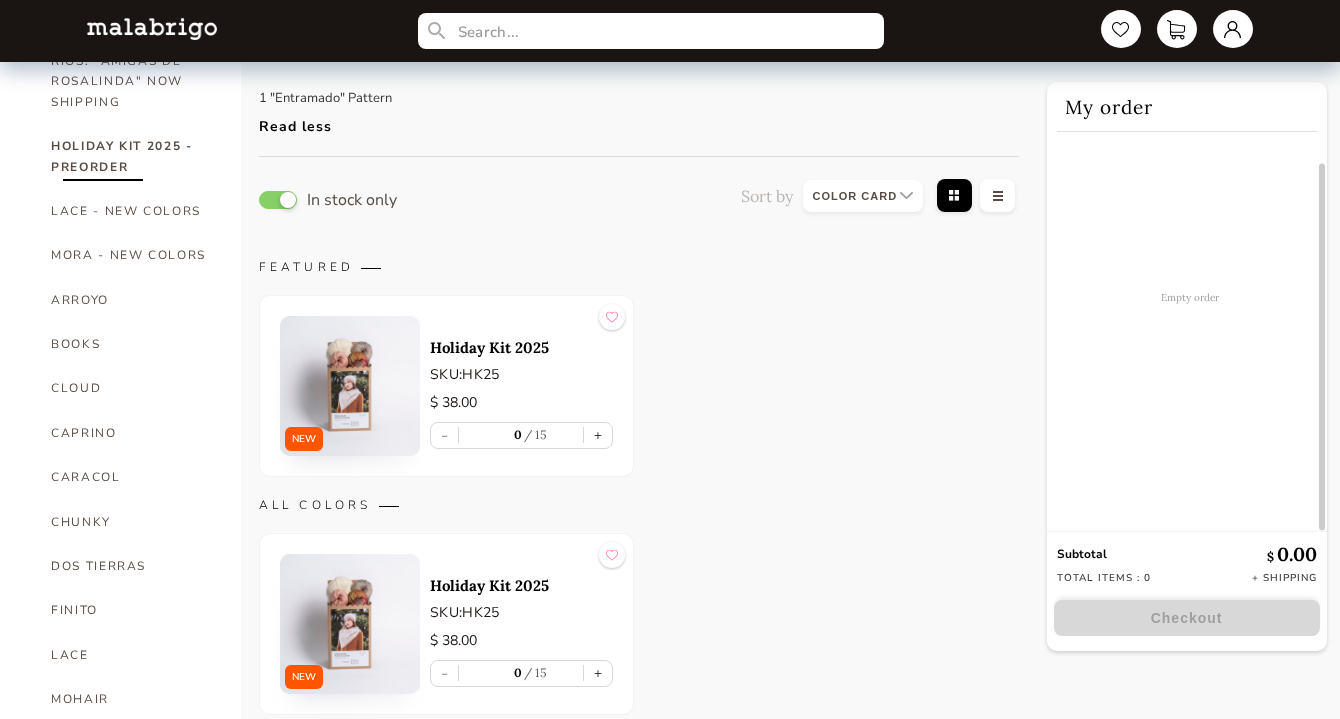 scroll, scrollTop: 200, scrollLeft: 0, axis: vertical 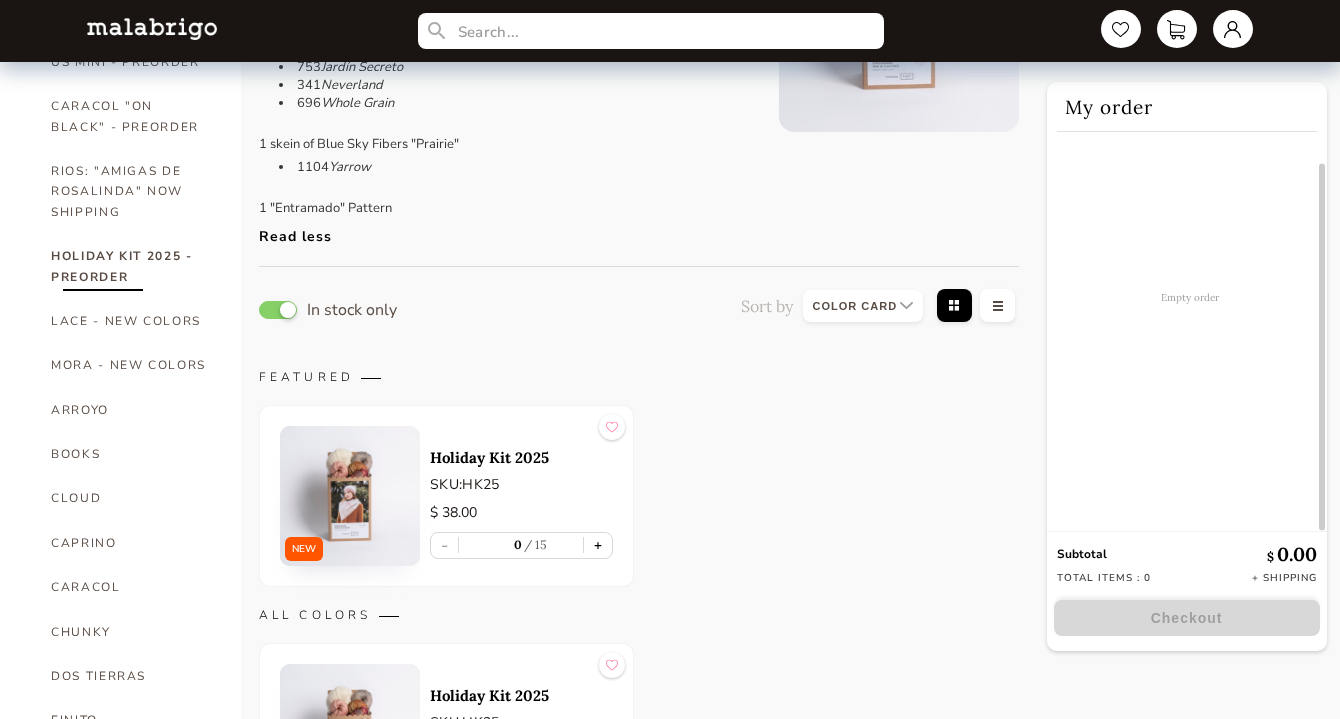 click on "+" at bounding box center [598, 545] 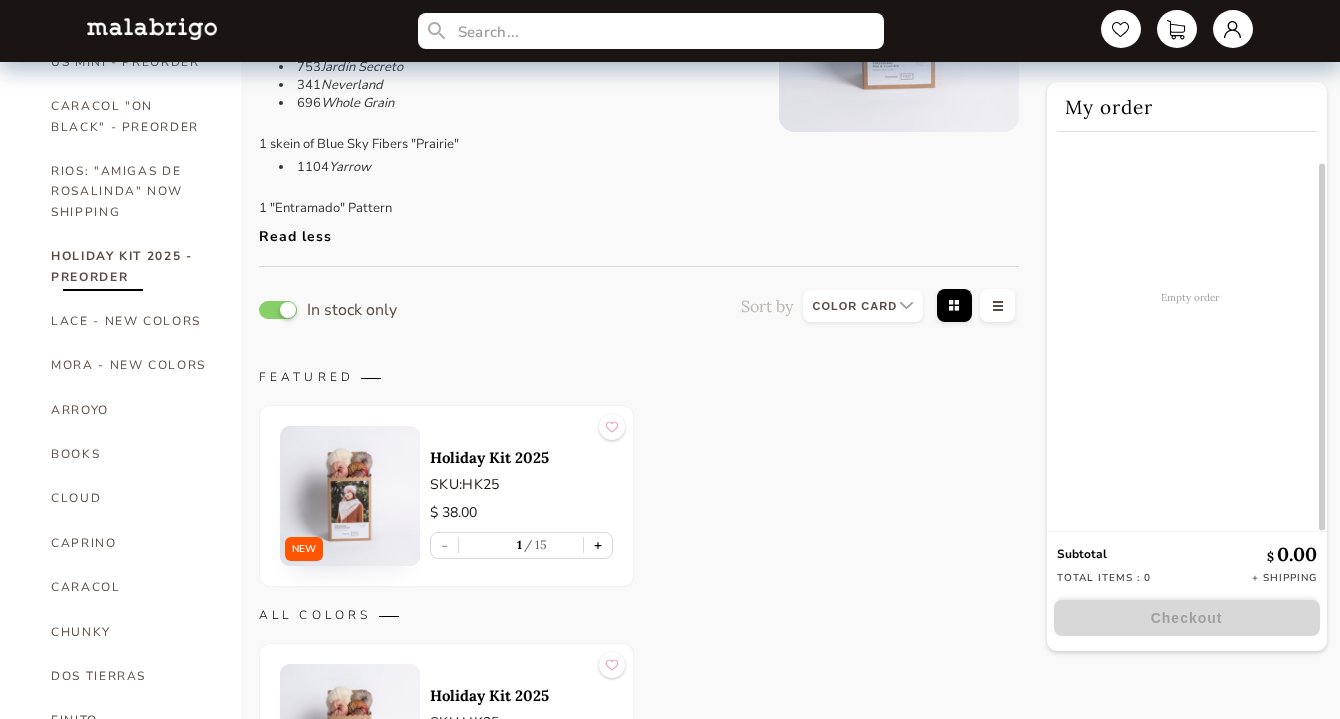 scroll, scrollTop: 0, scrollLeft: 0, axis: both 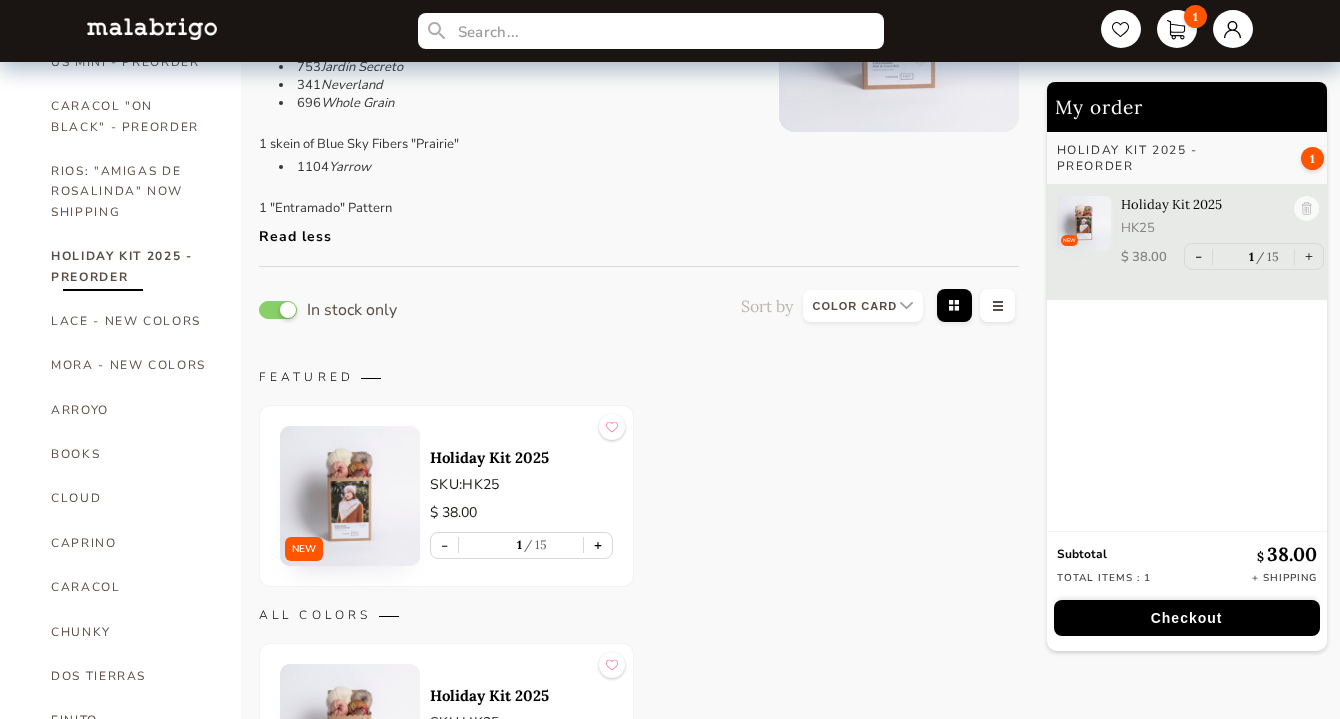 click on "+" at bounding box center [598, 545] 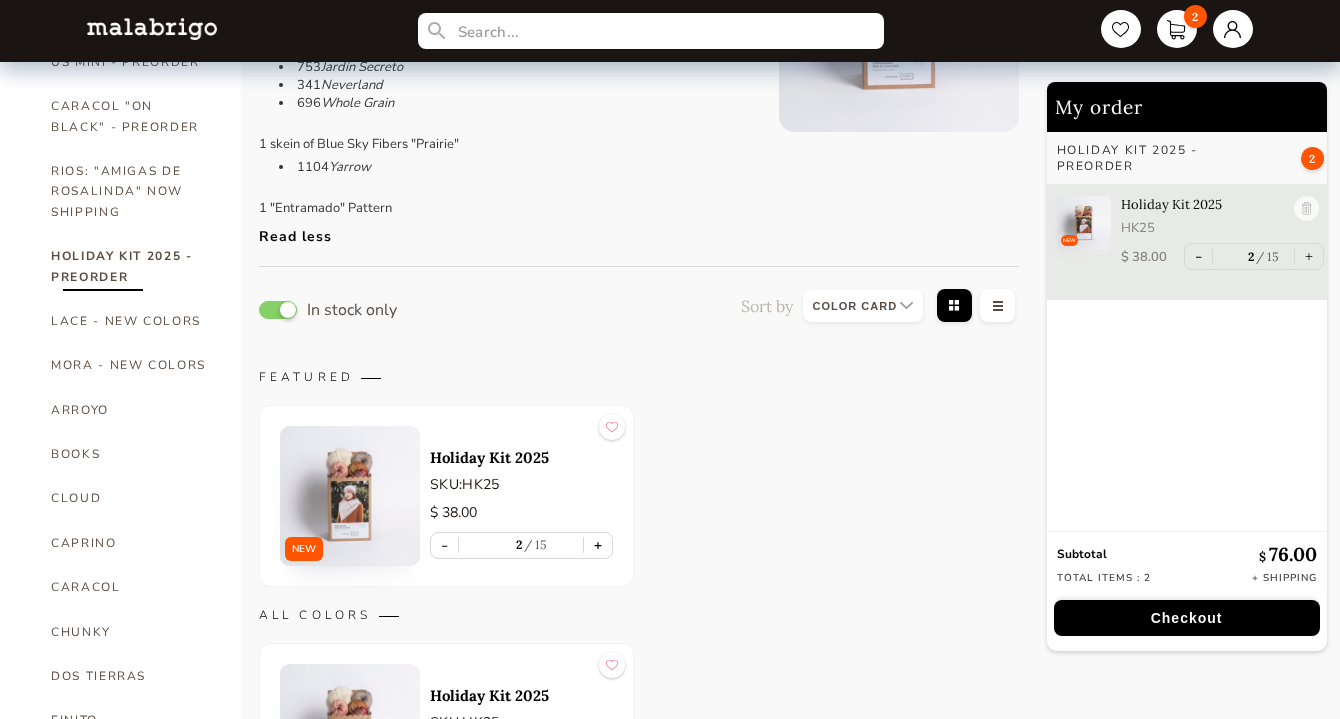 click on "+" at bounding box center (598, 545) 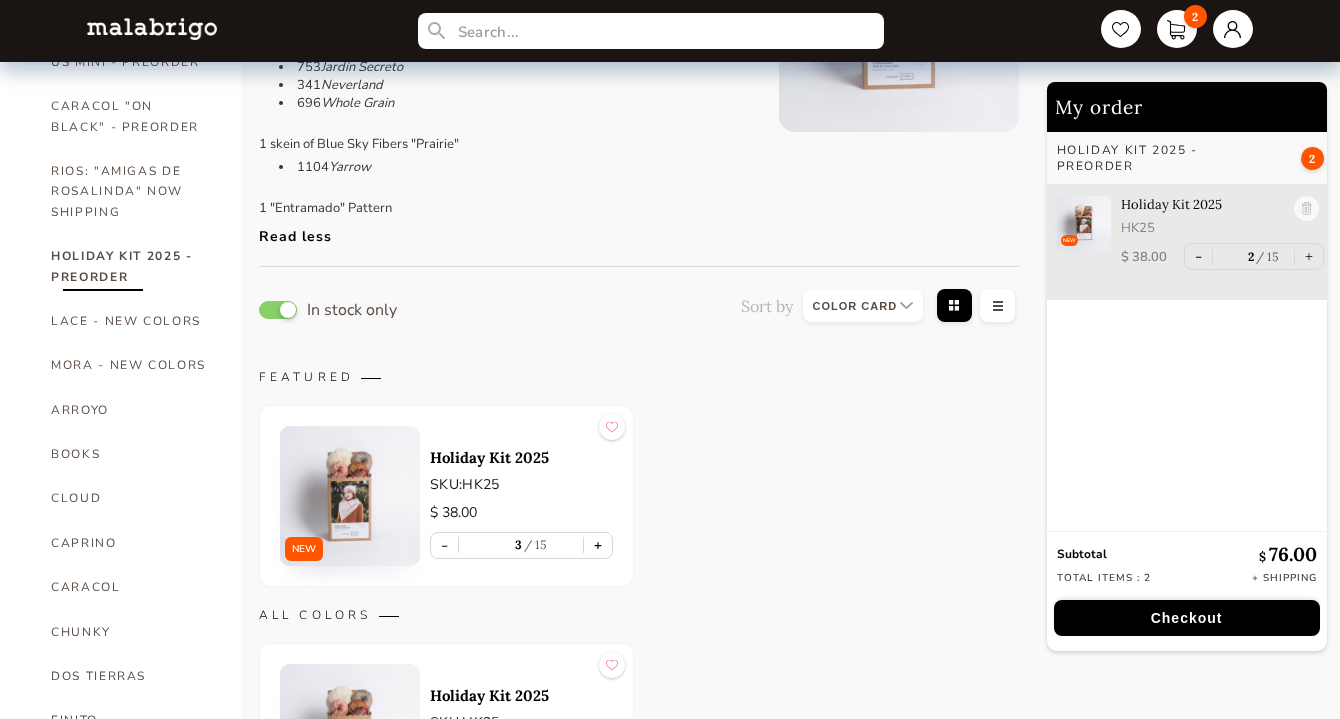 type on "3" 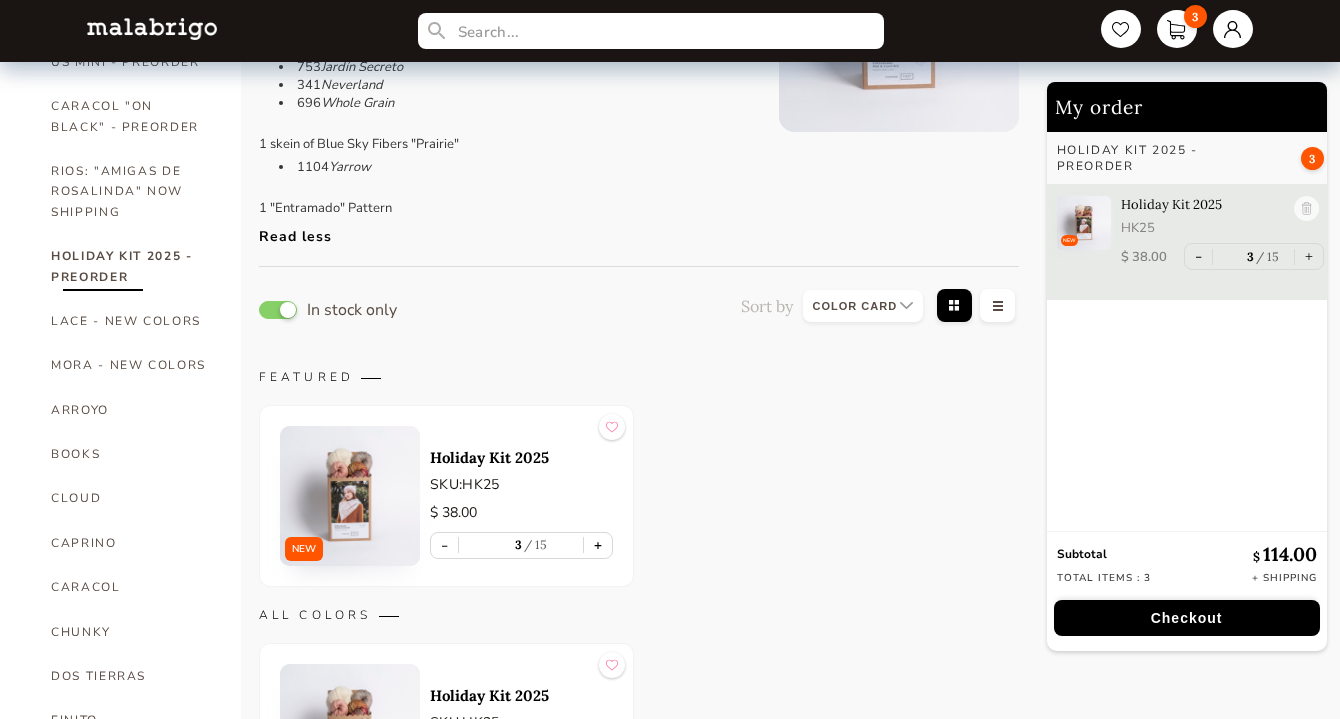 click on "+" at bounding box center [598, 545] 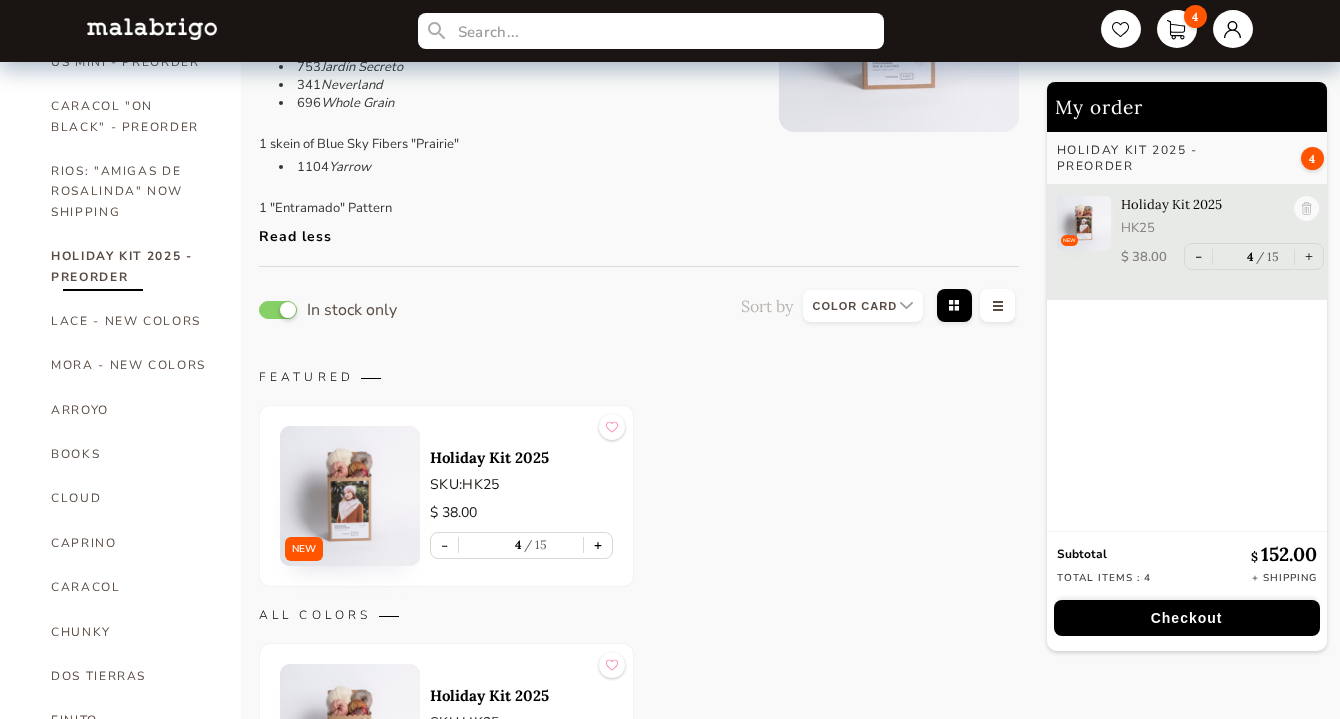 click on "+" at bounding box center (598, 545) 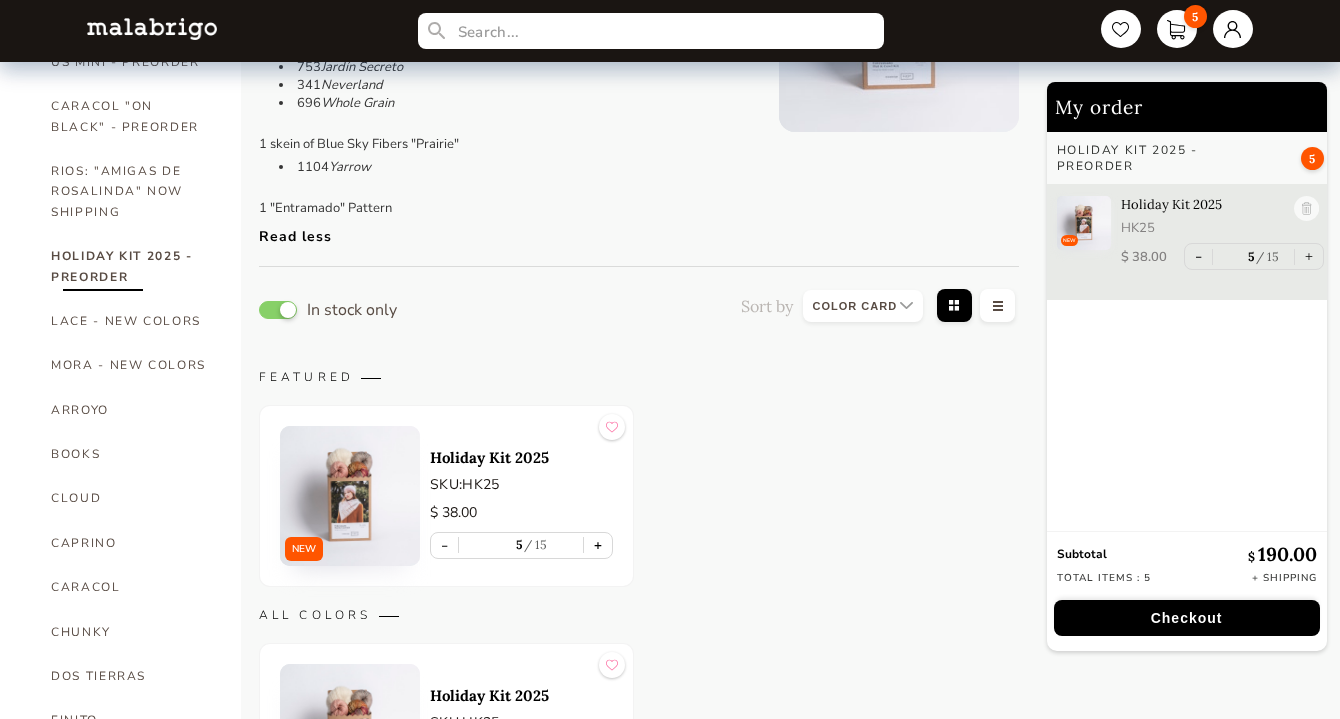click on "+" at bounding box center [598, 545] 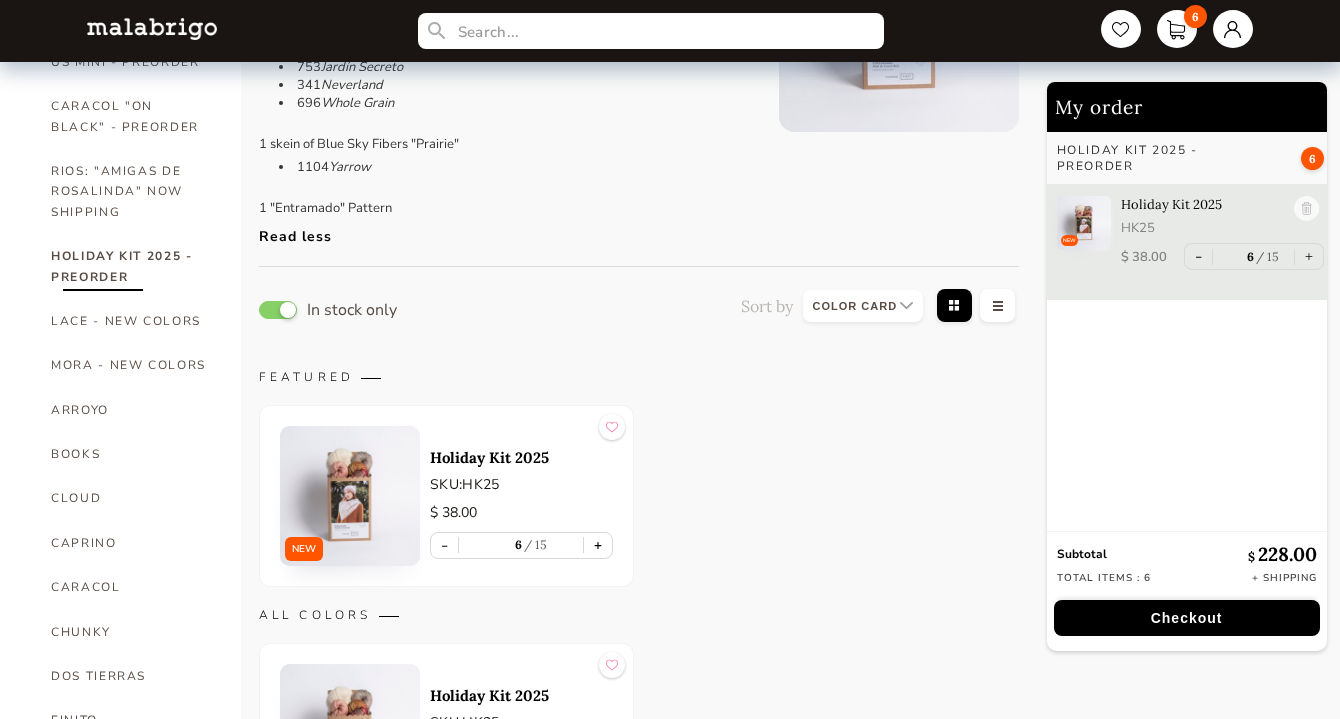click on "+" at bounding box center [598, 545] 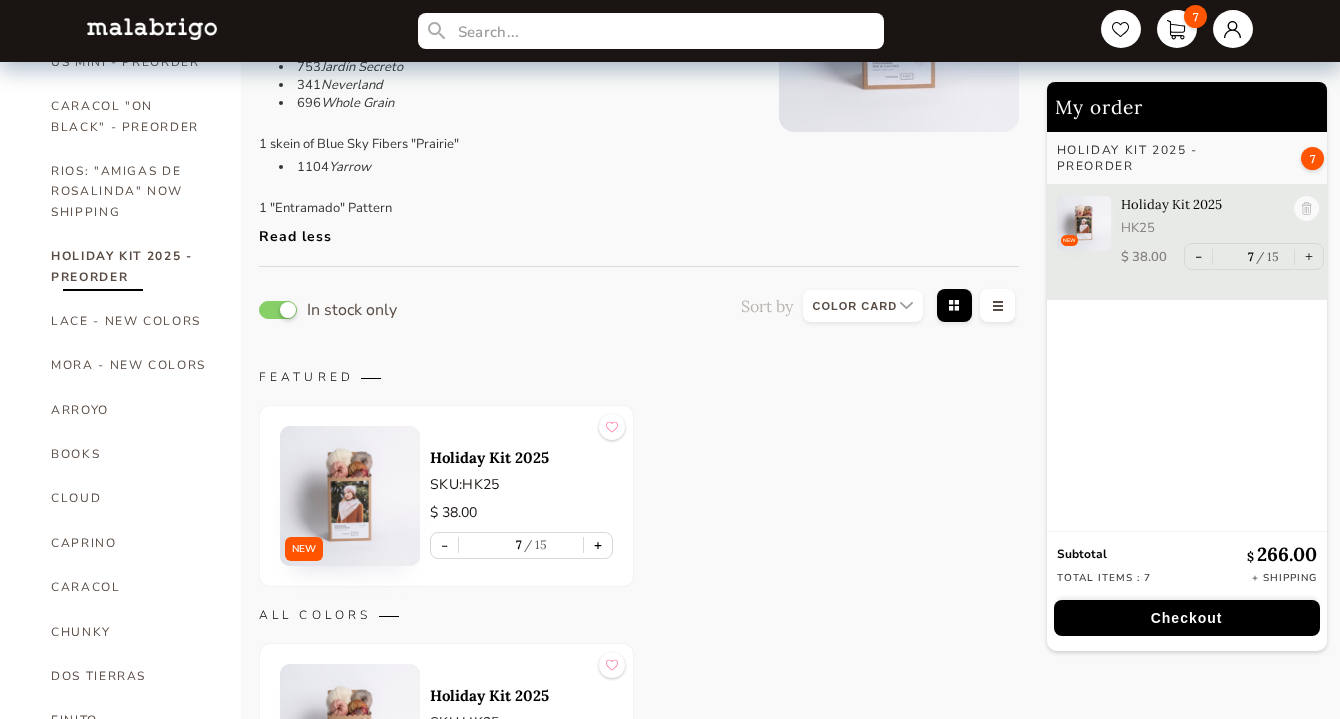 click on "+" at bounding box center [598, 545] 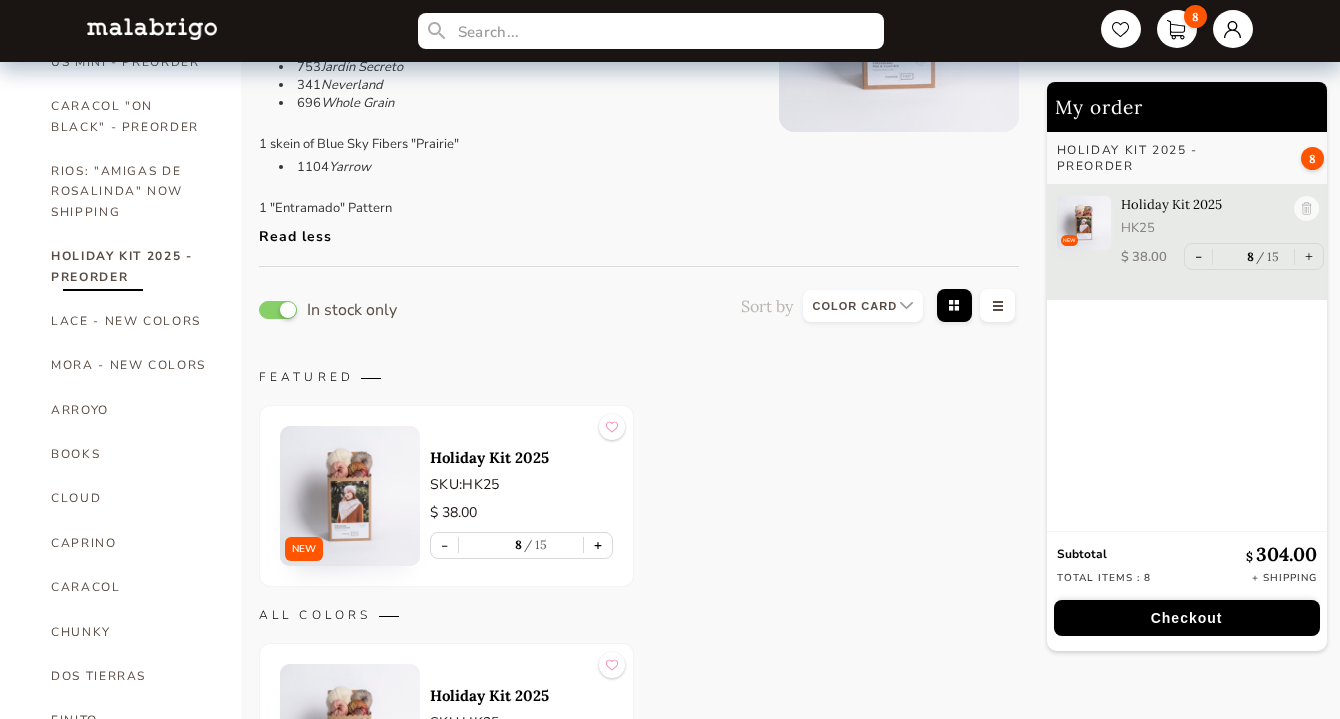 click on "+" at bounding box center (598, 545) 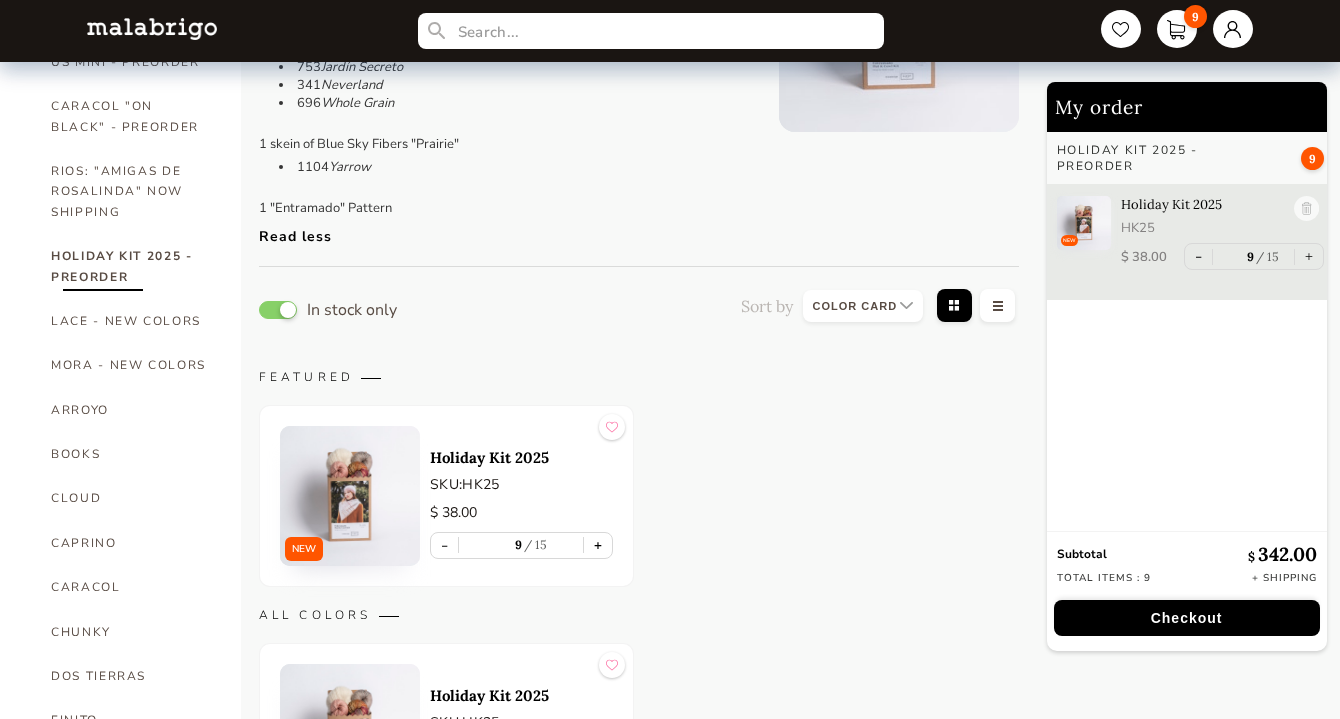 click on "+" at bounding box center (598, 545) 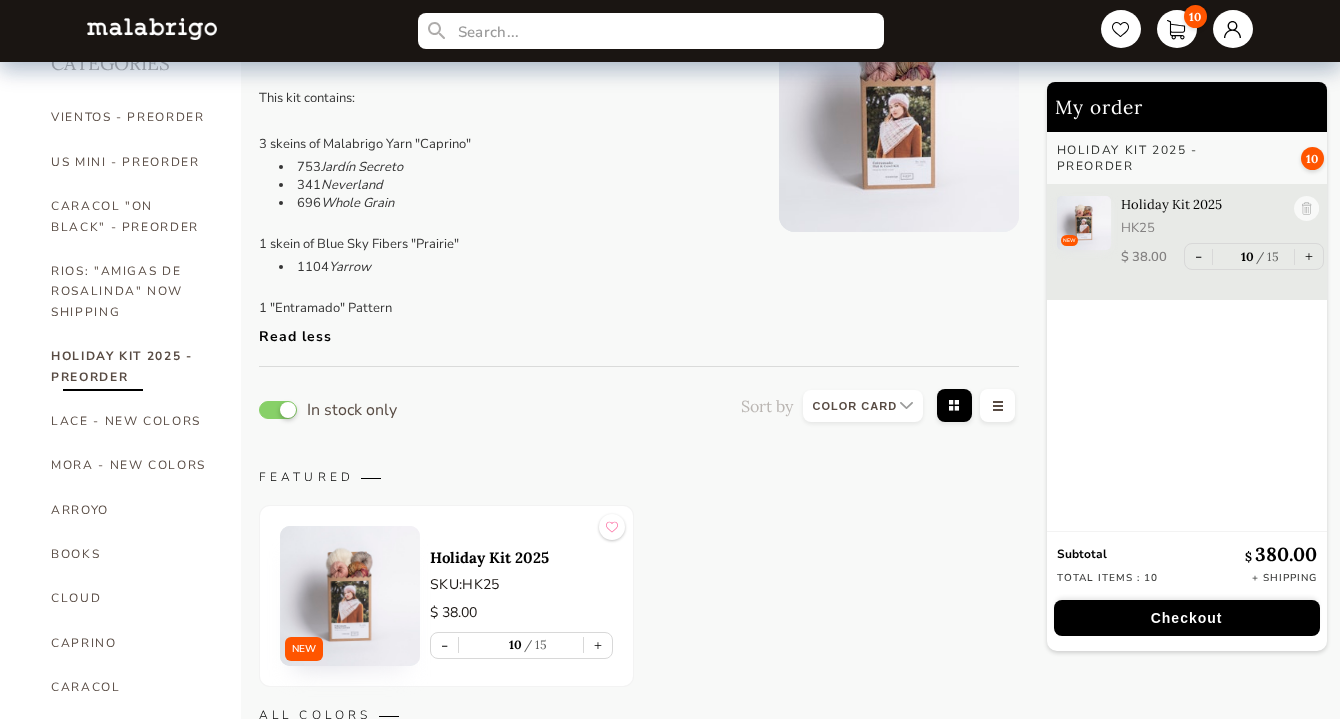 scroll, scrollTop: 0, scrollLeft: 0, axis: both 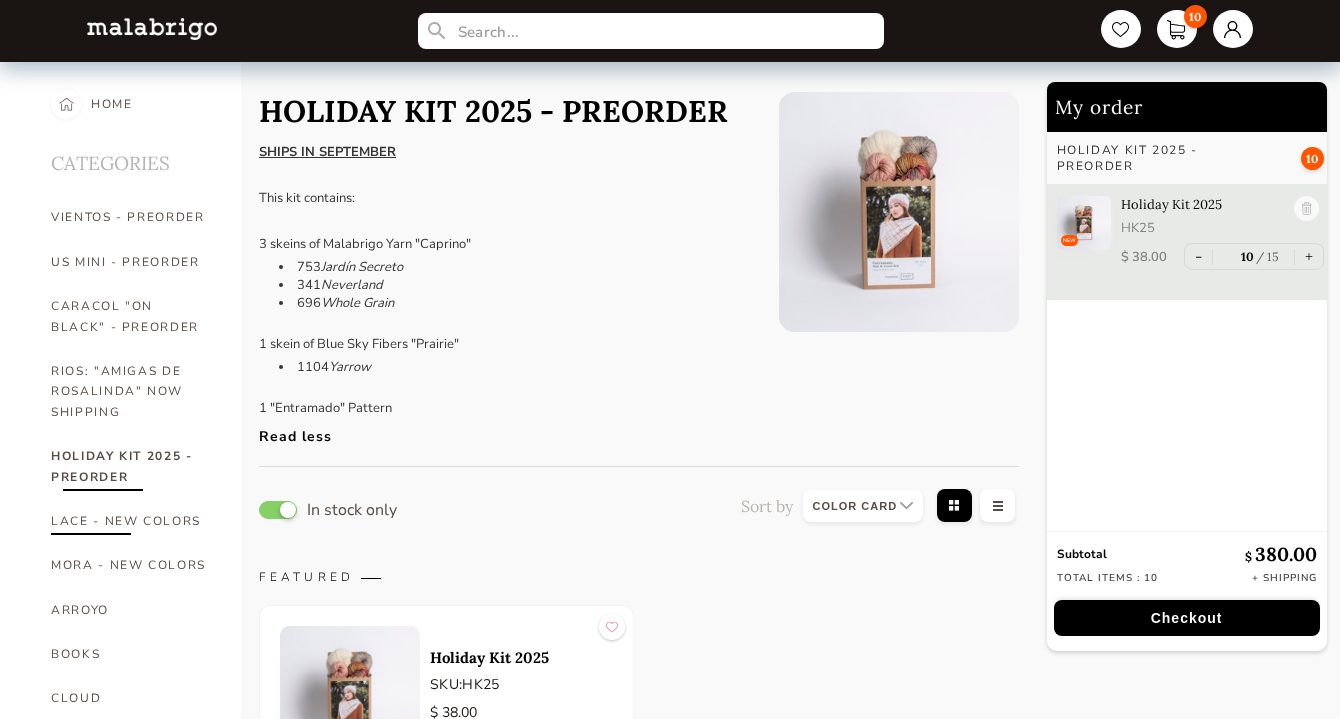 click on "LACE - NEW COLORS" at bounding box center [131, 521] 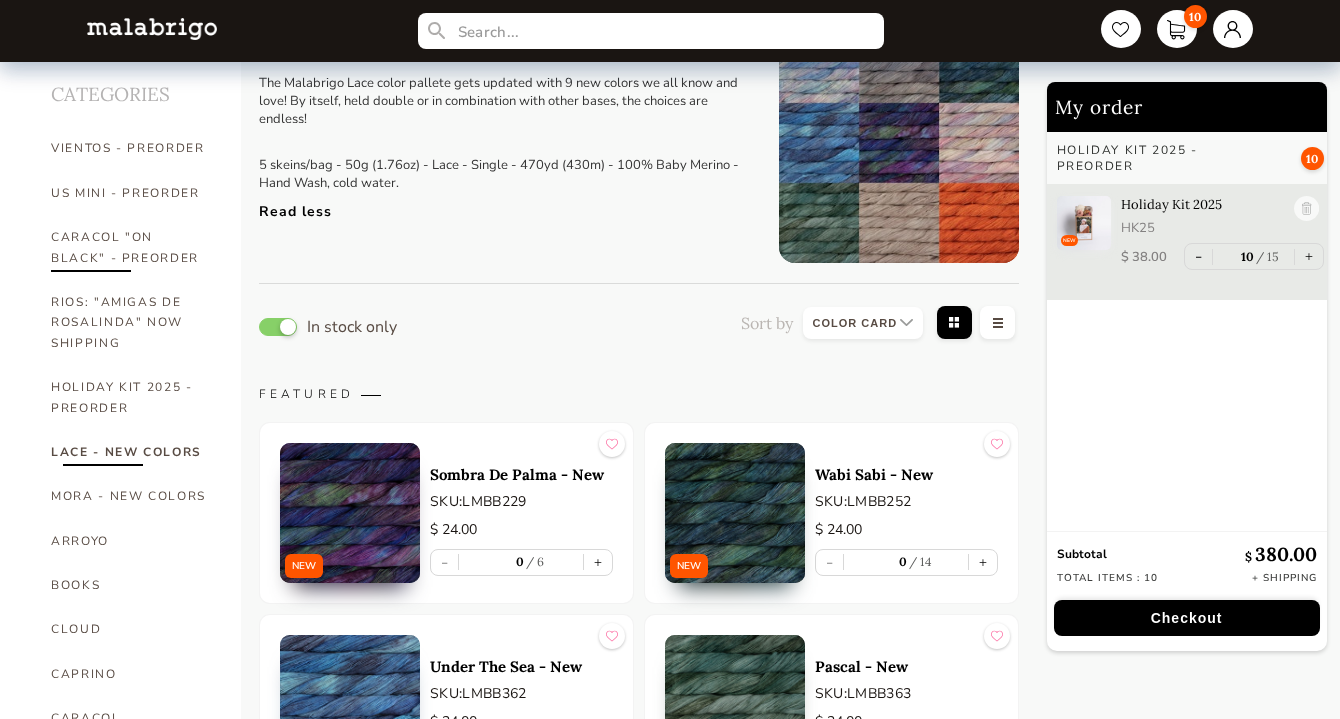 scroll, scrollTop: 0, scrollLeft: 0, axis: both 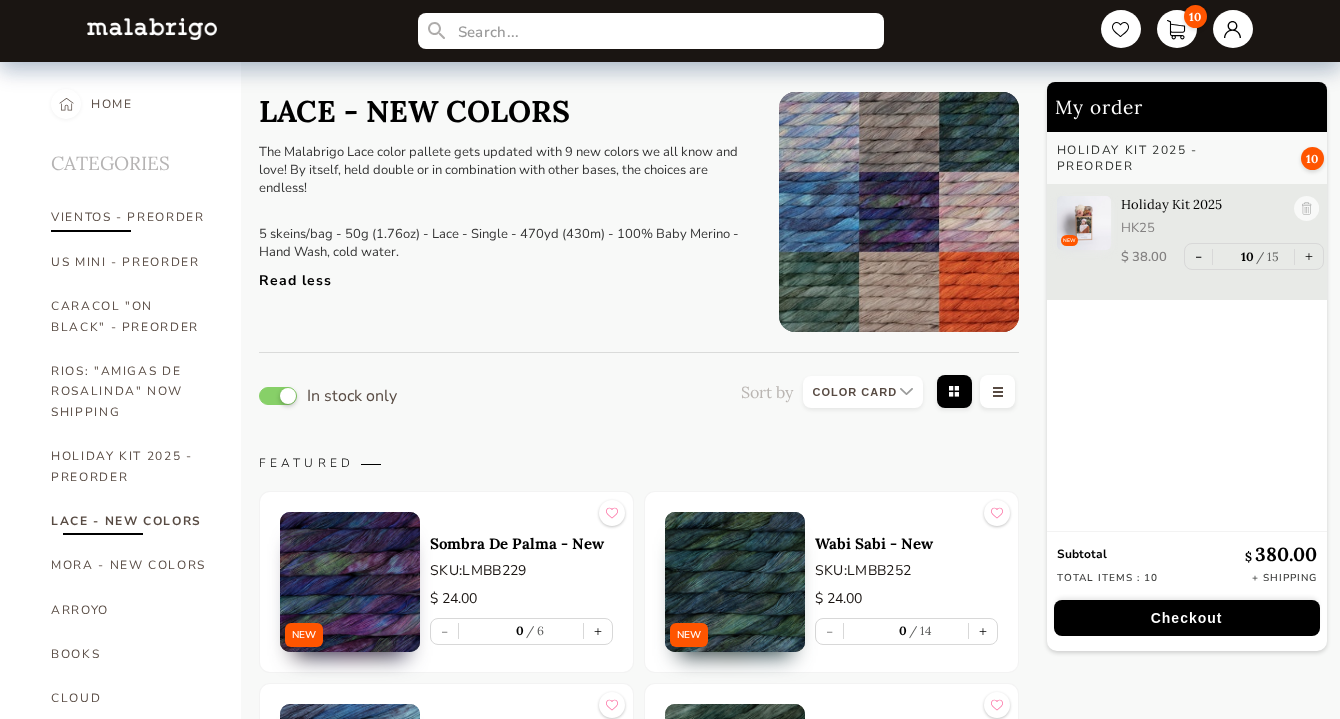 click on "VIENTOS - PREORDER" at bounding box center [131, 217] 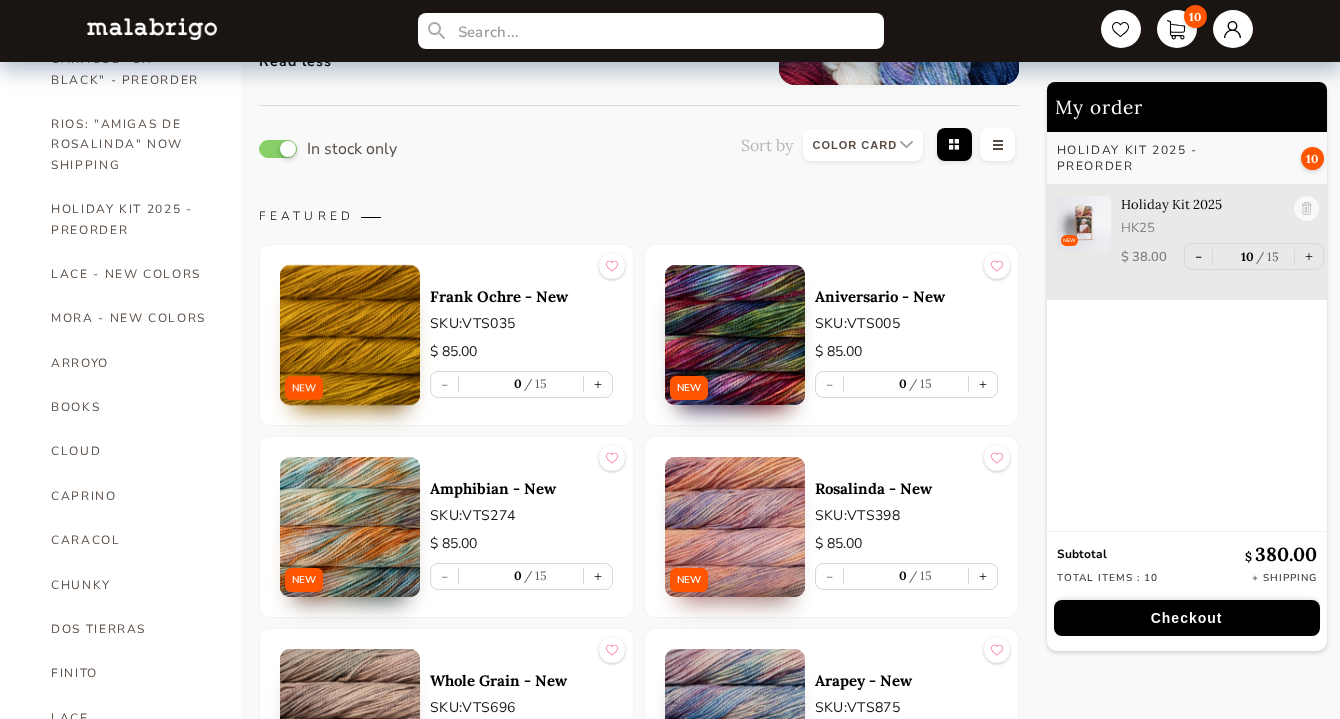 scroll, scrollTop: 0, scrollLeft: 0, axis: both 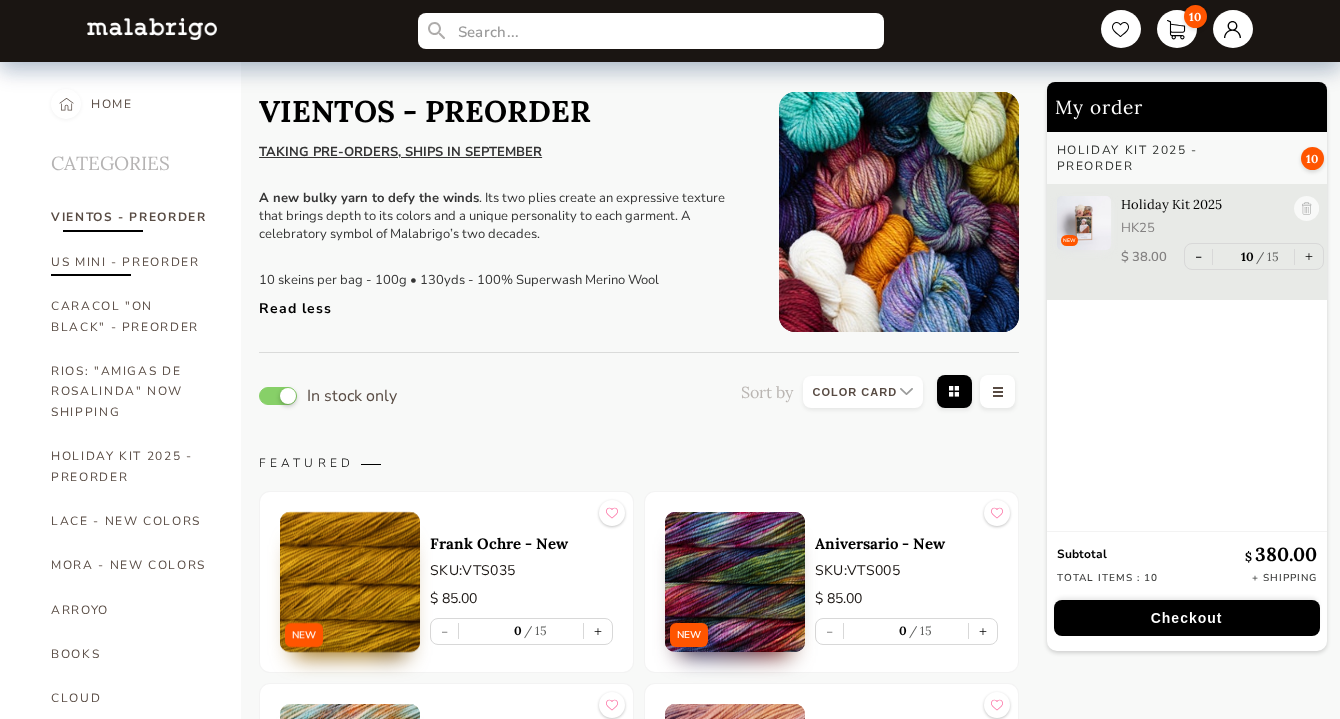 click on "US MINI - PREORDER" at bounding box center [131, 262] 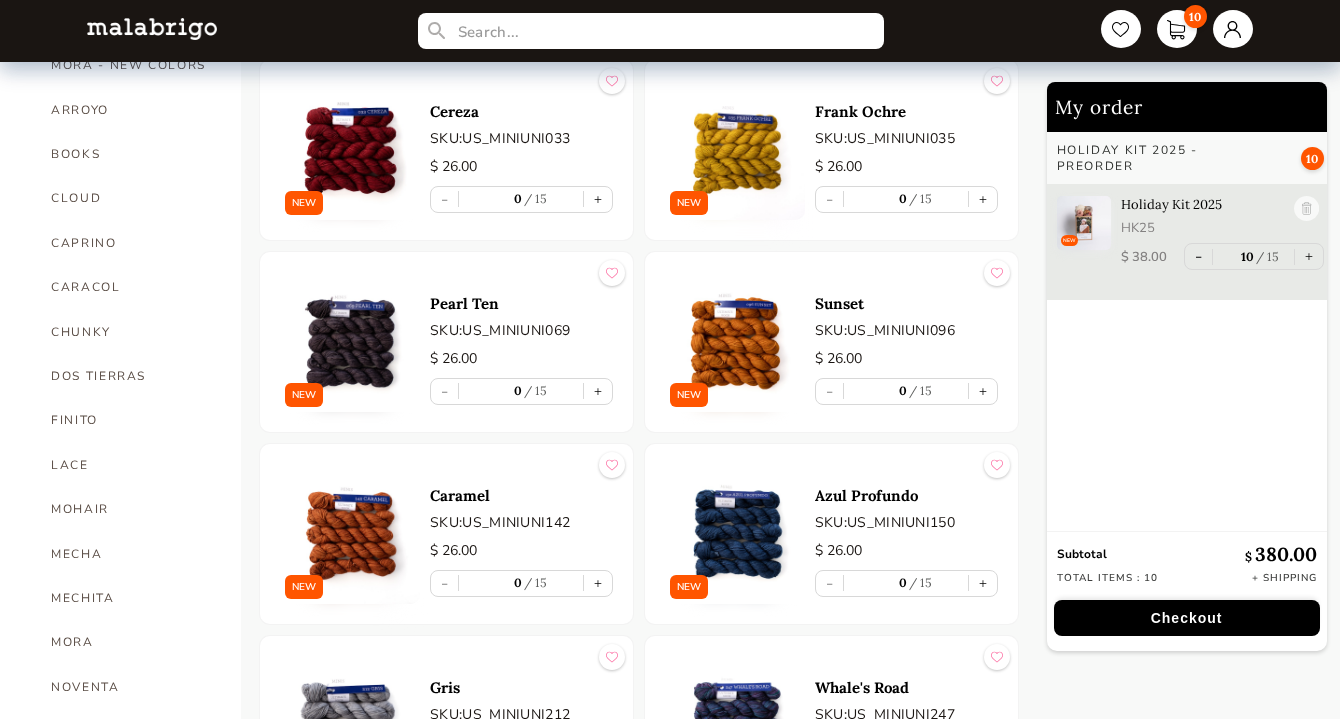 scroll, scrollTop: 0, scrollLeft: 0, axis: both 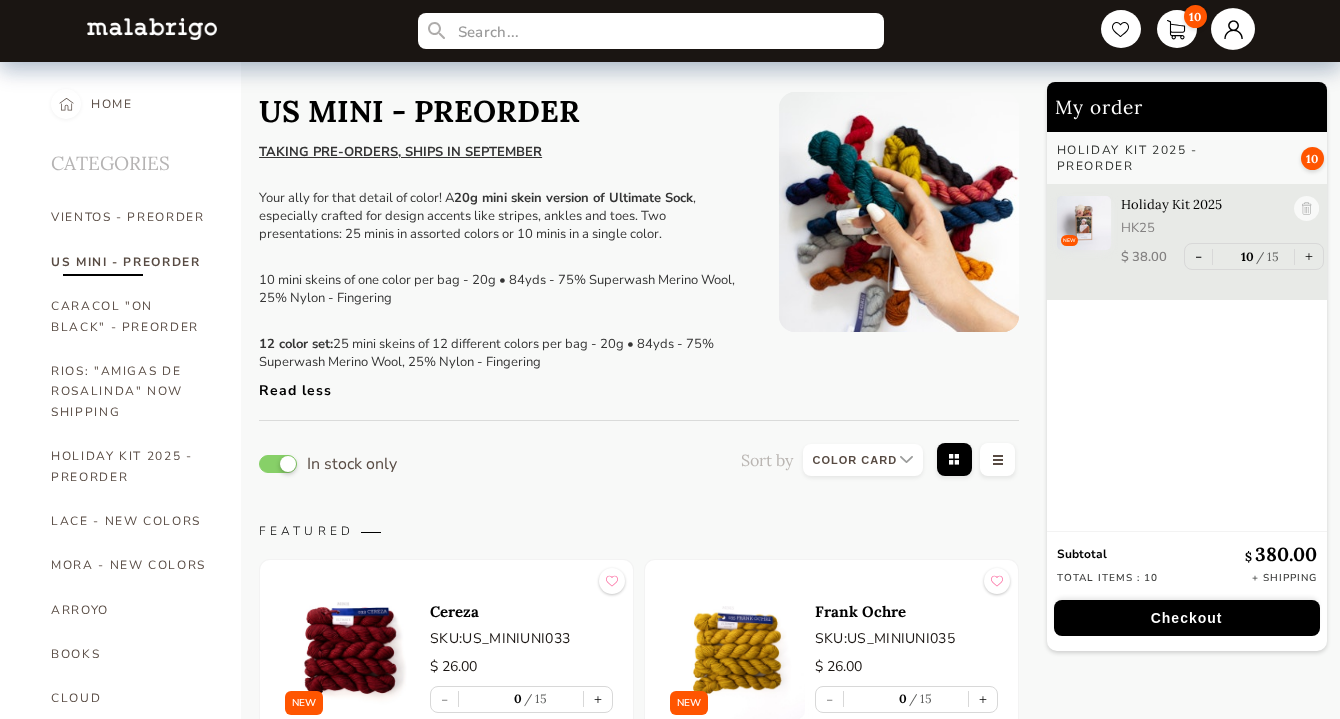 click at bounding box center (1233, 29) 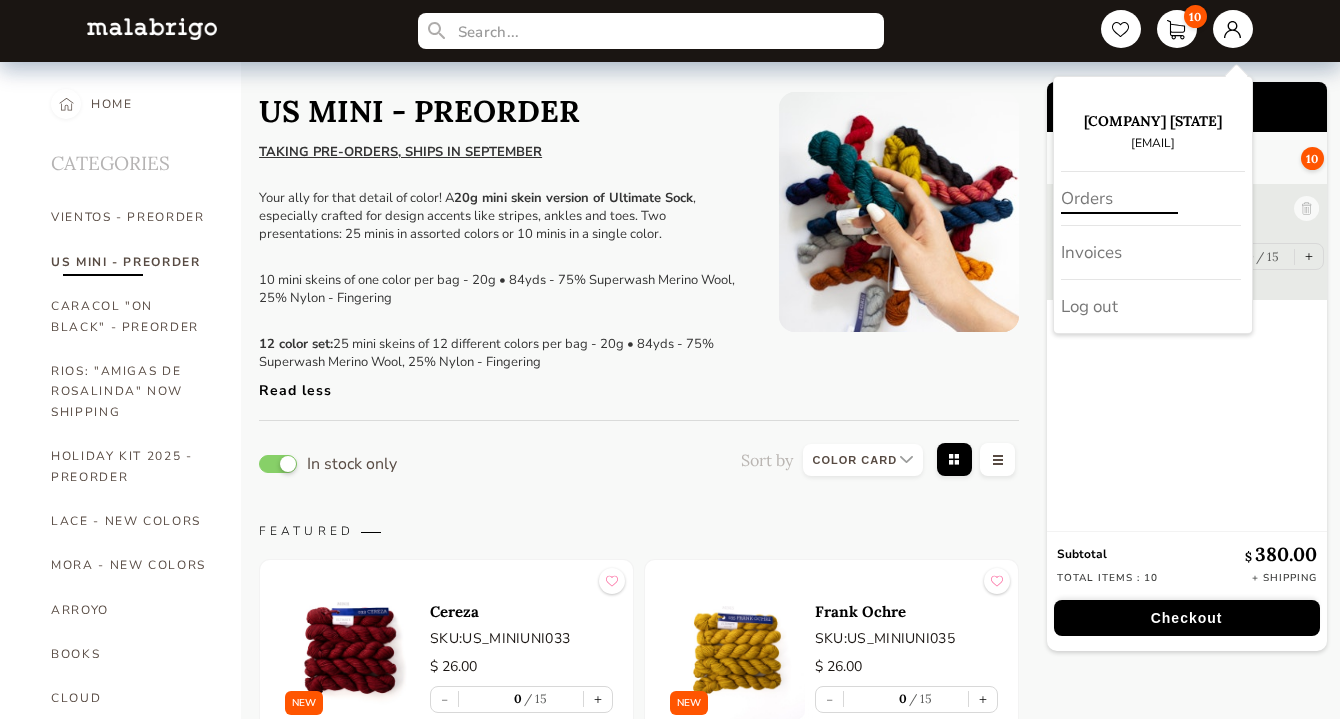 click on "Orders" at bounding box center [1151, 199] 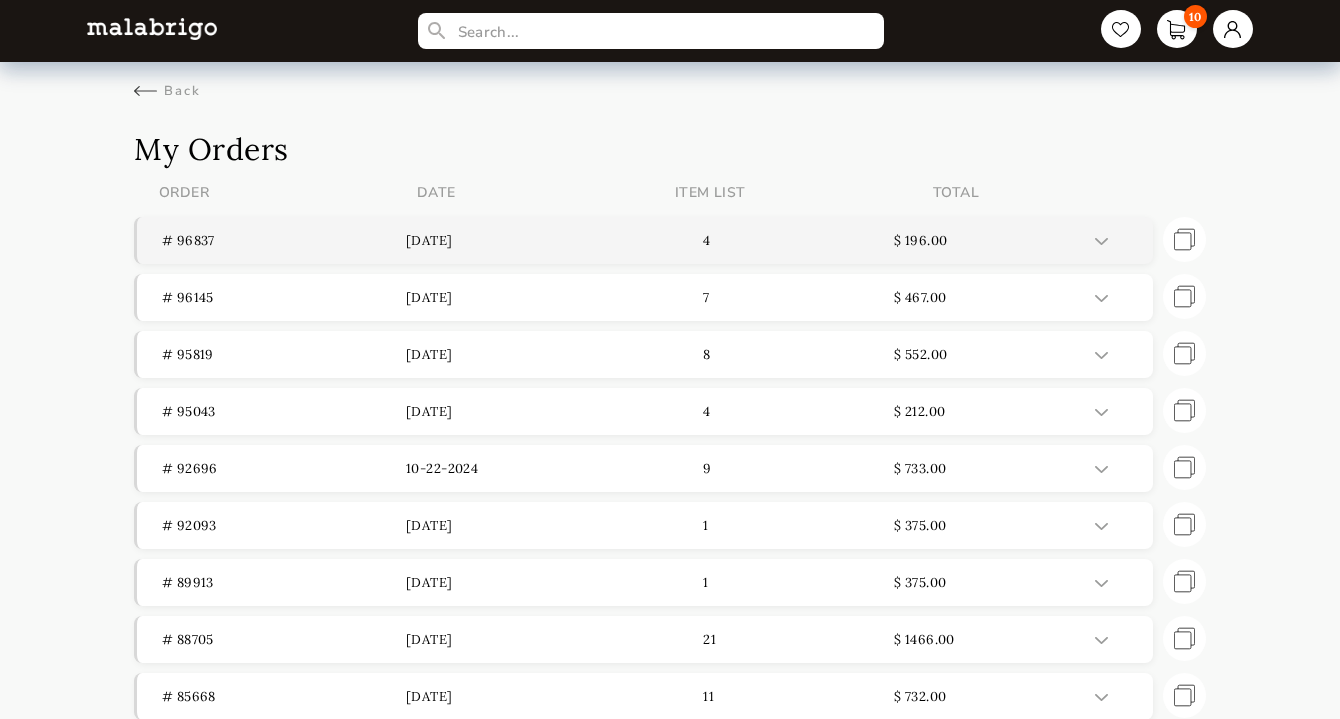 click at bounding box center [1116, 240] 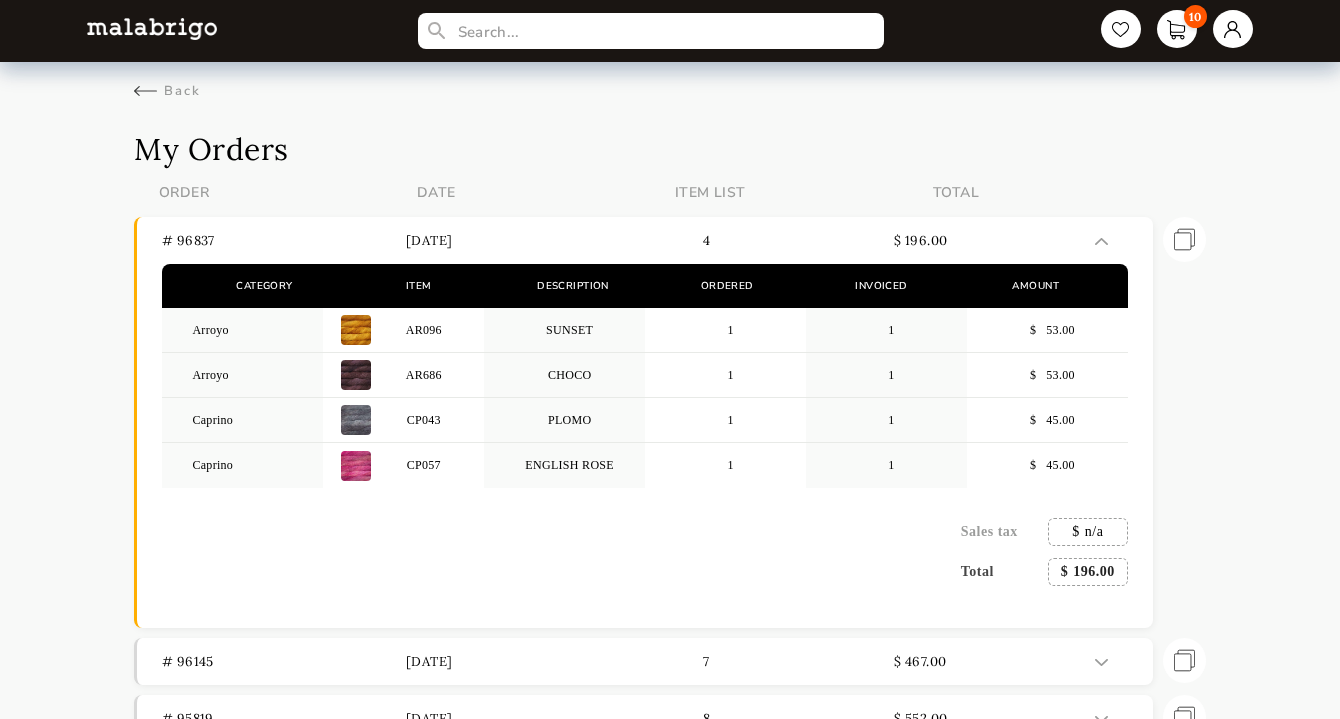 scroll, scrollTop: 200, scrollLeft: 0, axis: vertical 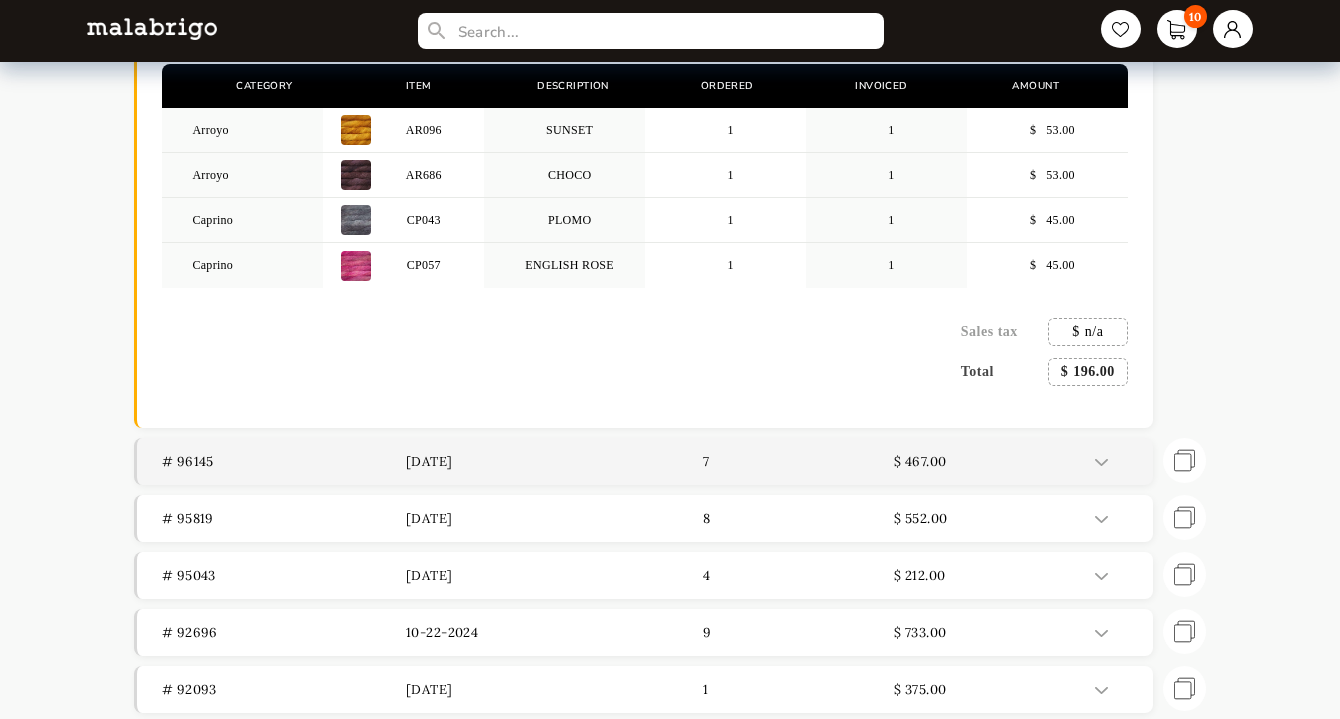 click at bounding box center [1116, 461] 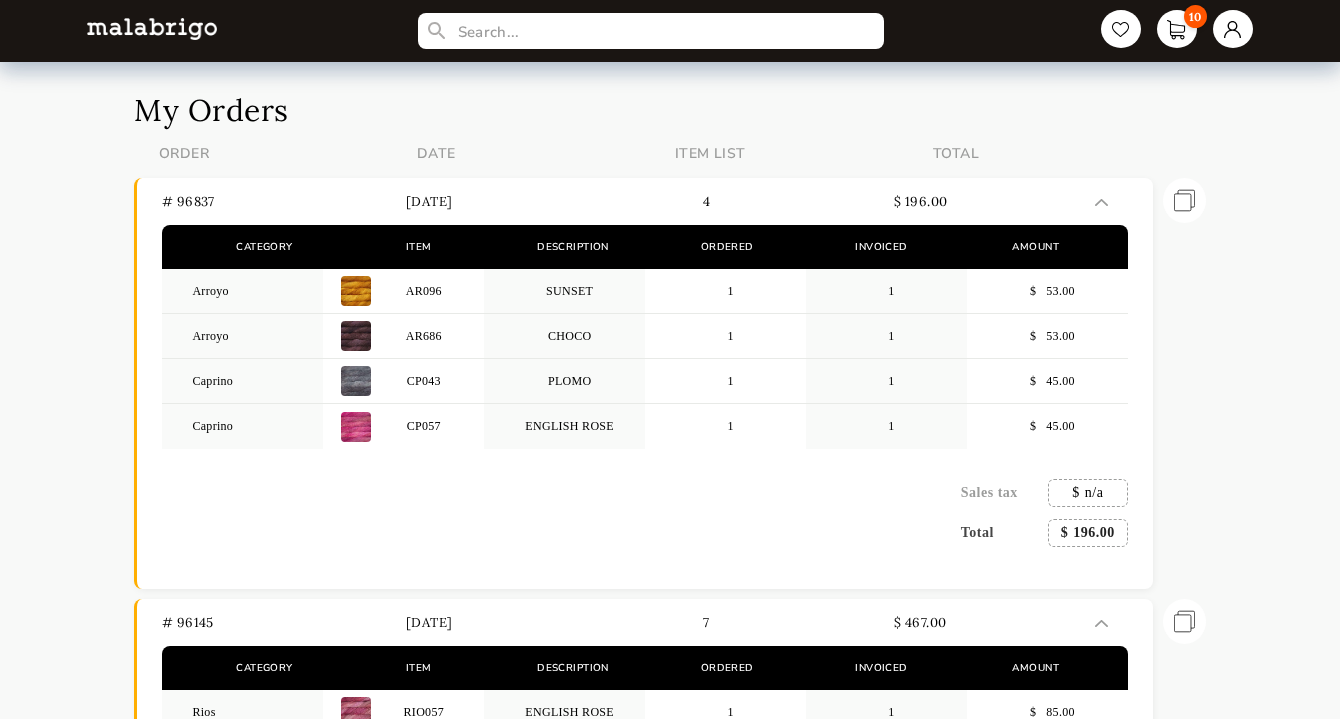 scroll, scrollTop: 0, scrollLeft: 0, axis: both 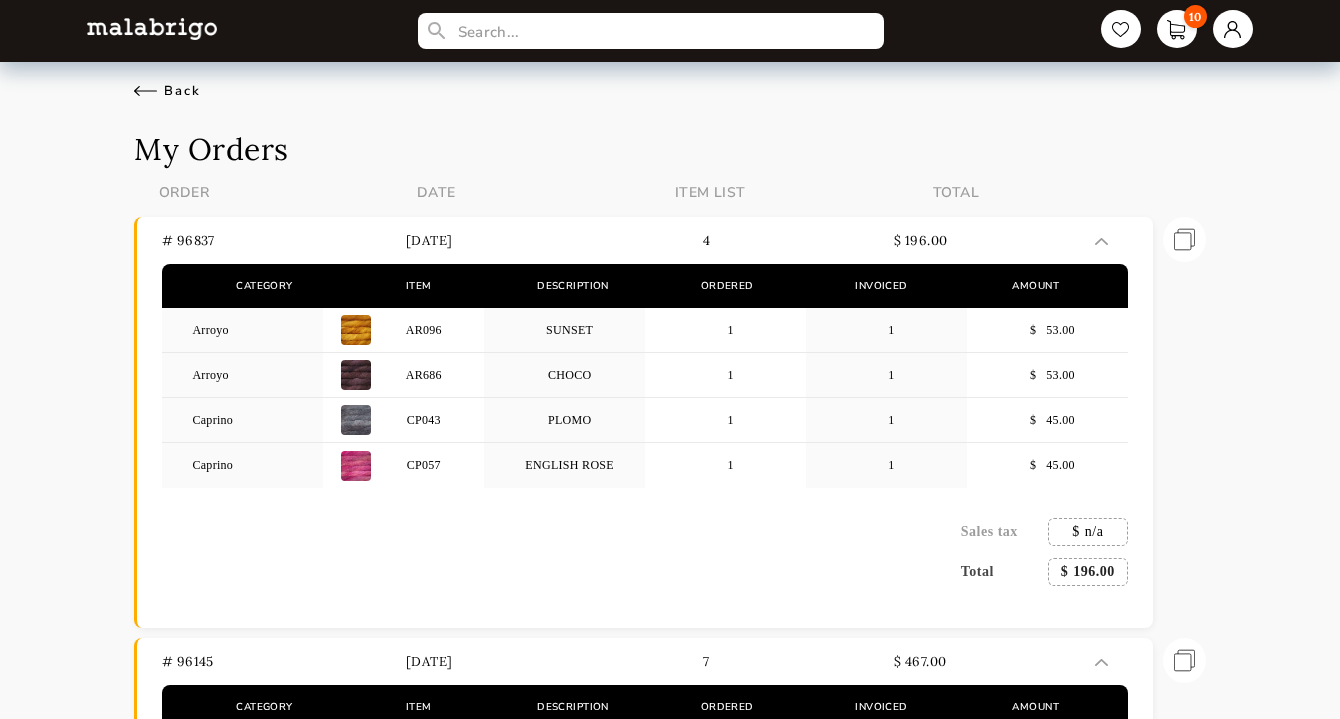 click on "Back" at bounding box center [167, 91] 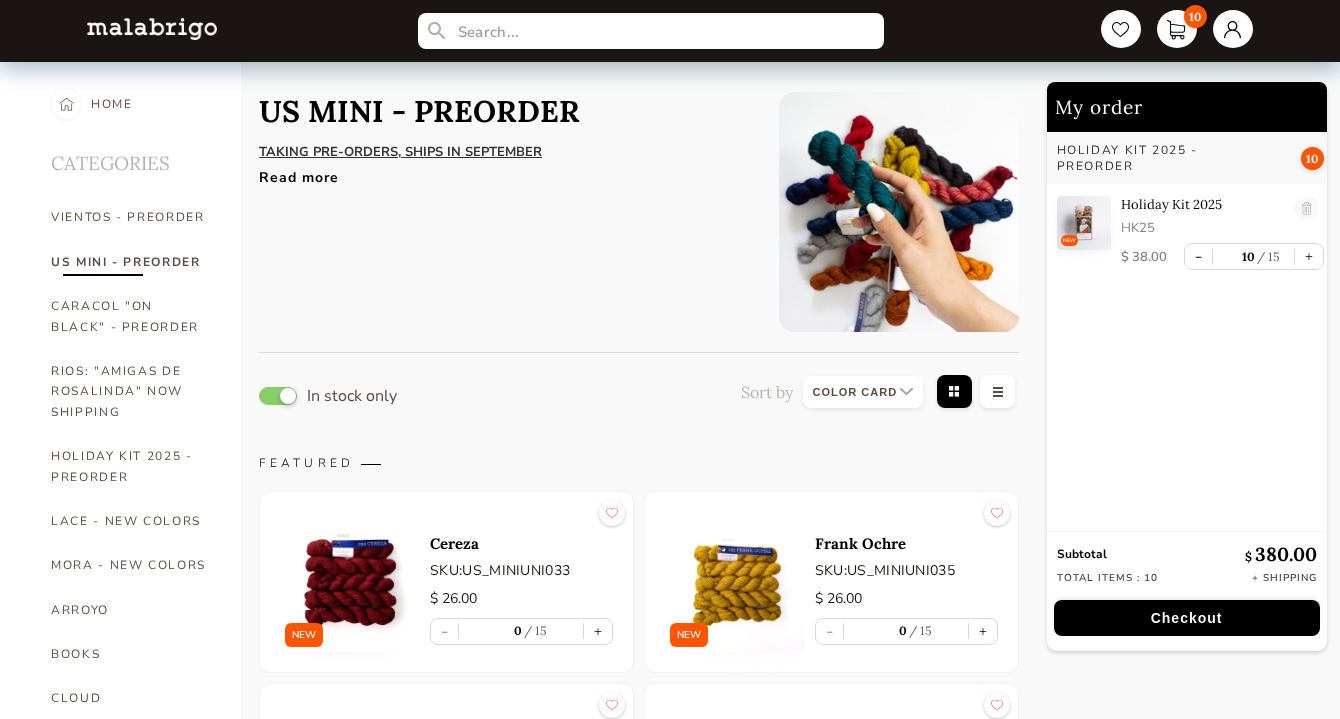 scroll, scrollTop: 300, scrollLeft: 0, axis: vertical 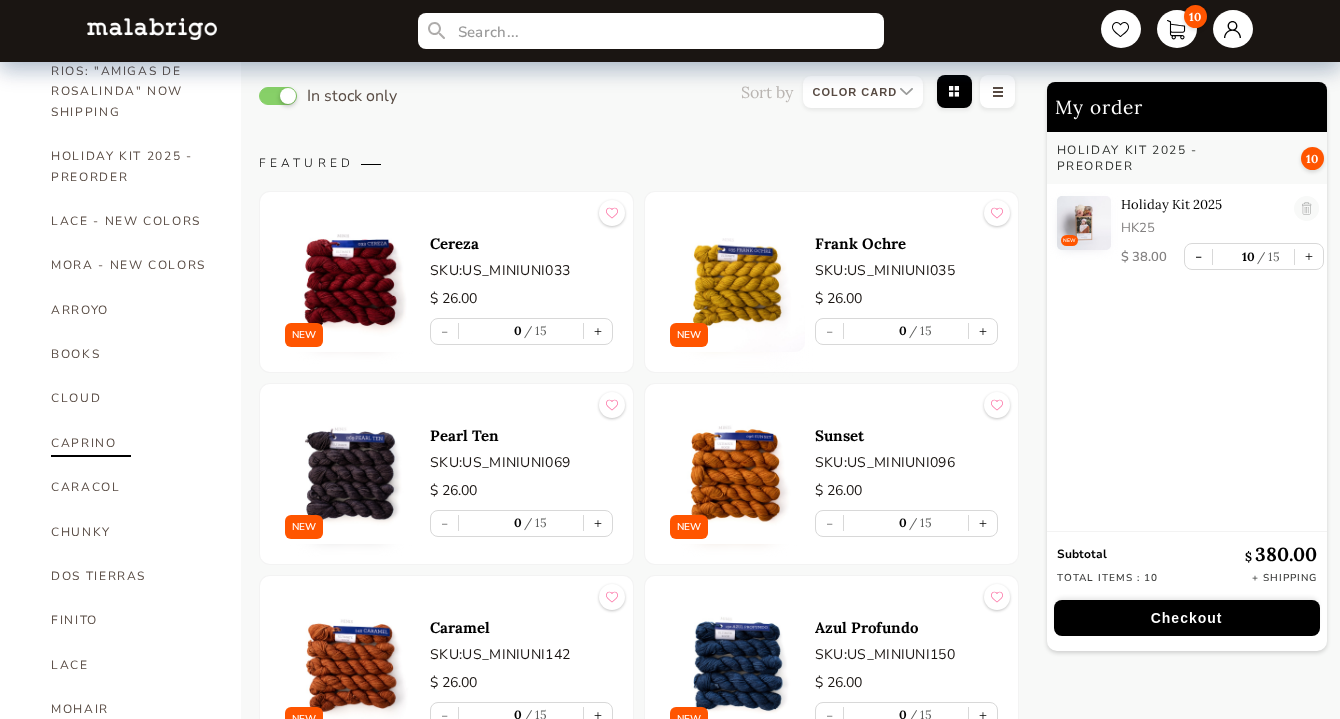 click on "CAPRINO" at bounding box center (131, 443) 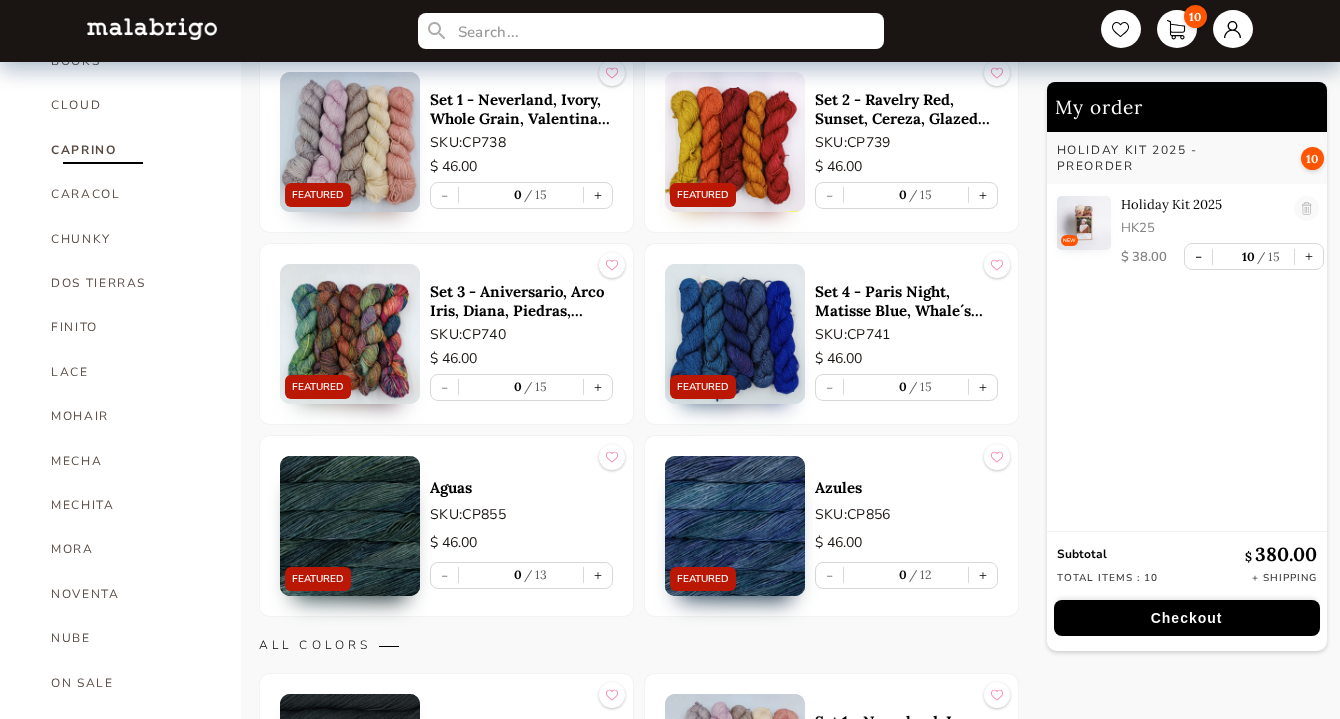 scroll, scrollTop: 600, scrollLeft: 0, axis: vertical 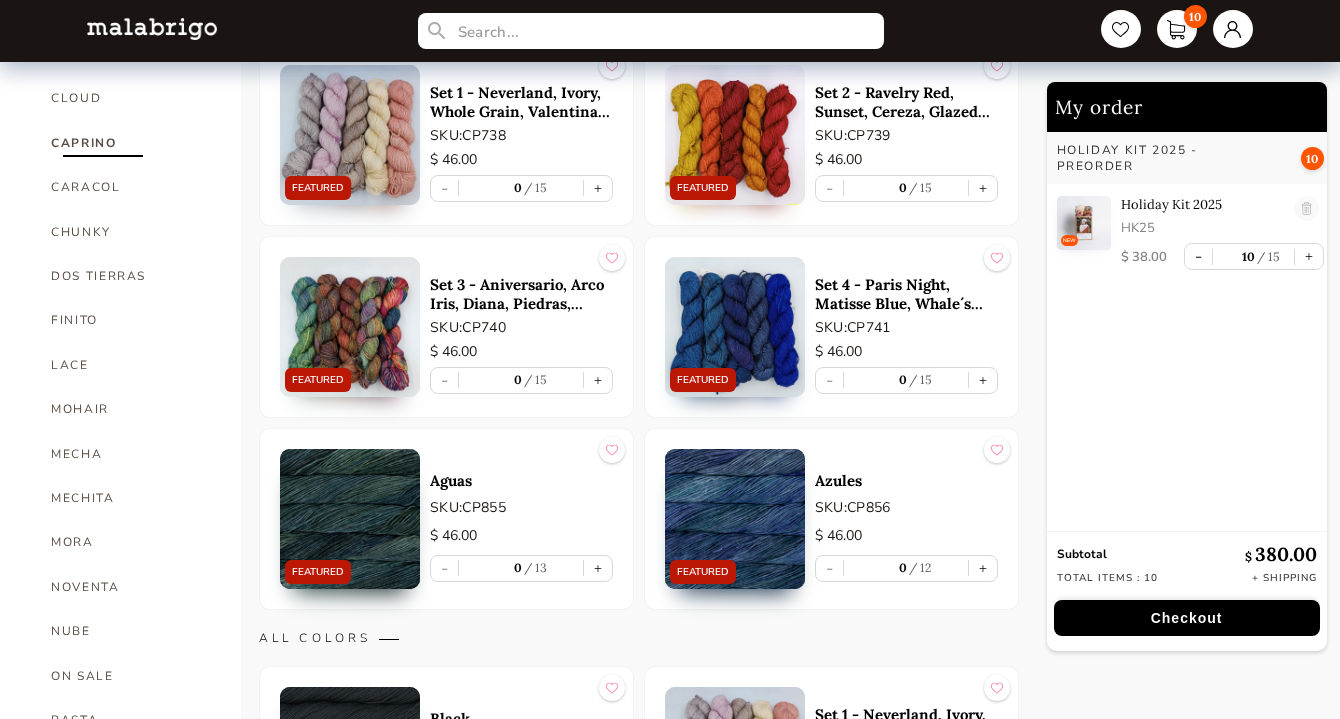 click on "Set 4 - Paris Night, Matisse Blue, Whale´s Road, Under The Sea, Azul Profundo" at bounding box center (906, 294) 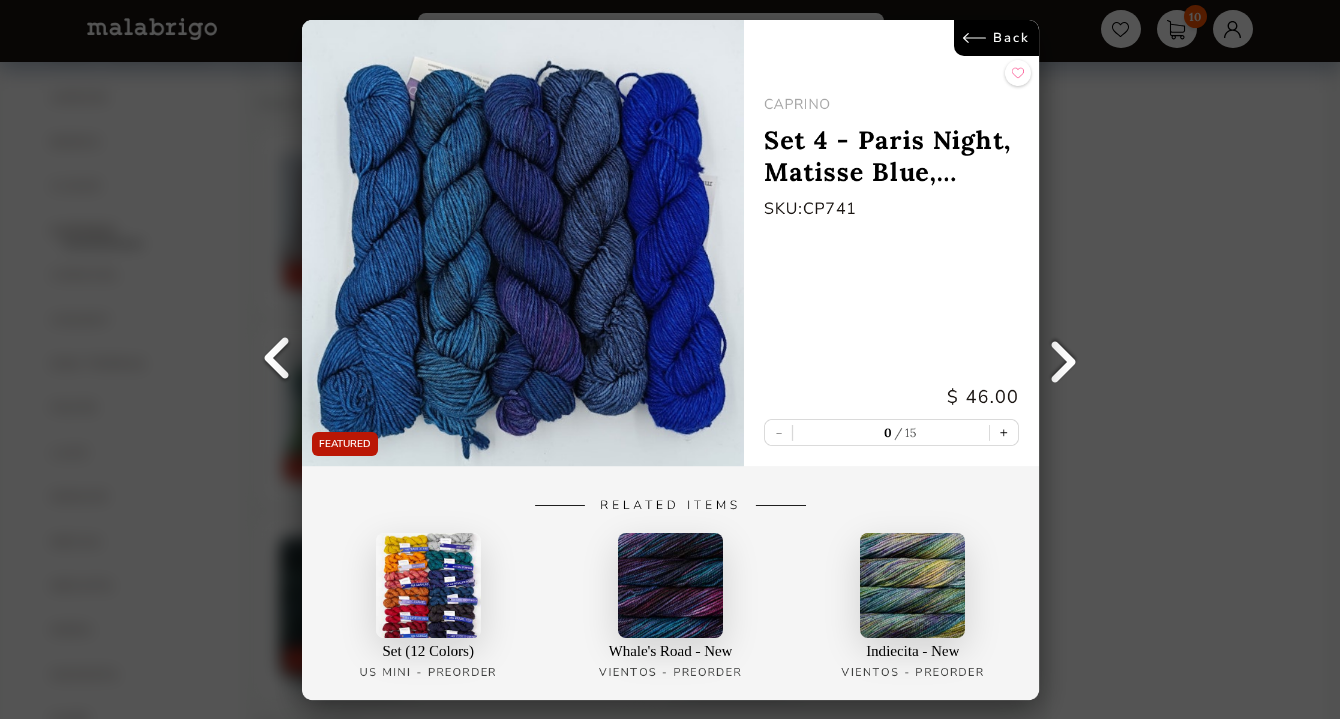 scroll, scrollTop: 100, scrollLeft: 0, axis: vertical 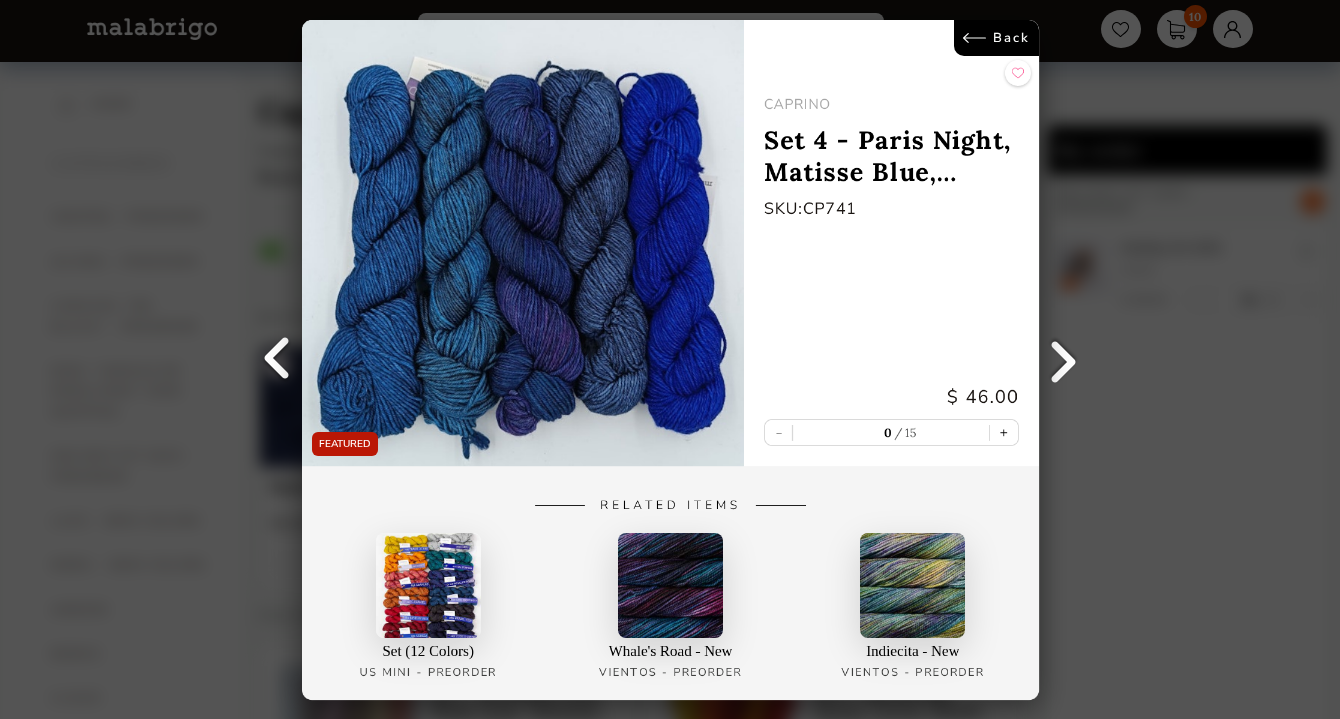 click on "Back" at bounding box center [996, 38] 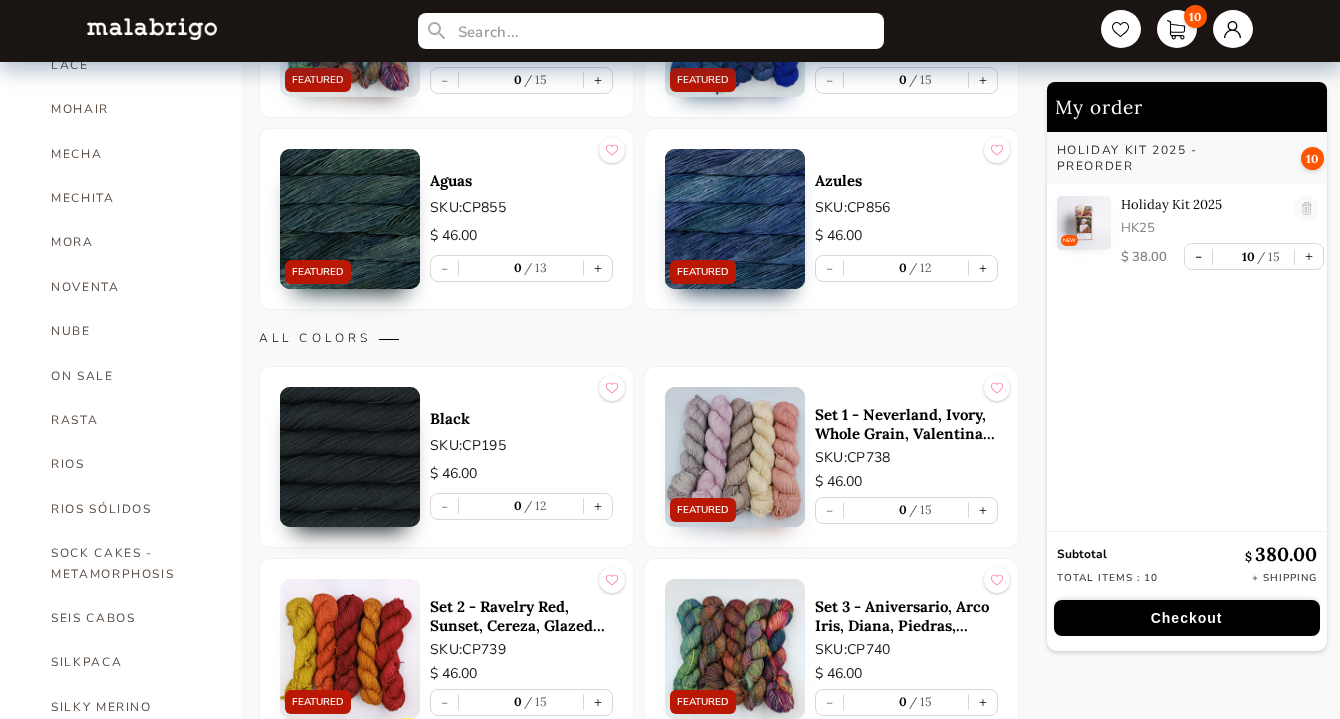 scroll, scrollTop: 500, scrollLeft: 0, axis: vertical 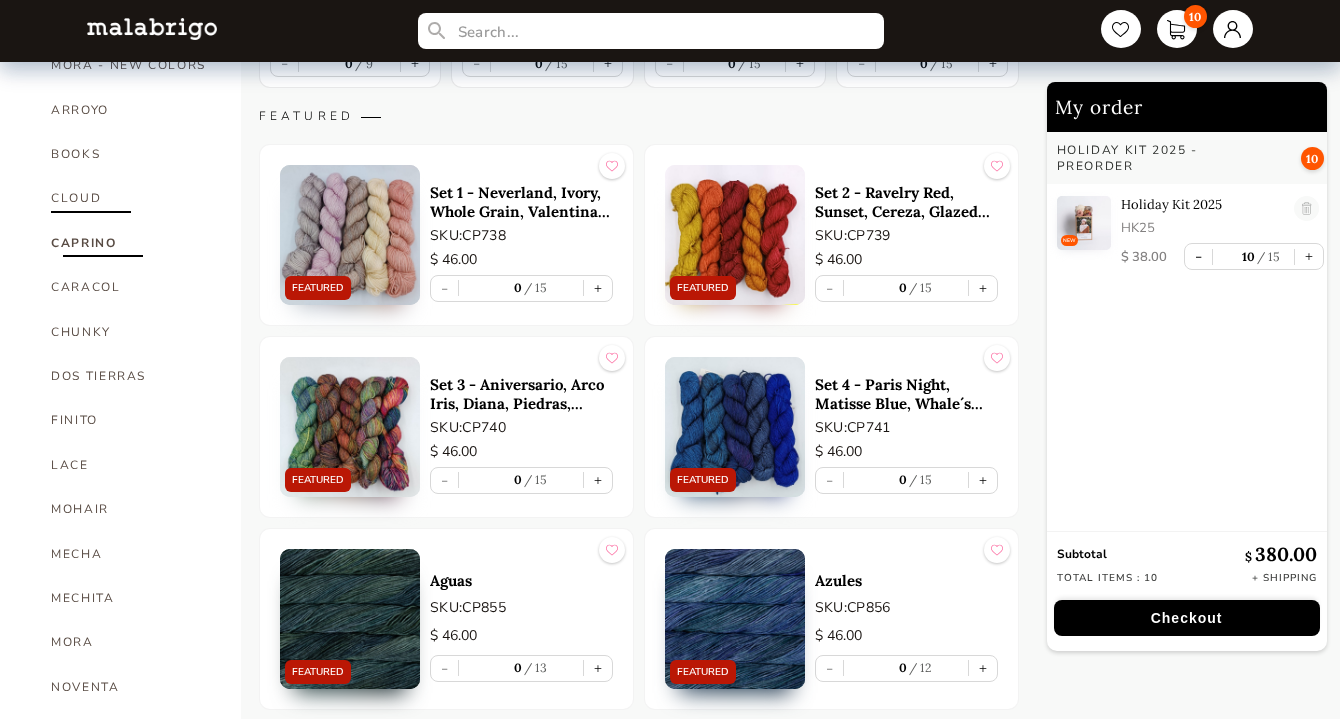 click on "CLOUD" at bounding box center [131, 198] 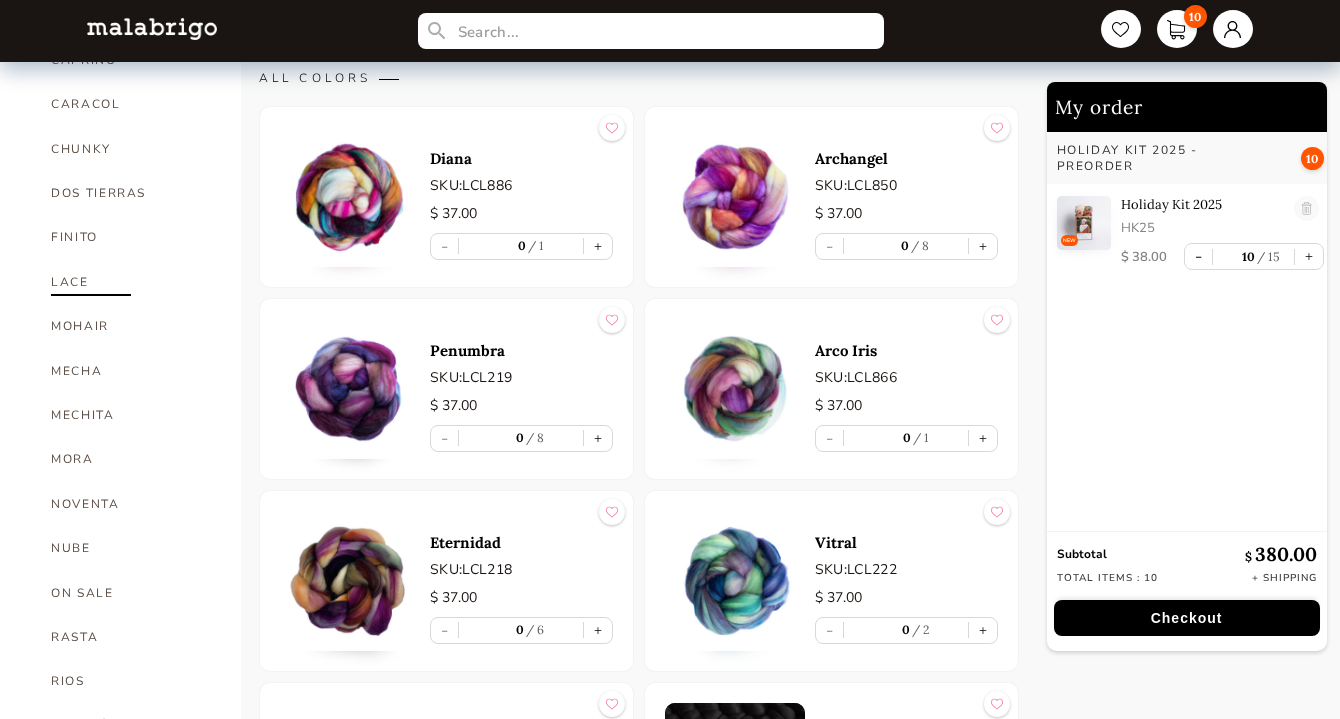 scroll, scrollTop: 700, scrollLeft: 0, axis: vertical 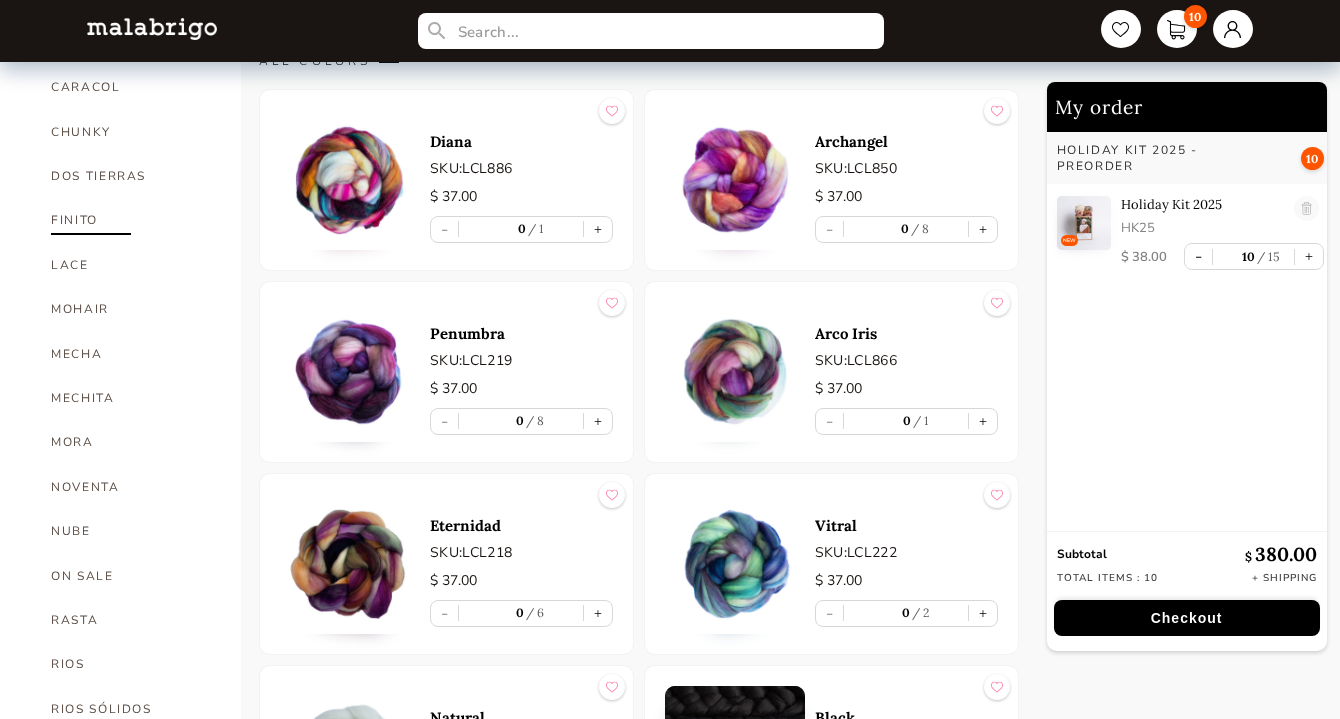 click on "FINITO" at bounding box center [131, 220] 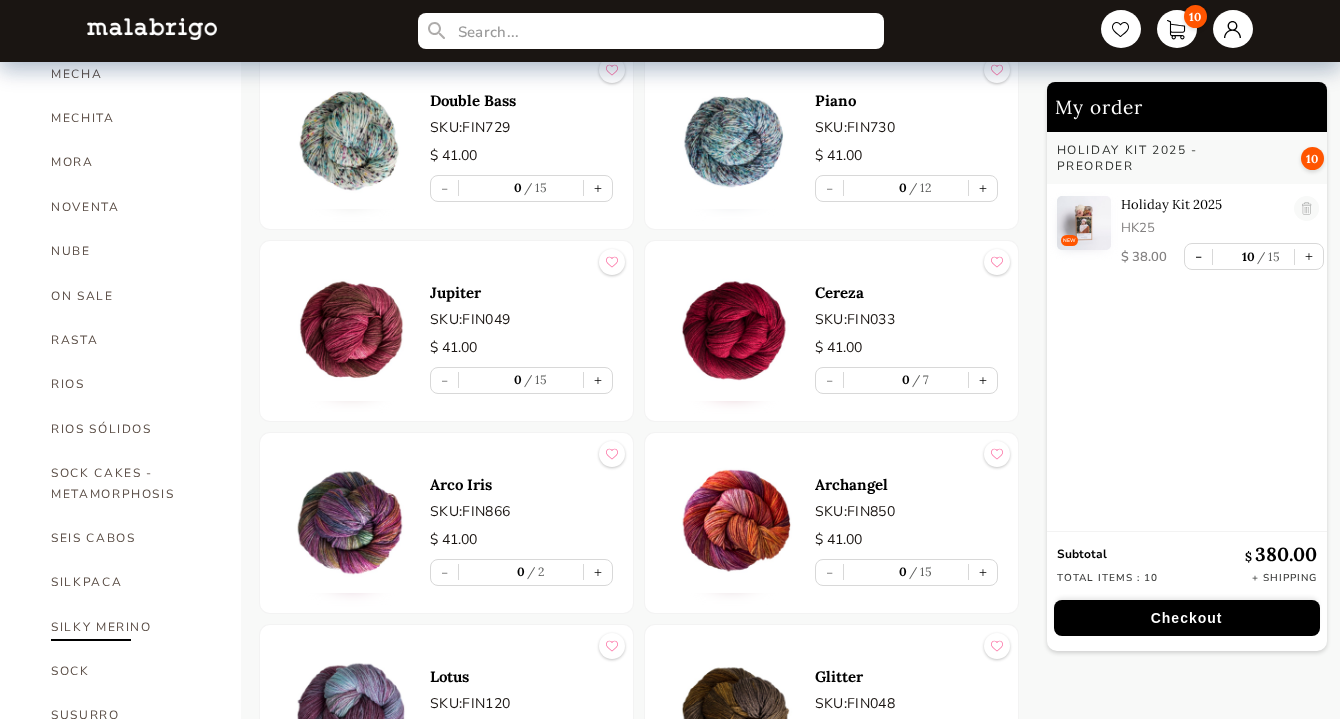 scroll, scrollTop: 1000, scrollLeft: 0, axis: vertical 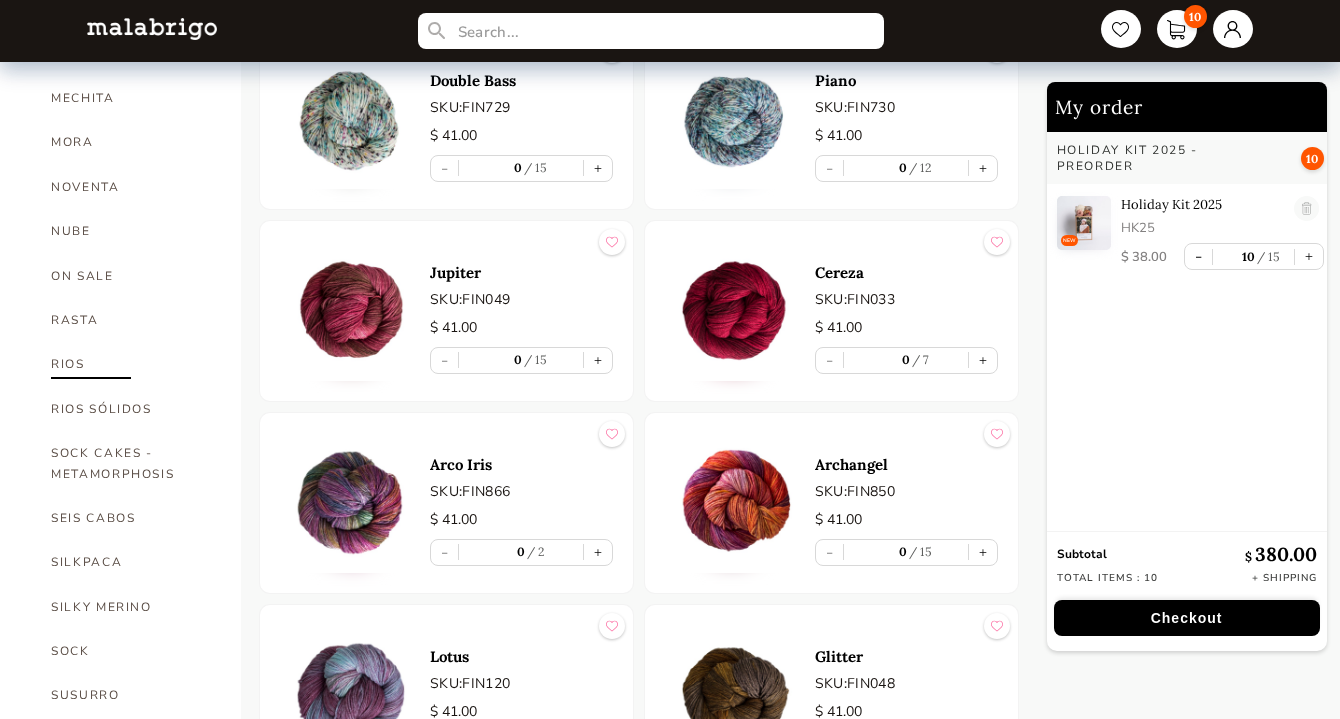 click on "RIOS" at bounding box center [131, 364] 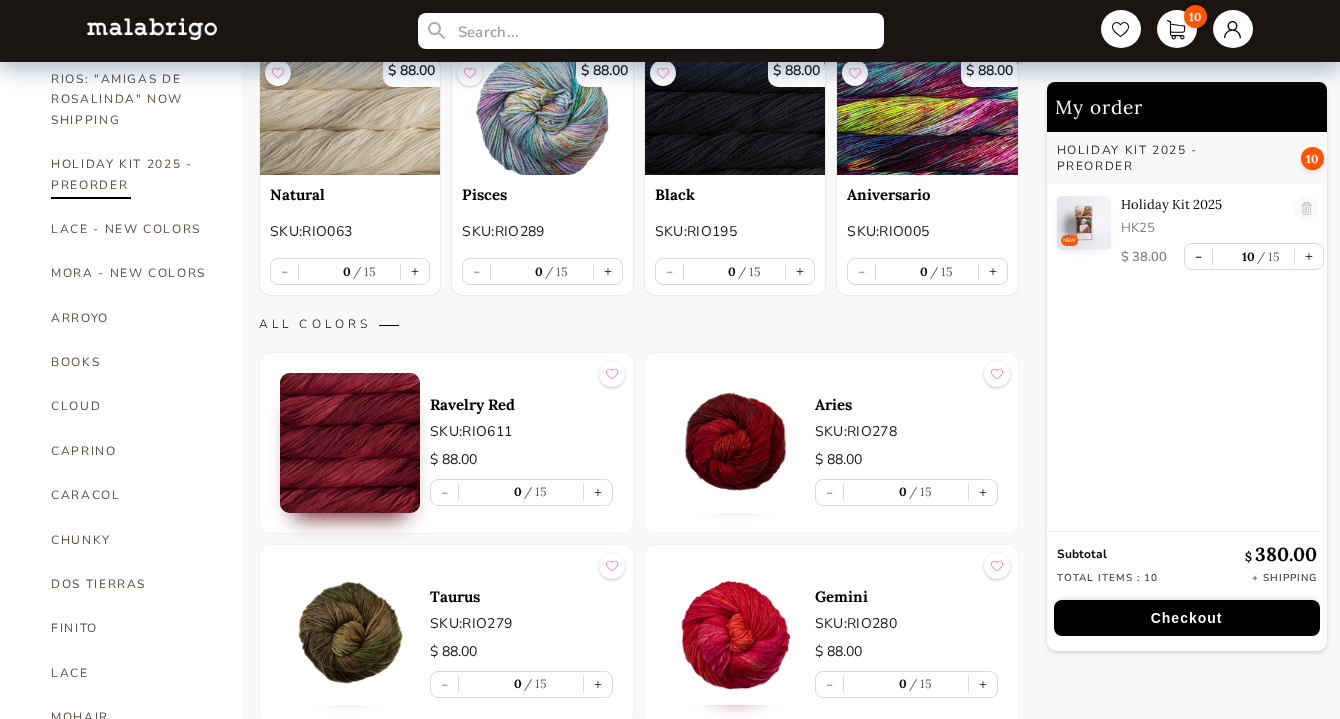 scroll, scrollTop: 0, scrollLeft: 0, axis: both 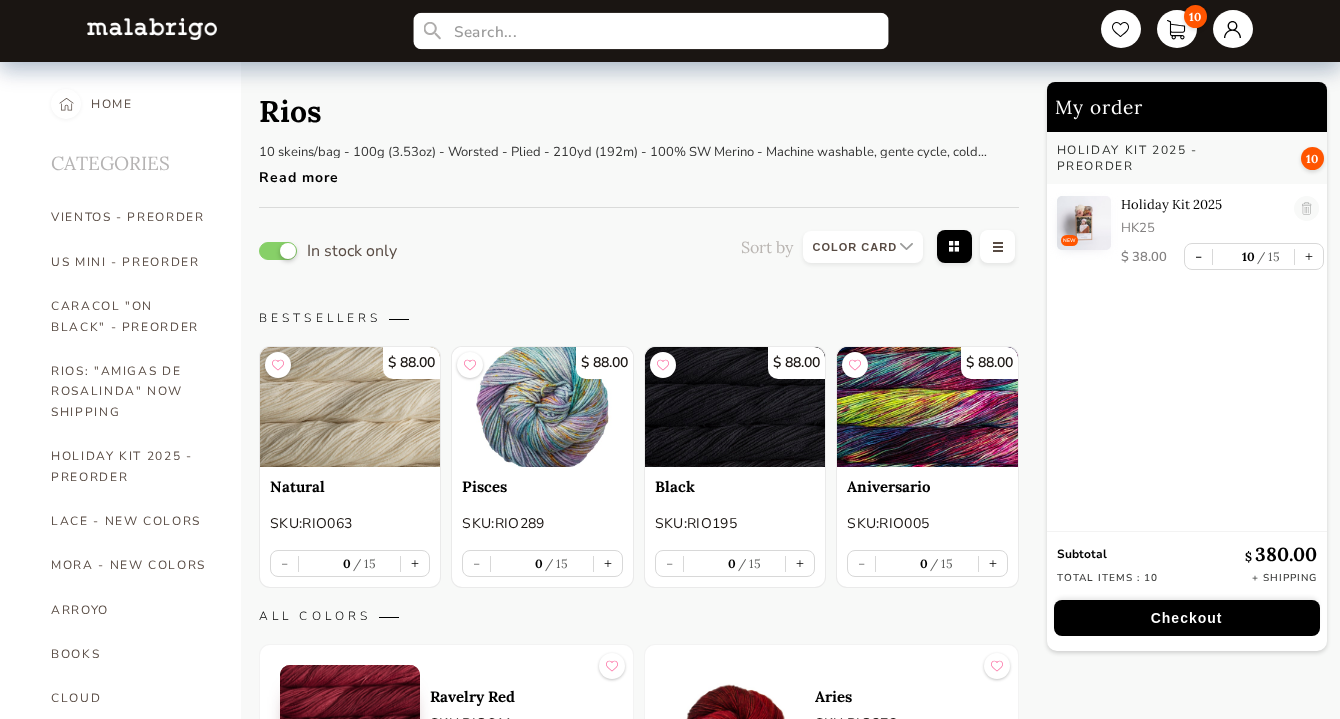 click at bounding box center [651, 31] 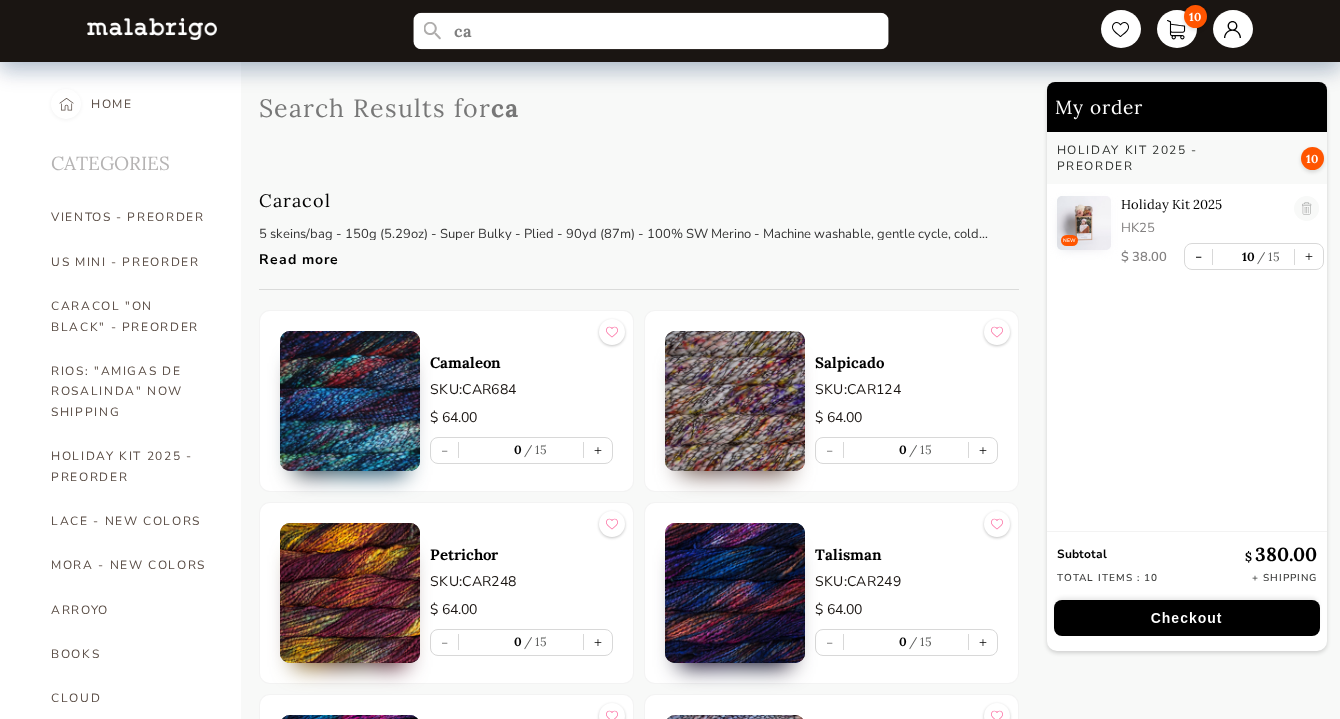 type on "c" 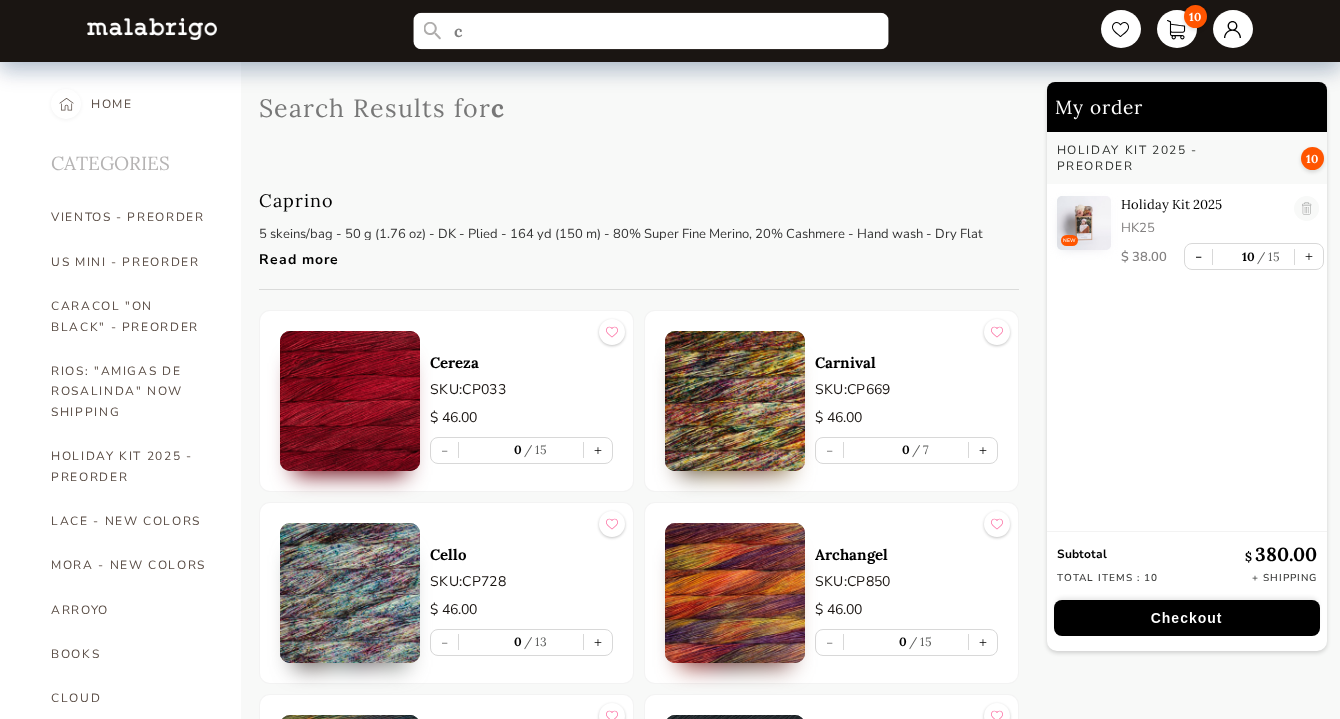 type 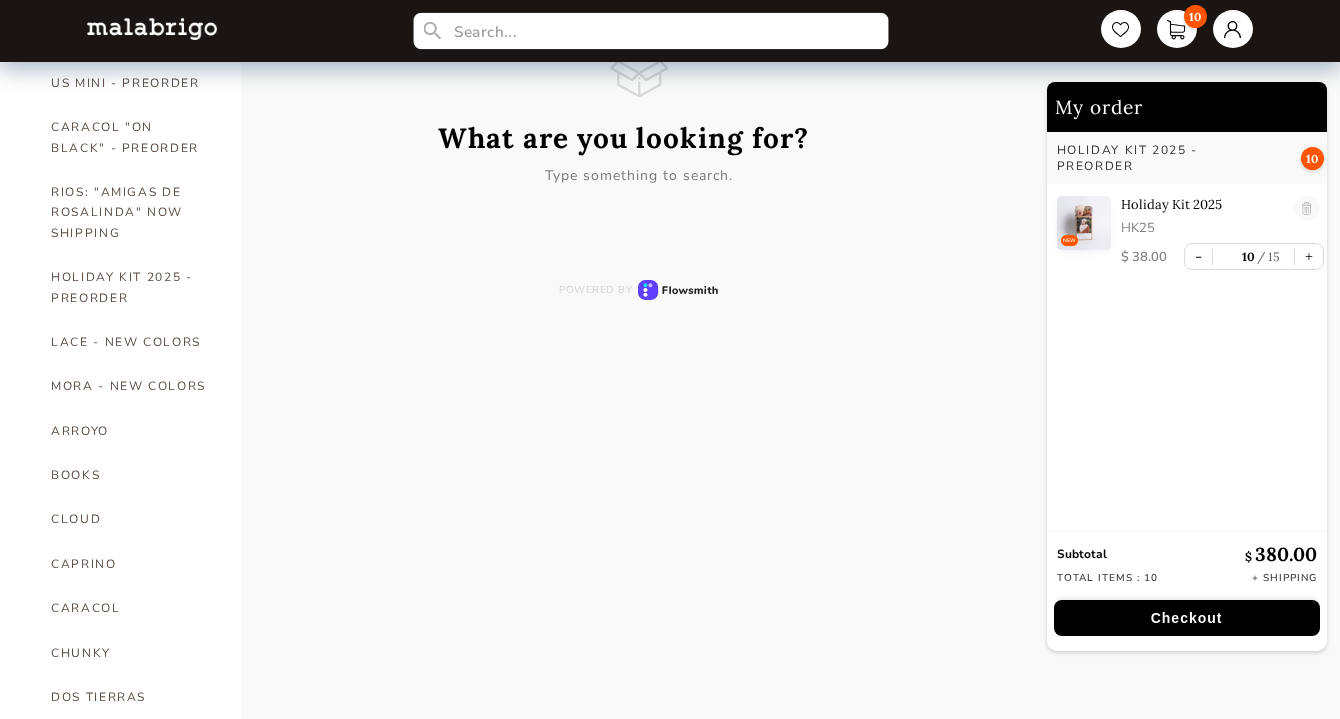 scroll, scrollTop: 300, scrollLeft: 0, axis: vertical 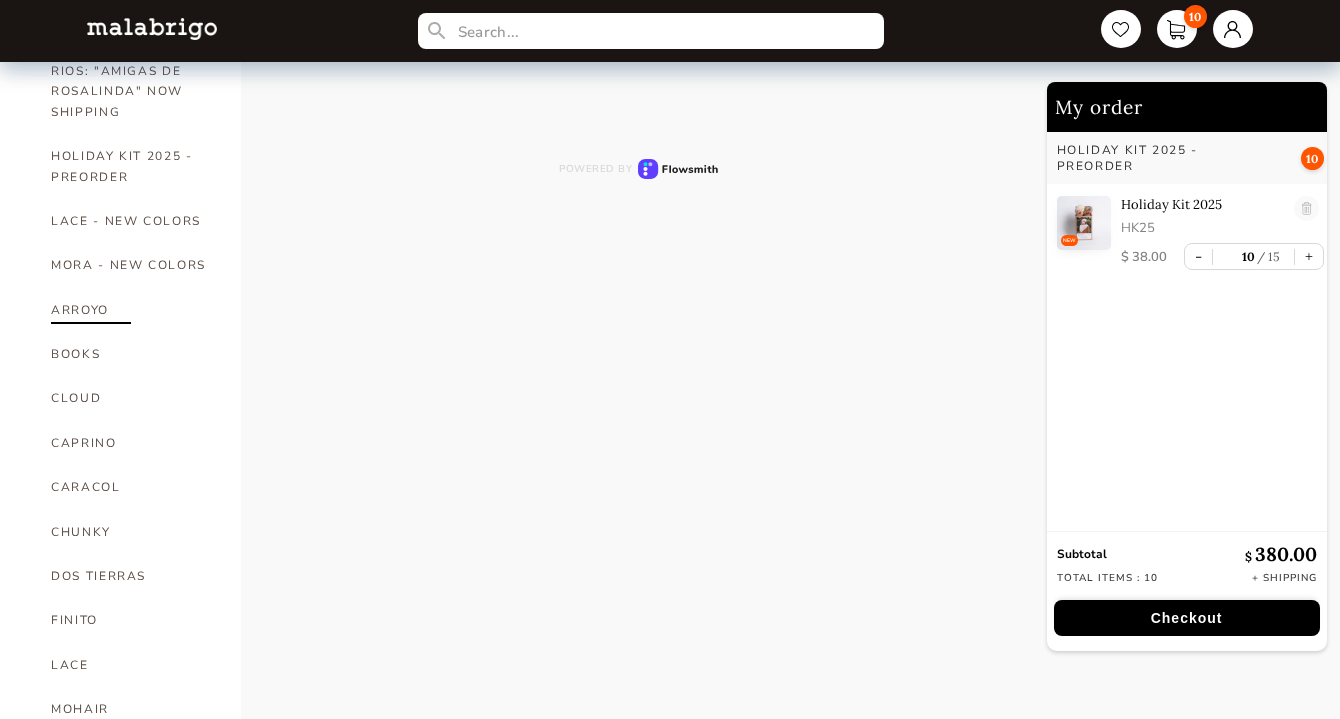 click on "ARROYO" at bounding box center (131, 310) 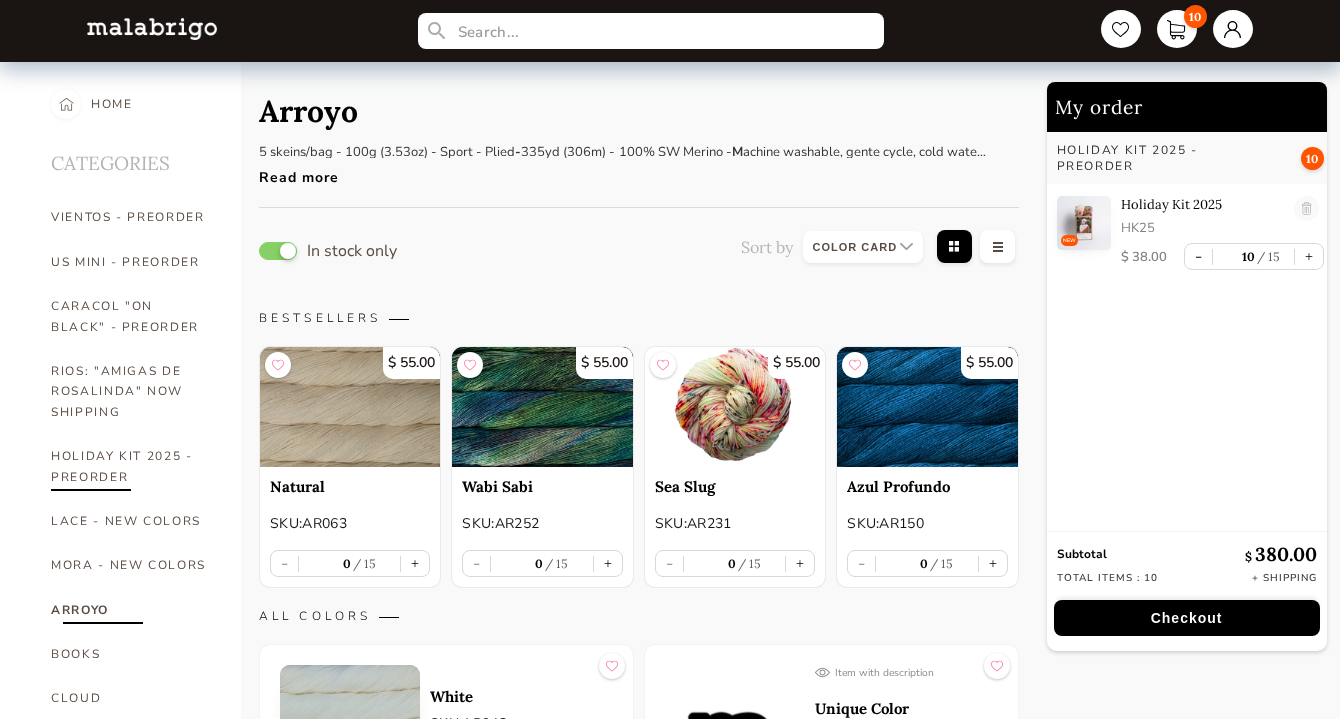 scroll, scrollTop: 100, scrollLeft: 0, axis: vertical 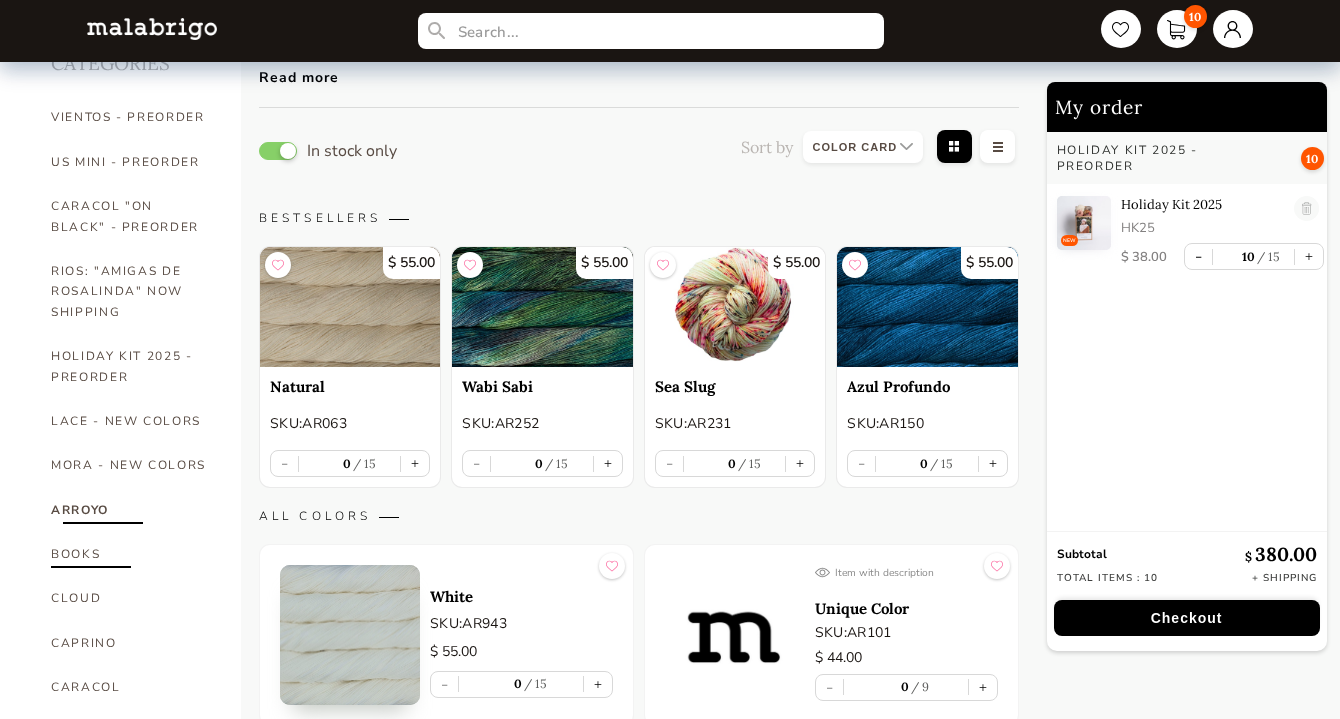 click on "BOOKS" at bounding box center [131, 554] 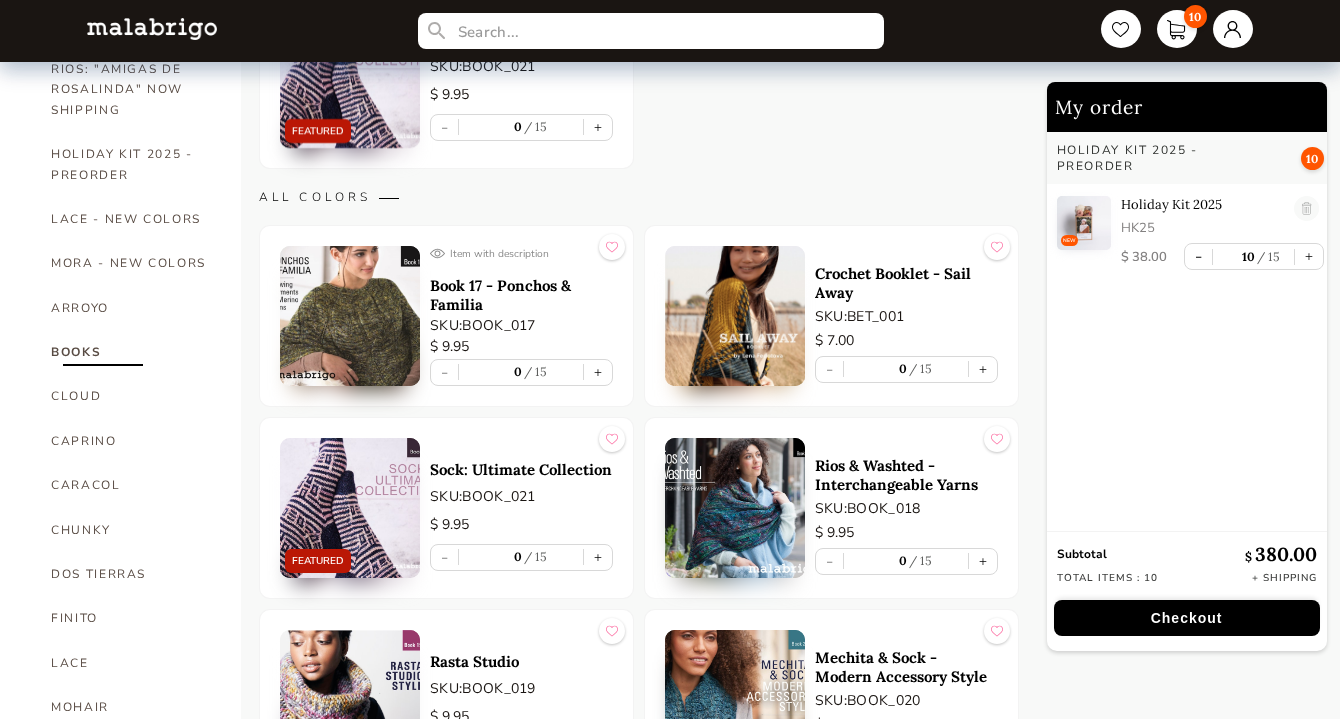 scroll, scrollTop: 400, scrollLeft: 0, axis: vertical 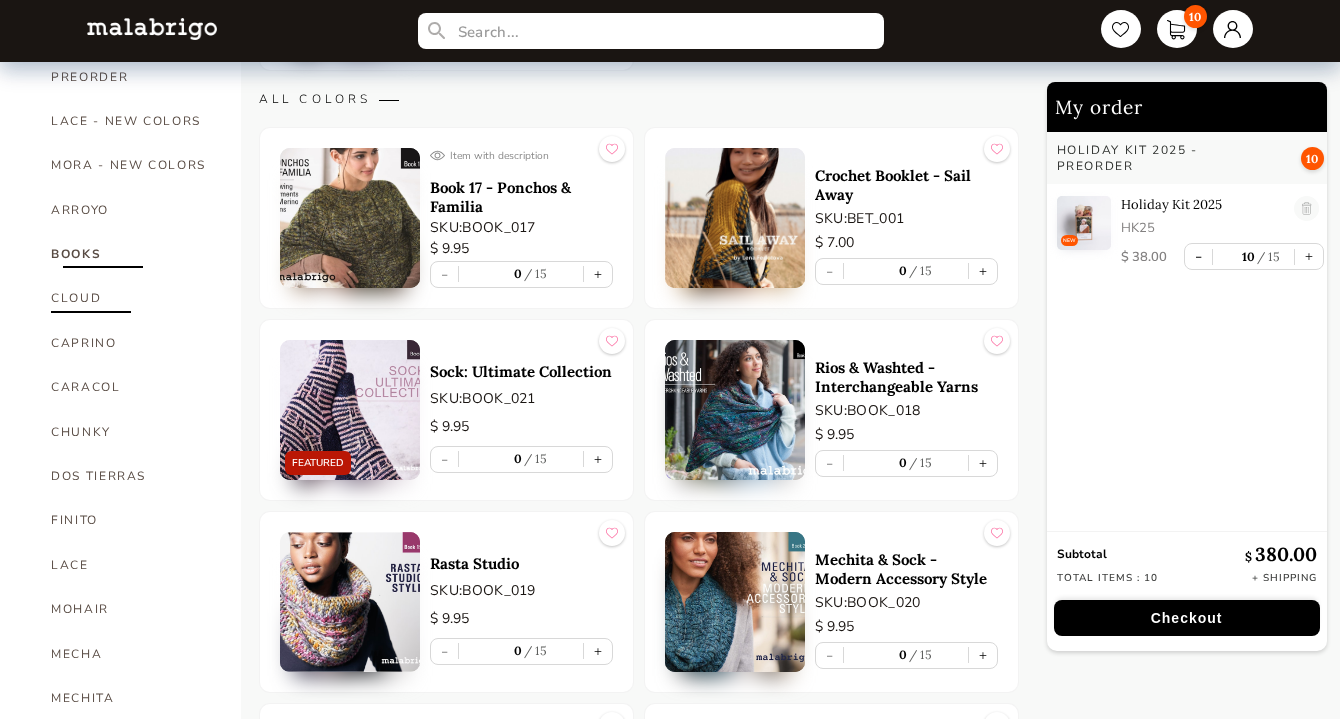 click on "CLOUD" at bounding box center (131, 298) 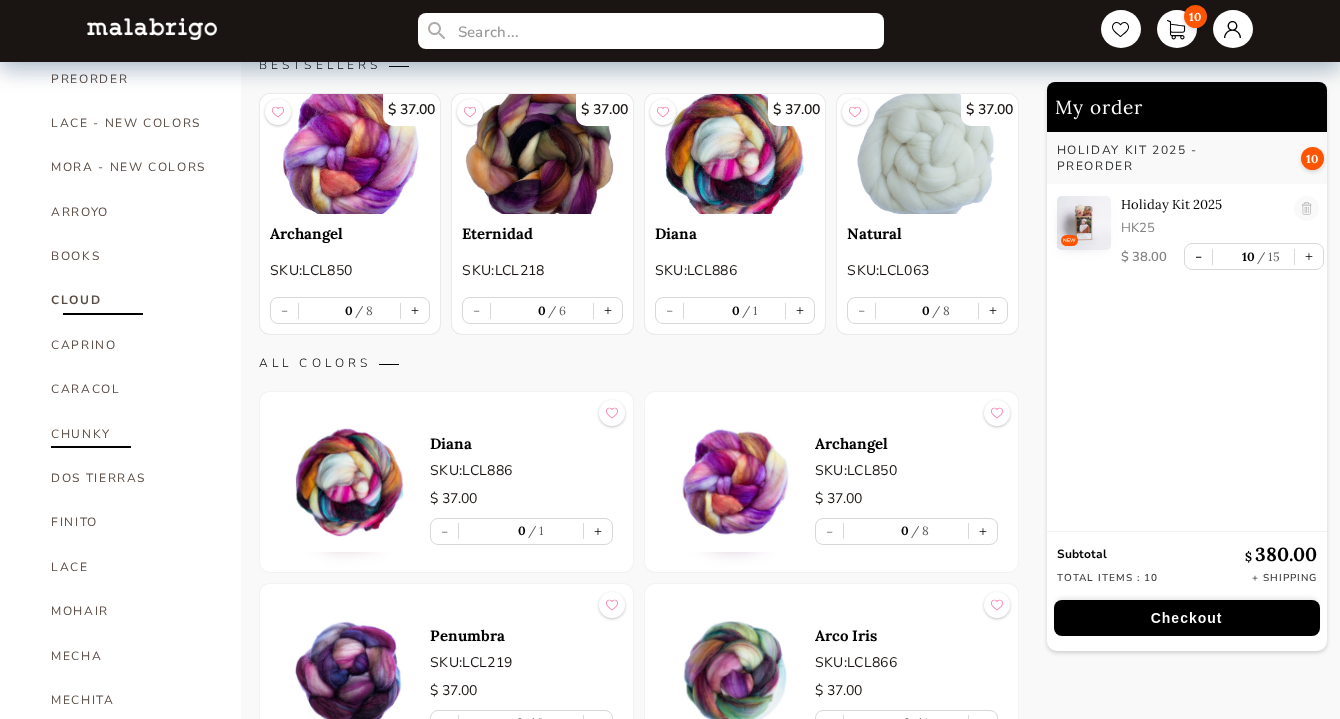 scroll, scrollTop: 400, scrollLeft: 0, axis: vertical 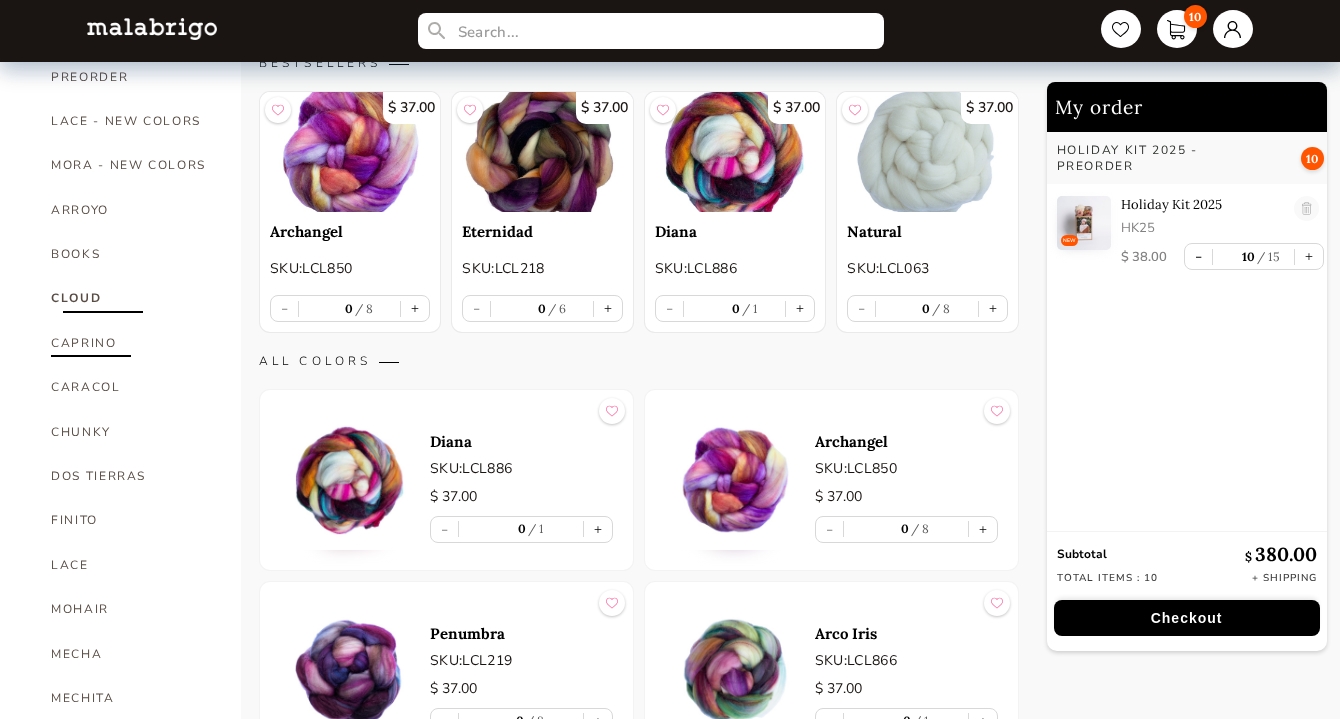 click on "CAPRINO" at bounding box center [131, 343] 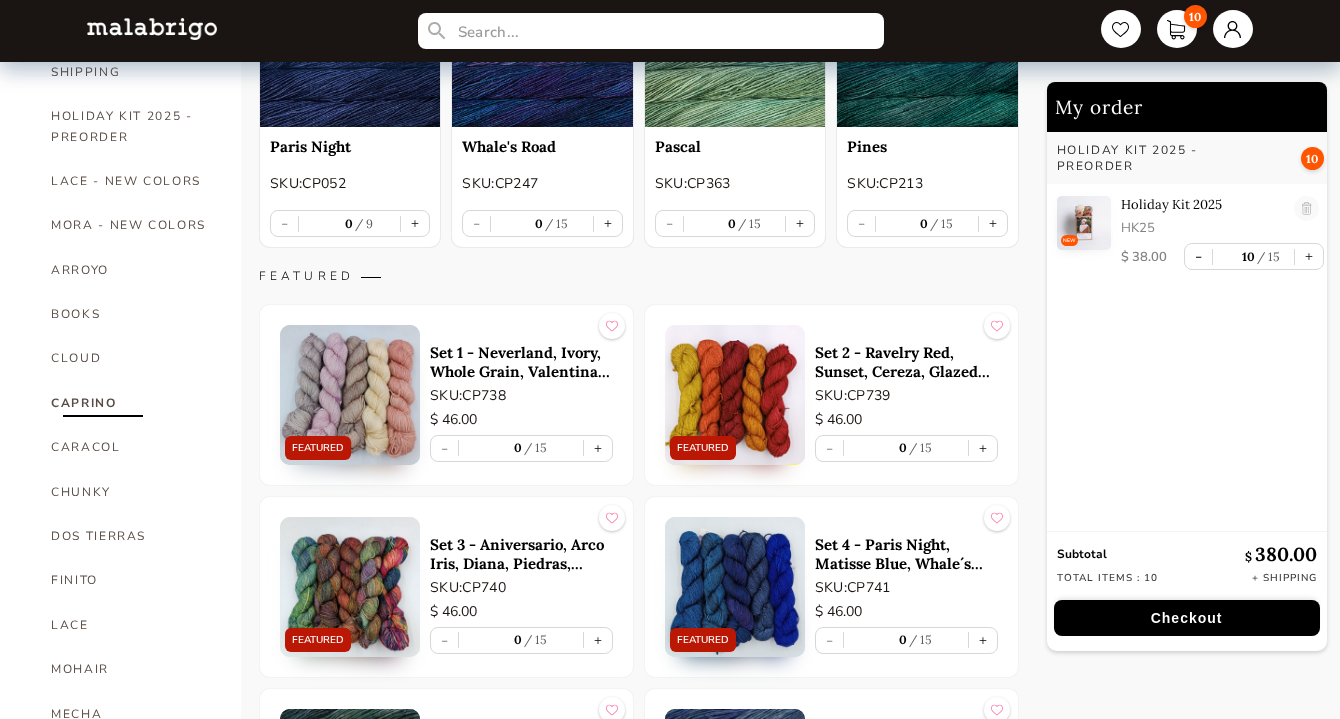 scroll, scrollTop: 400, scrollLeft: 0, axis: vertical 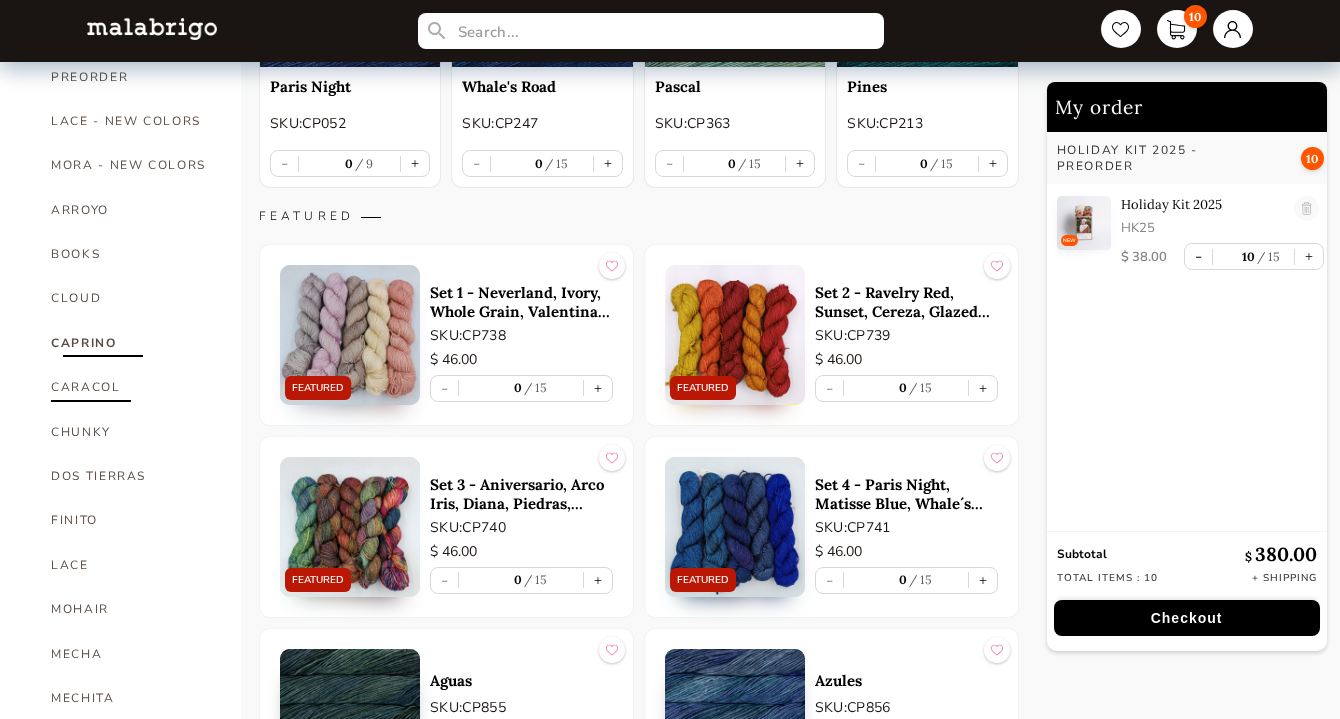 click on "CARACOL" at bounding box center [131, 387] 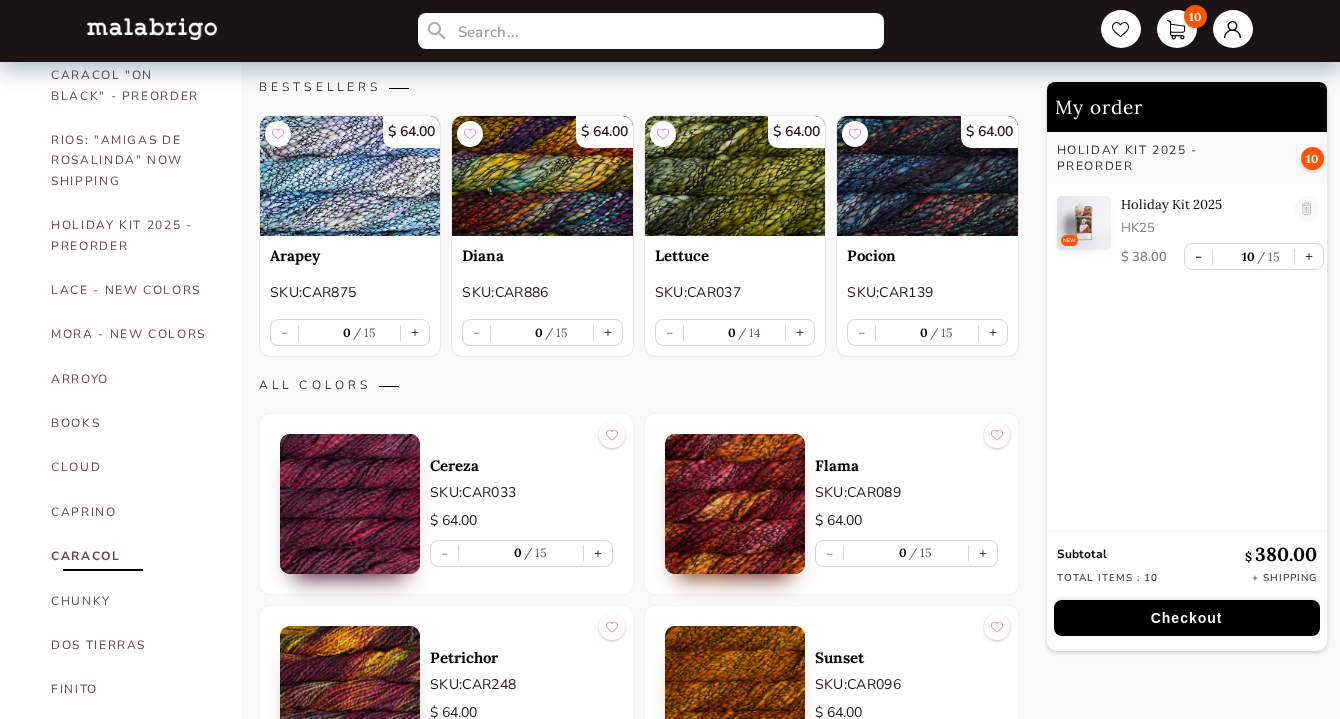 scroll, scrollTop: 400, scrollLeft: 0, axis: vertical 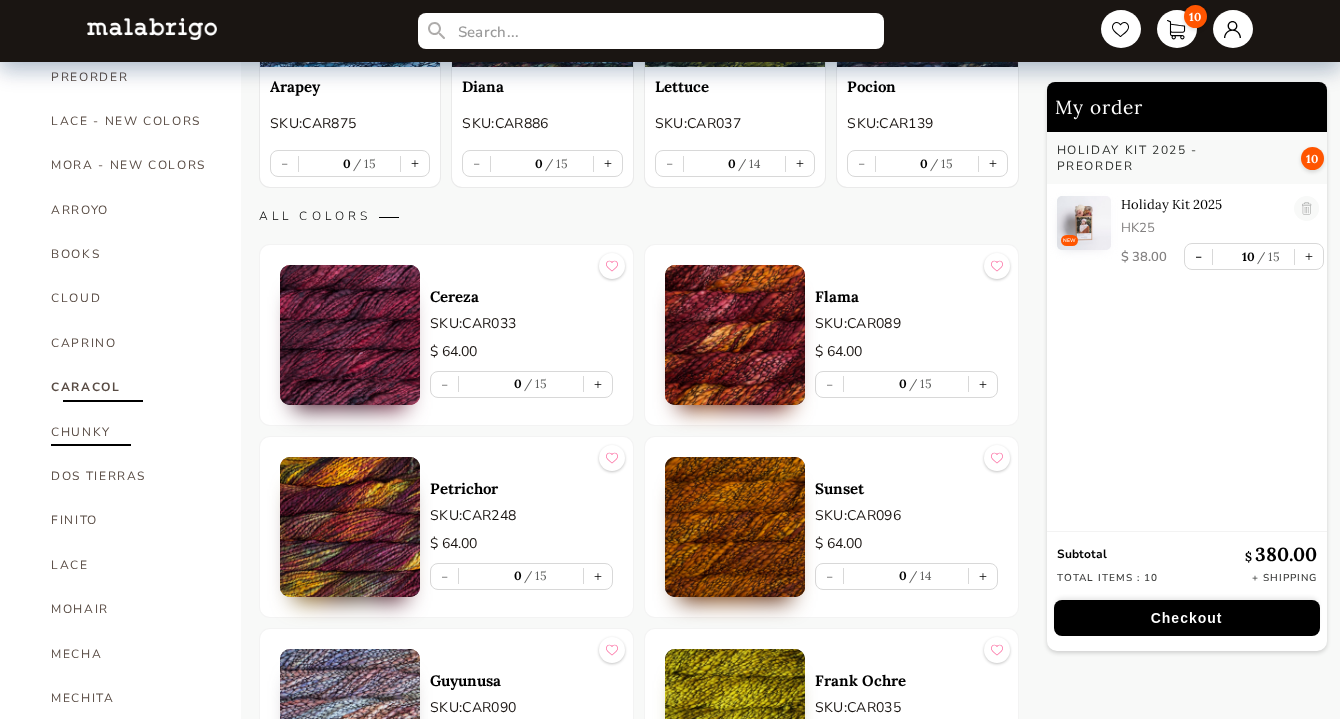 click on "CHUNKY" at bounding box center (131, 432) 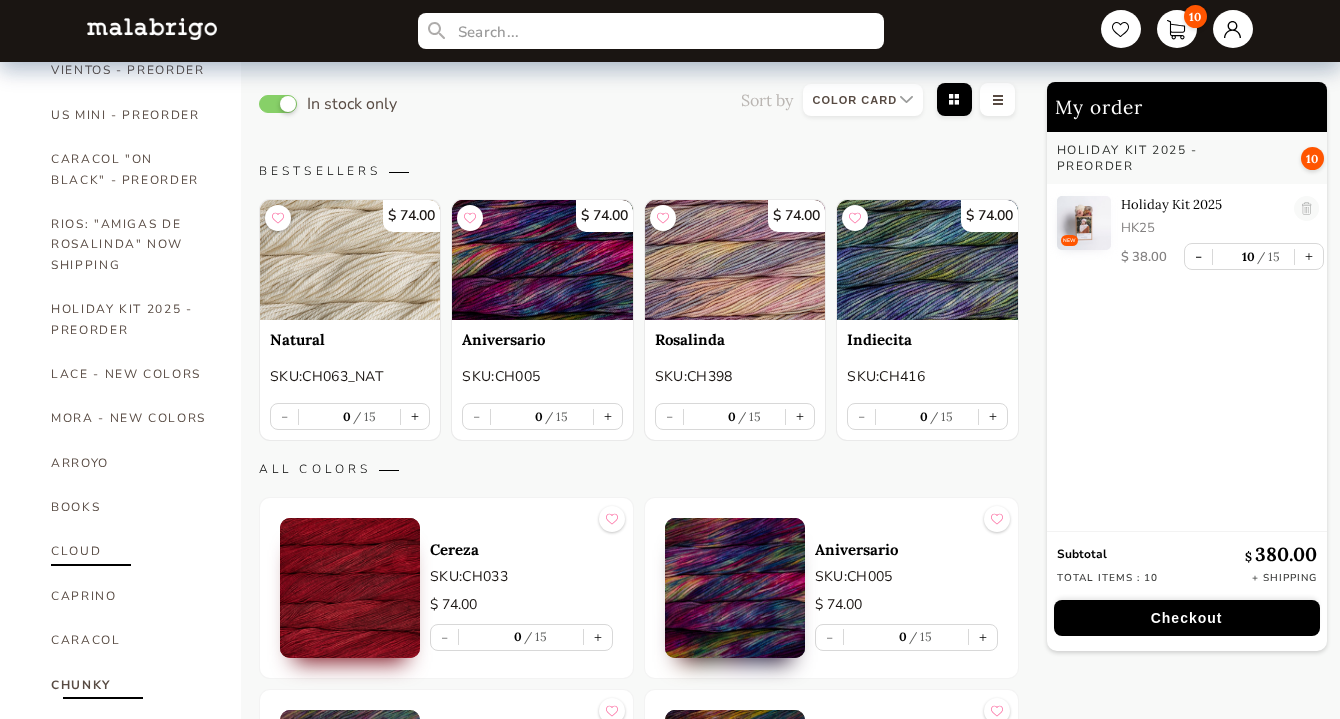 scroll, scrollTop: 0, scrollLeft: 0, axis: both 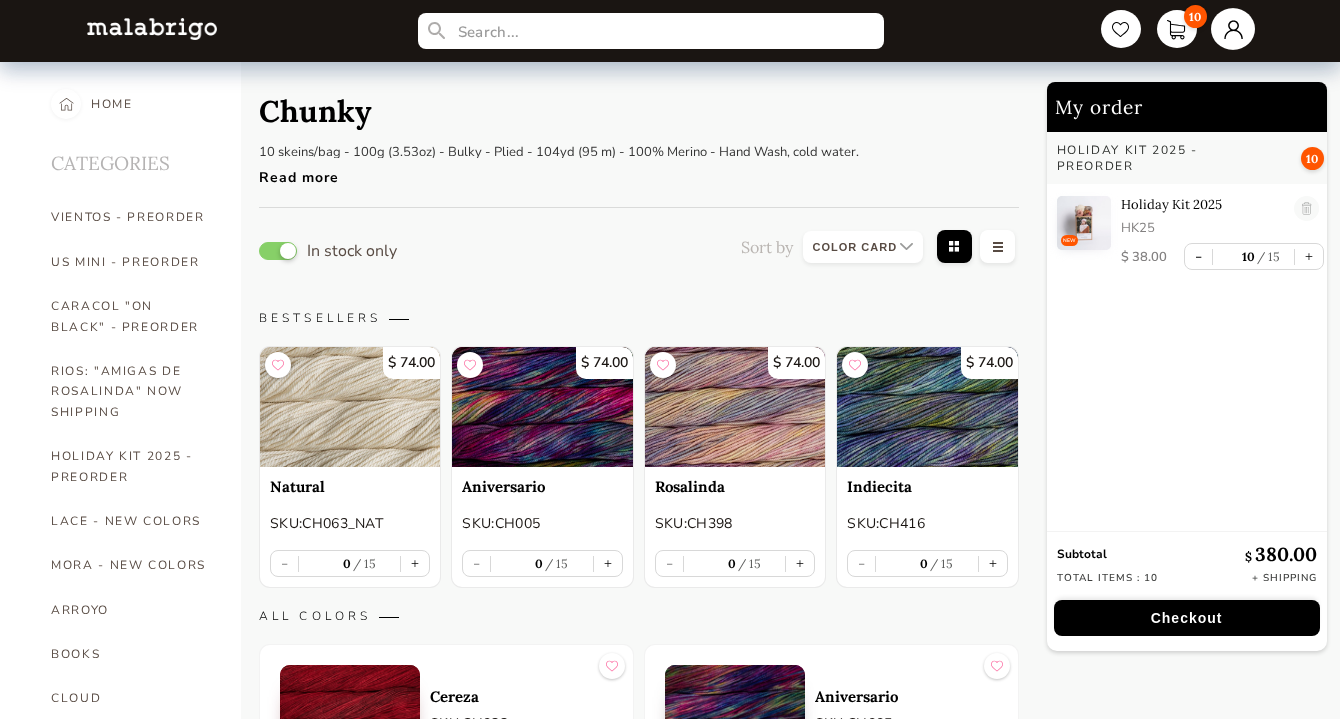 click at bounding box center [1233, 29] 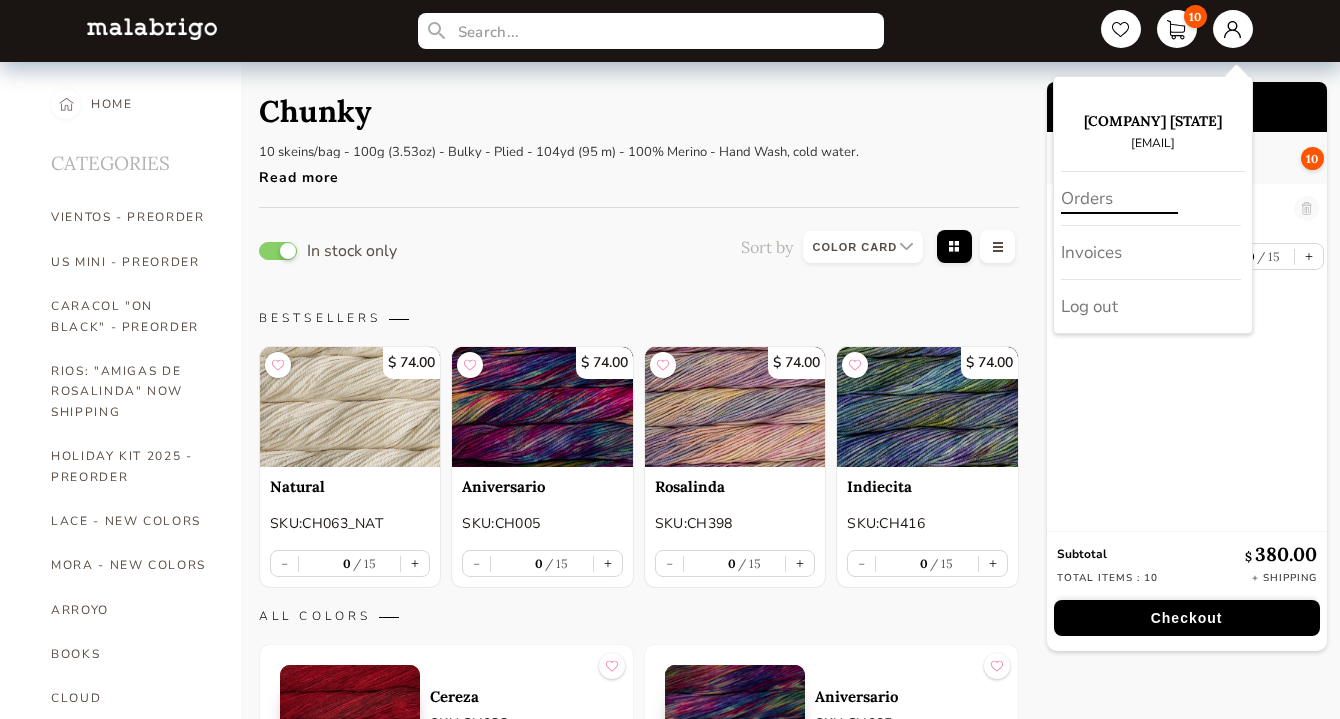 click on "Orders" at bounding box center (1151, 199) 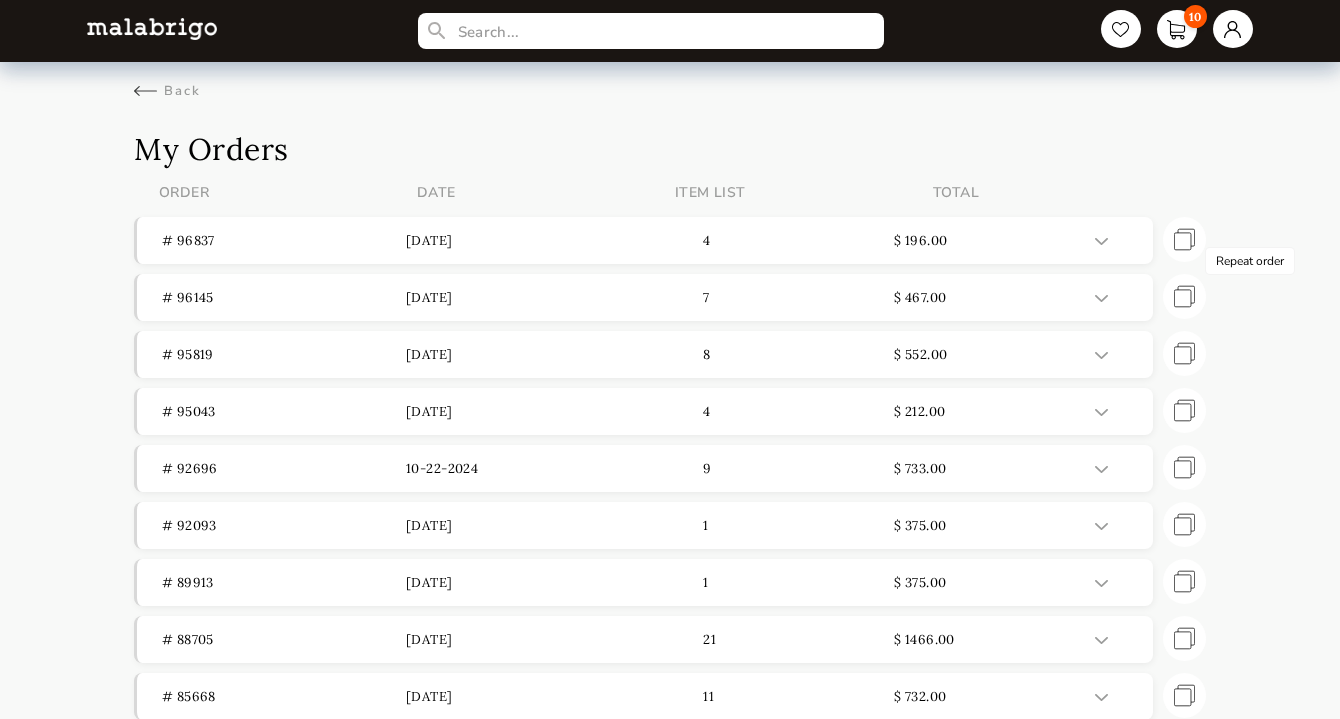 click at bounding box center [1184, 239] 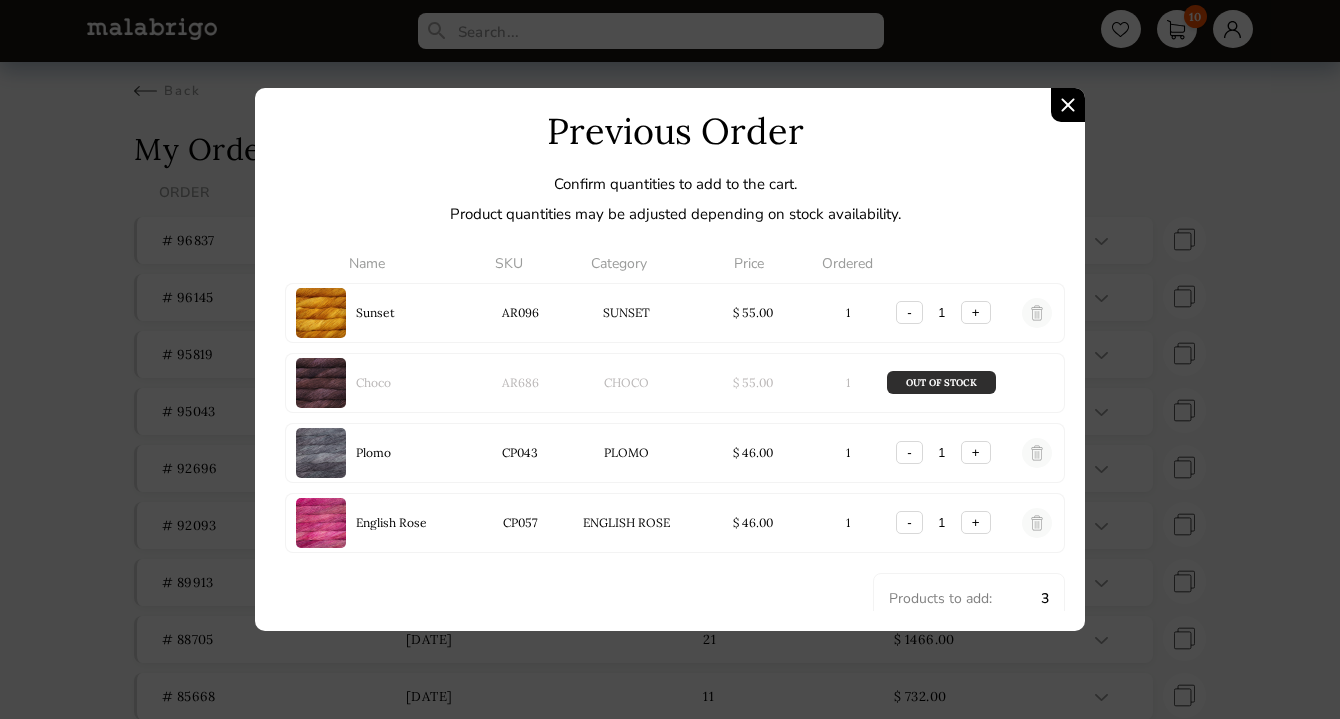click at bounding box center (1068, 105) 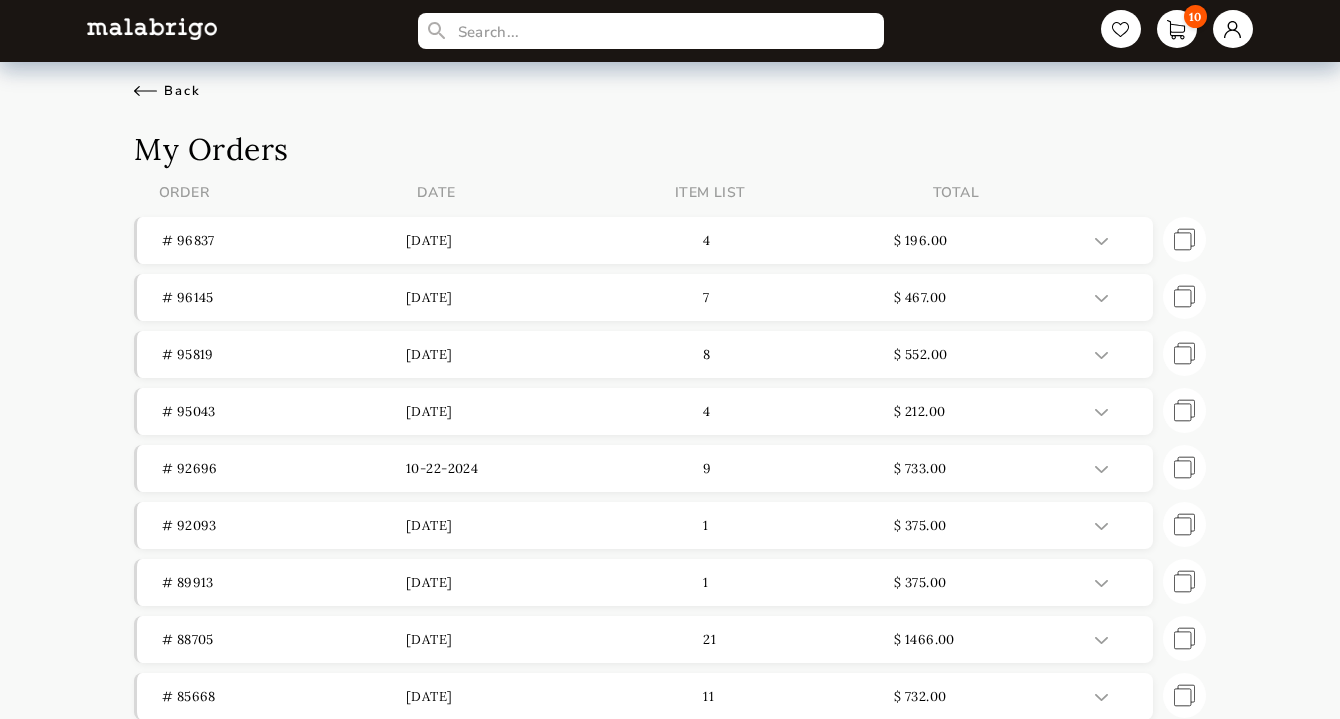 click on "Back" at bounding box center [167, 91] 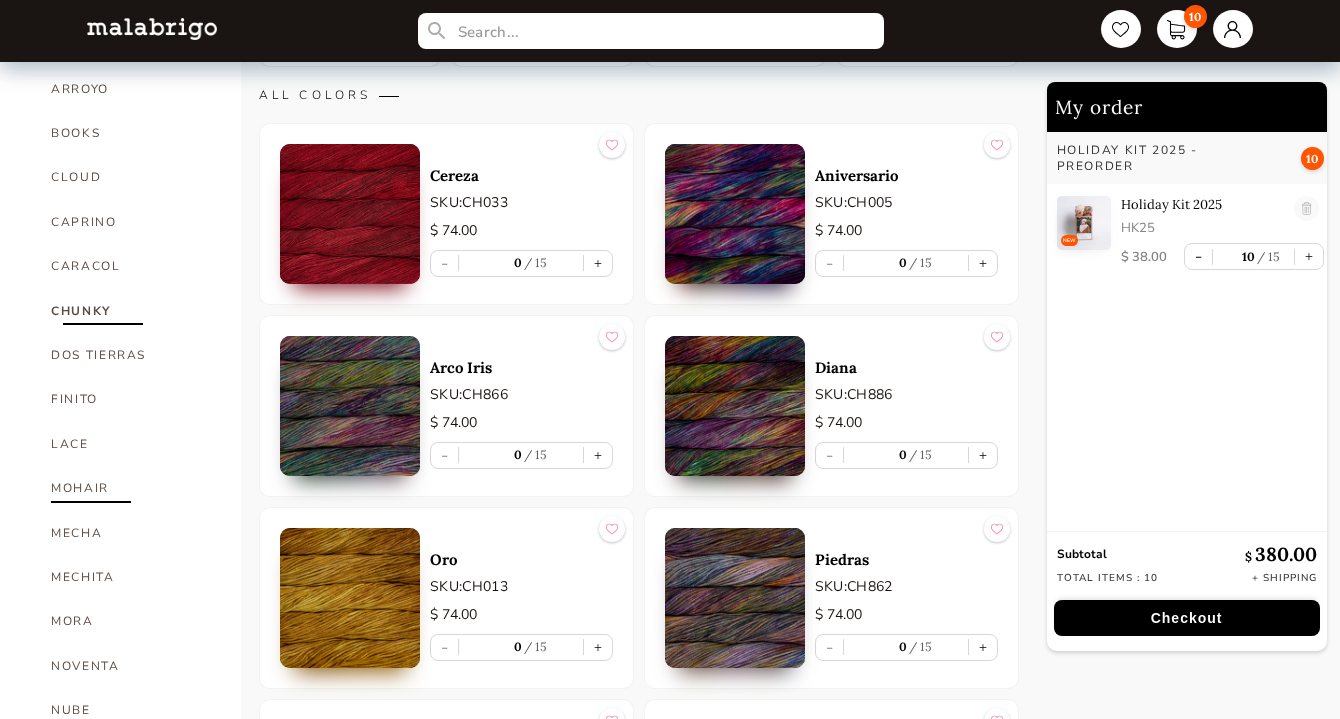 scroll, scrollTop: 600, scrollLeft: 0, axis: vertical 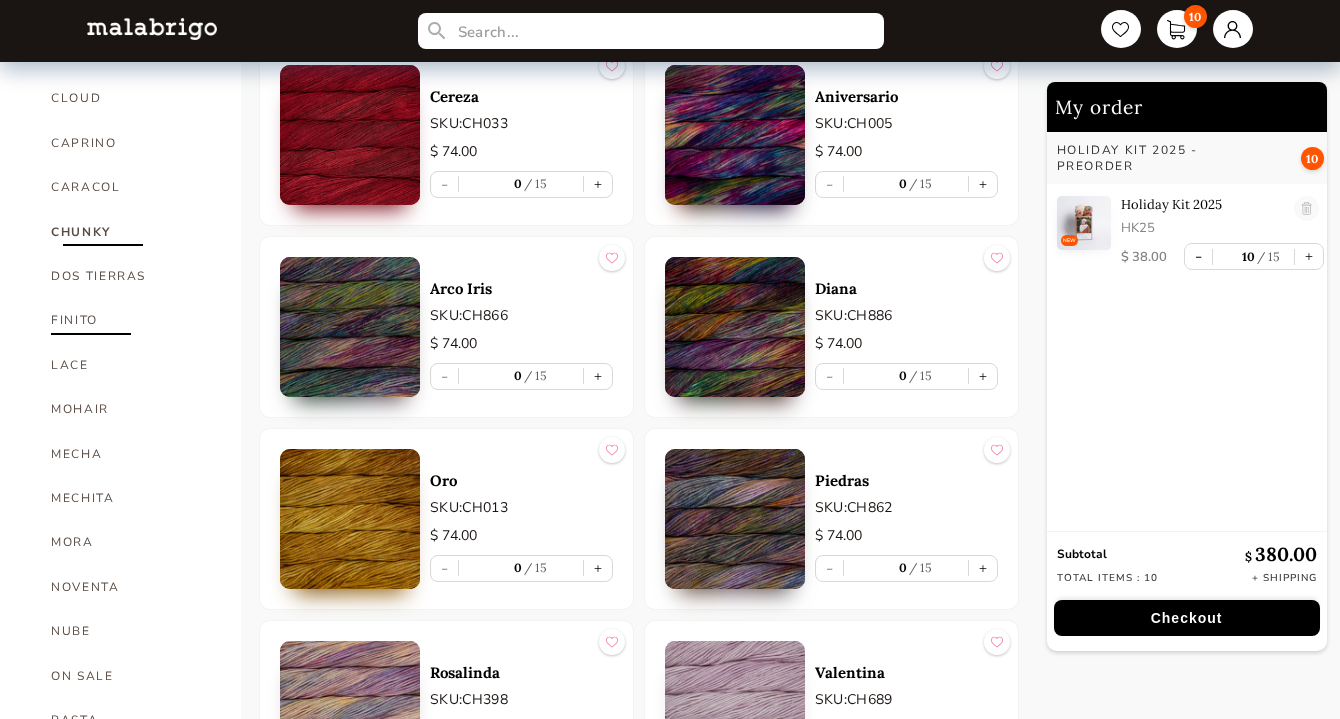 click on "FINITO" at bounding box center [131, 320] 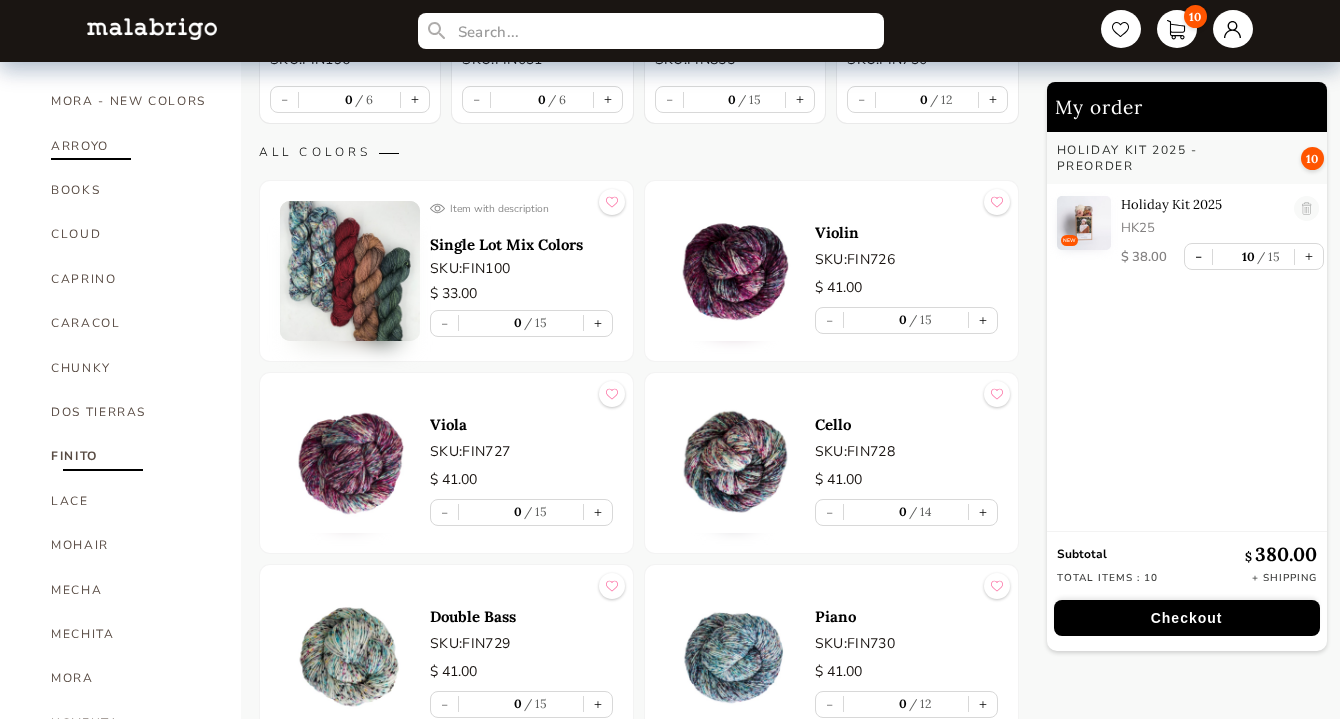 scroll, scrollTop: 500, scrollLeft: 0, axis: vertical 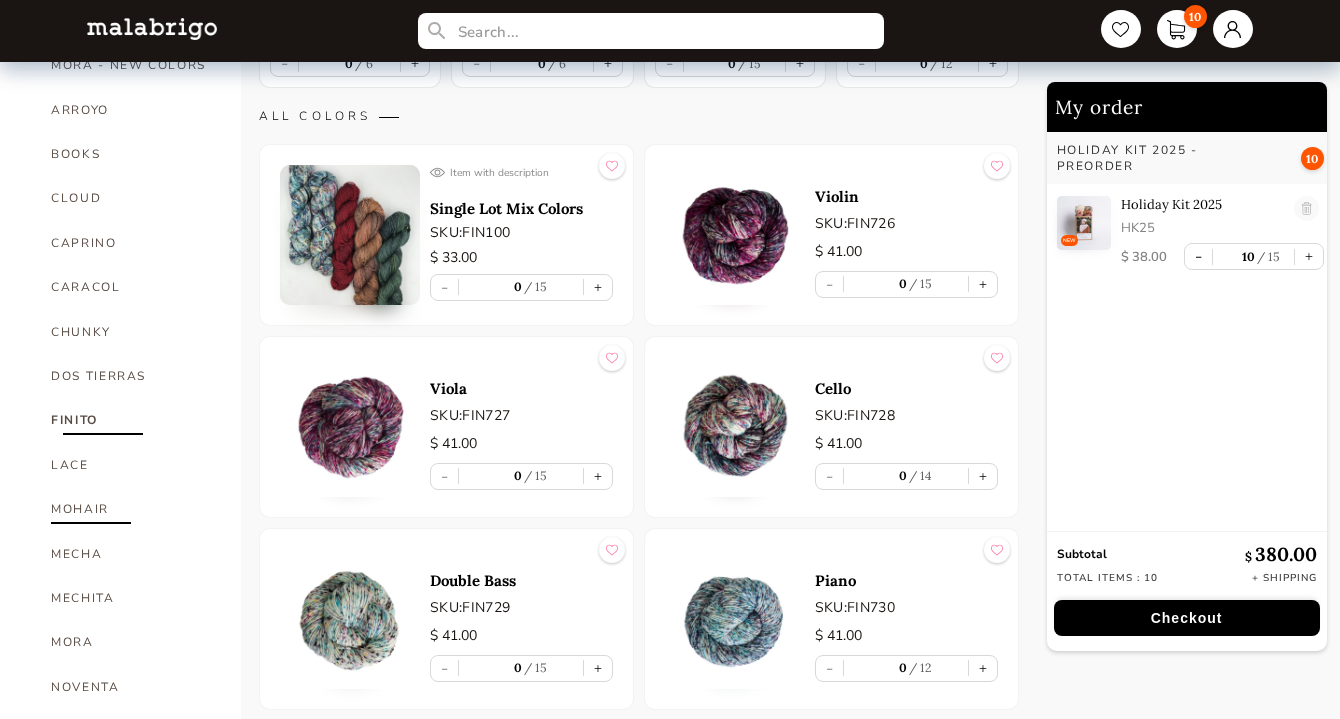 click on "MOHAIR" at bounding box center [131, 509] 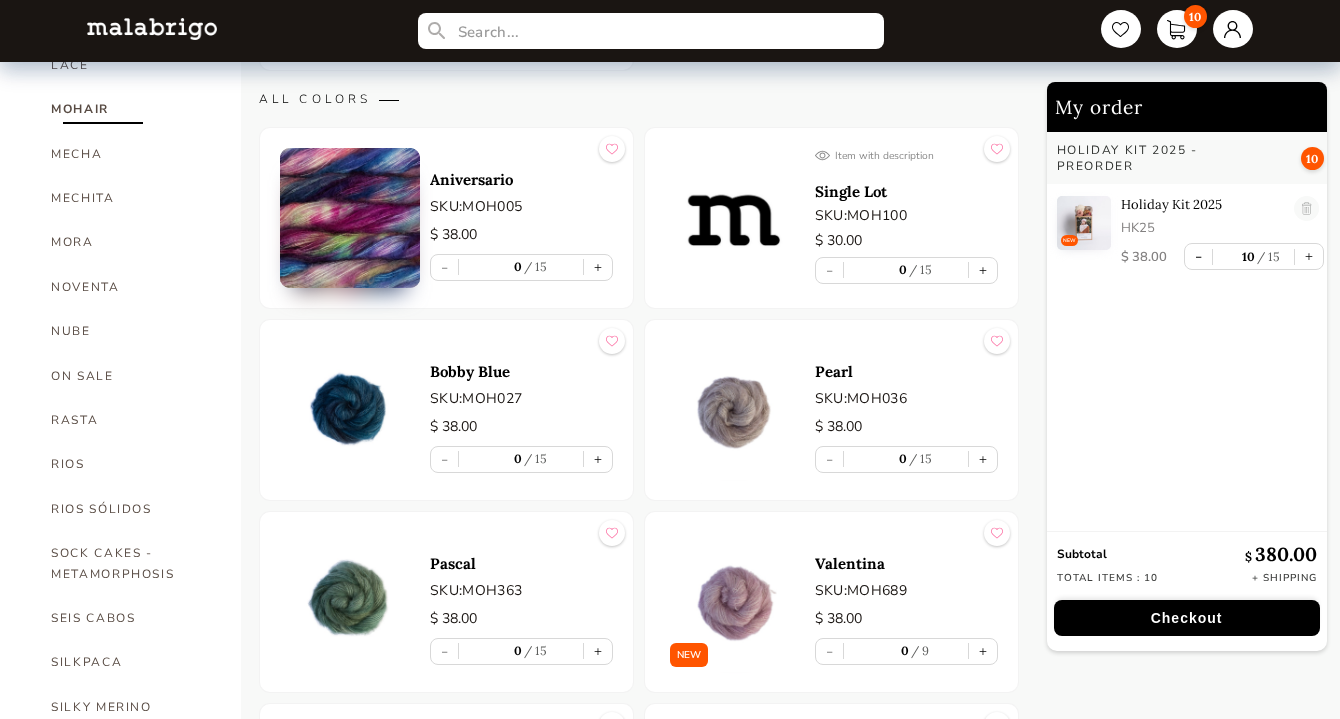 scroll, scrollTop: 900, scrollLeft: 0, axis: vertical 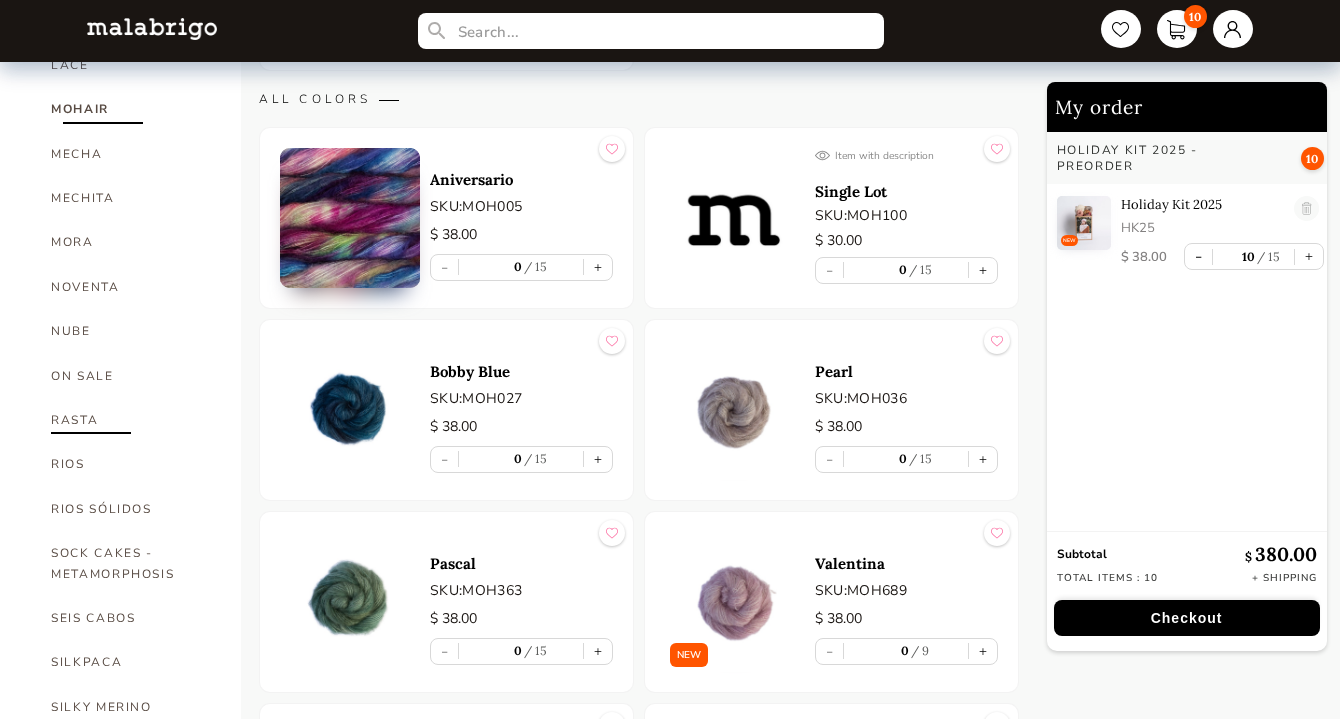 click on "RASTA" at bounding box center [131, 420] 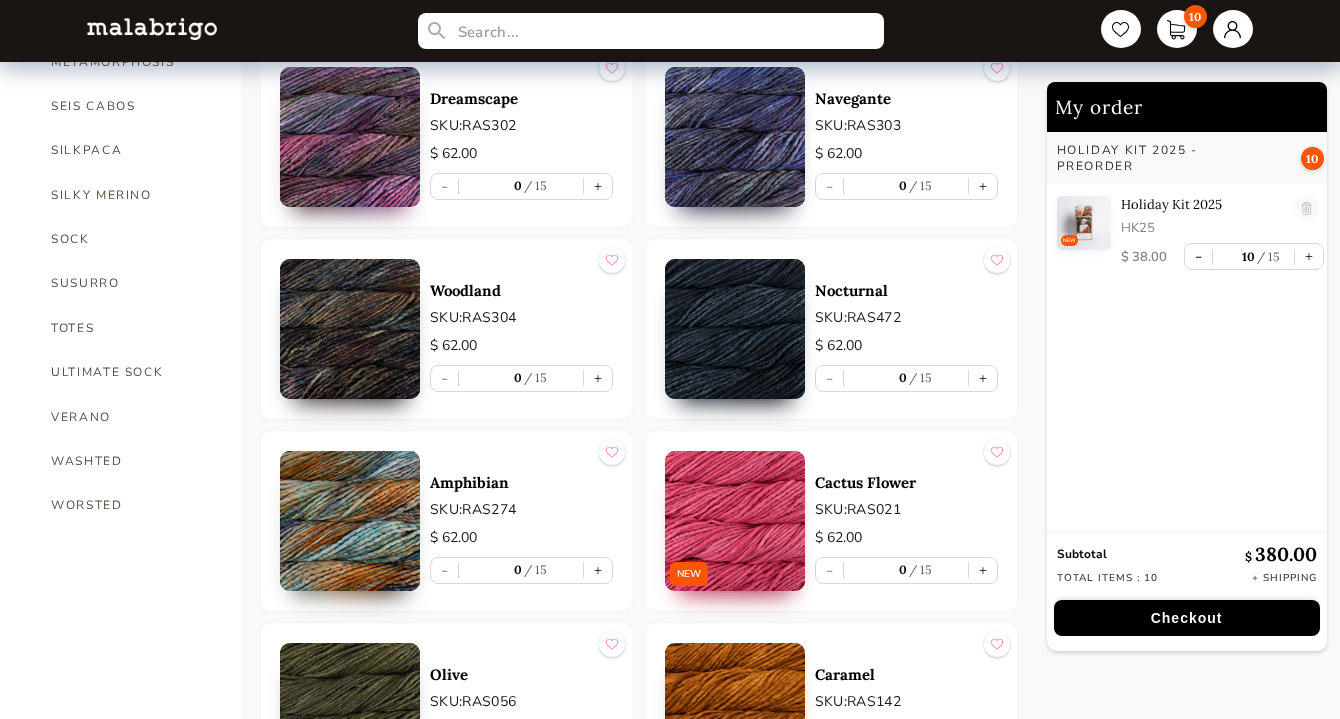 scroll, scrollTop: 1500, scrollLeft: 0, axis: vertical 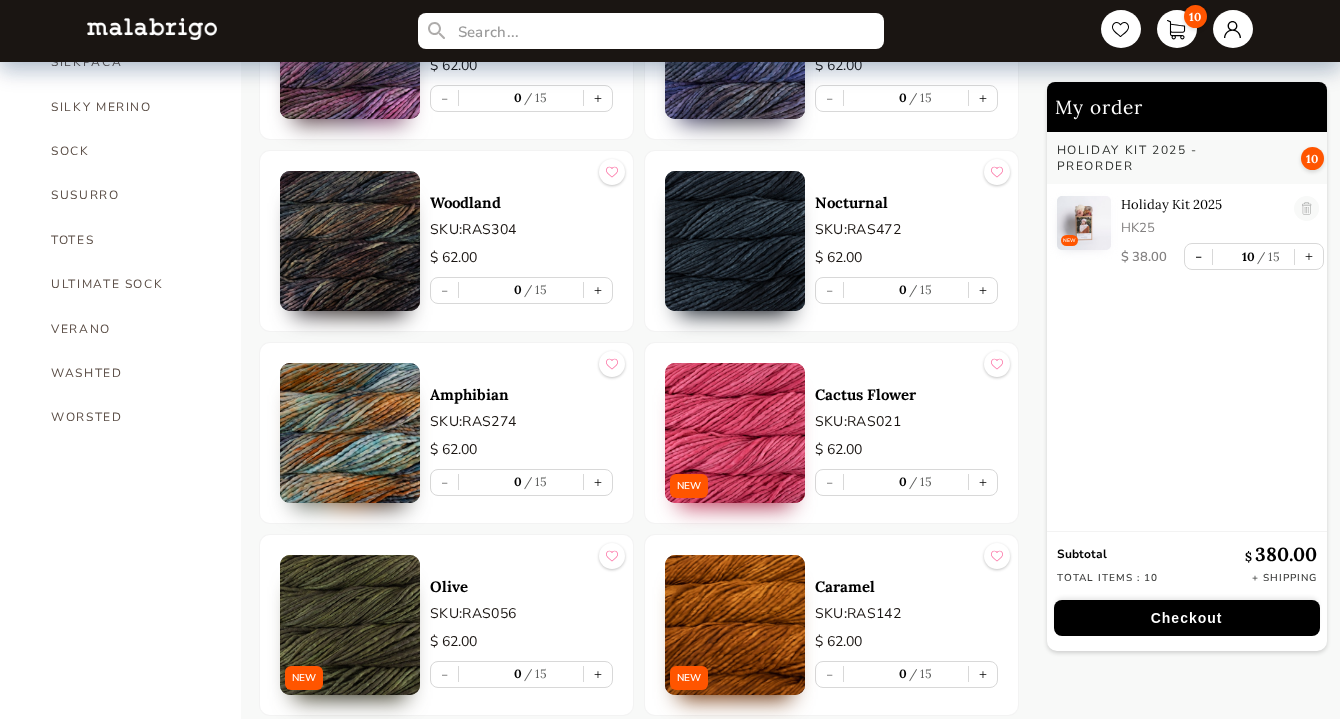 click at bounding box center [735, 433] 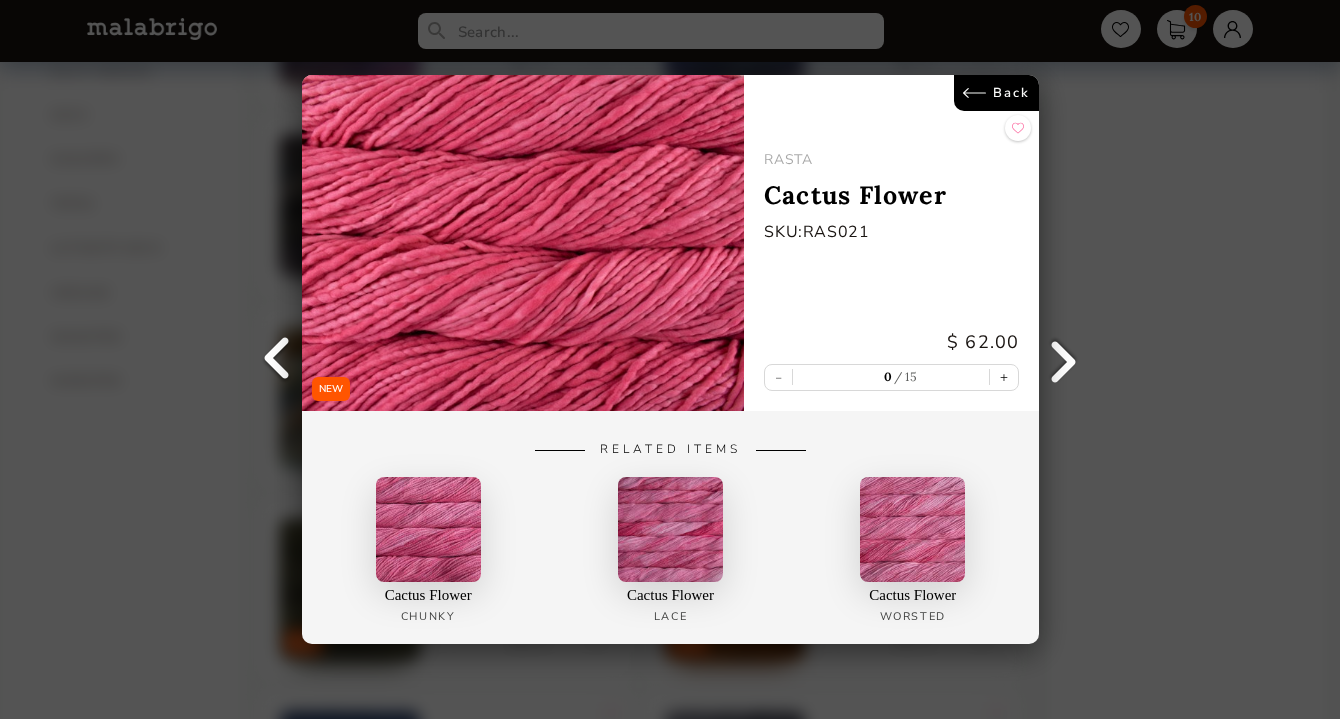 scroll, scrollTop: 1600, scrollLeft: 0, axis: vertical 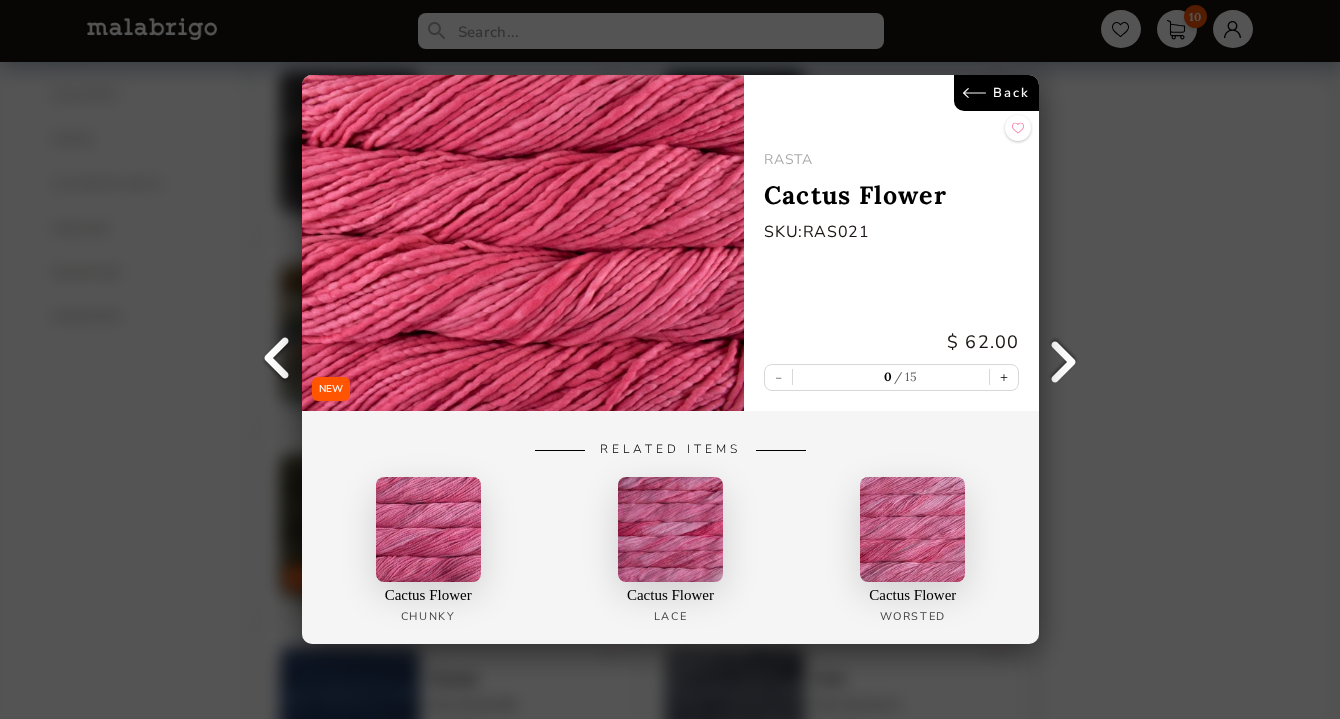 click on "Back" at bounding box center (996, 93) 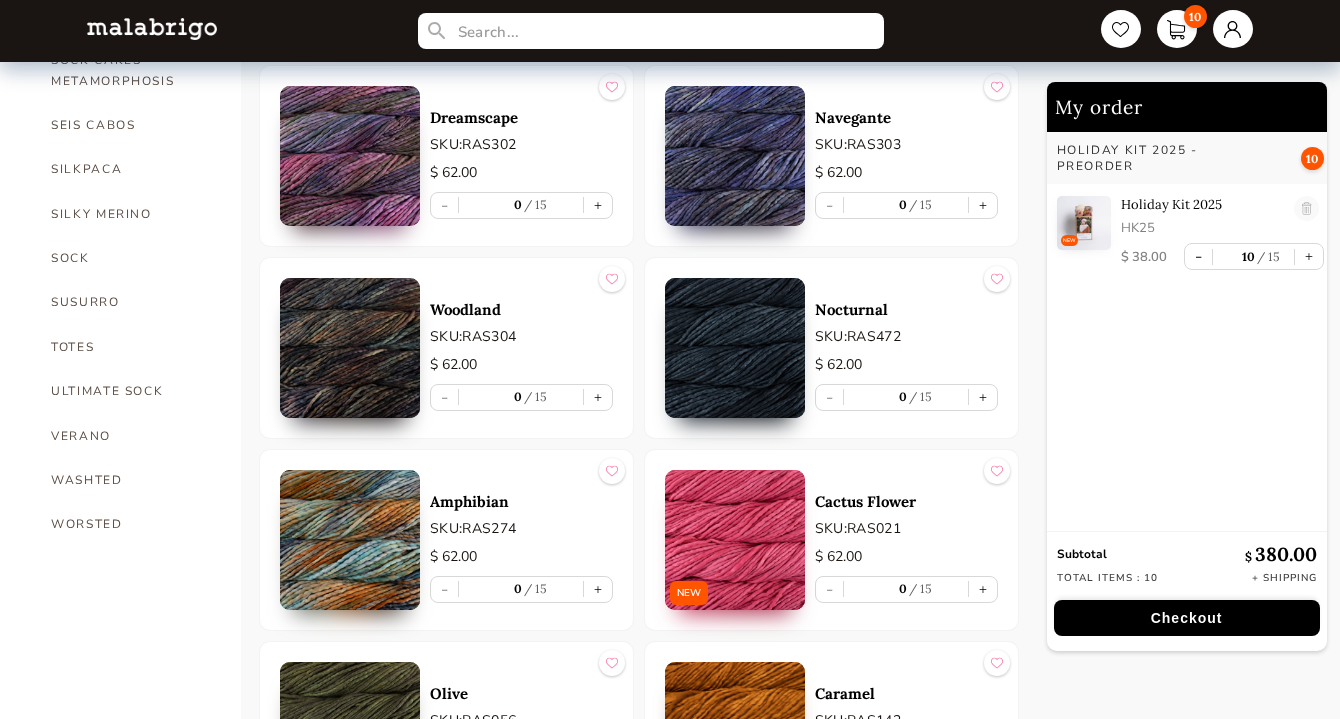 scroll, scrollTop: 1400, scrollLeft: 0, axis: vertical 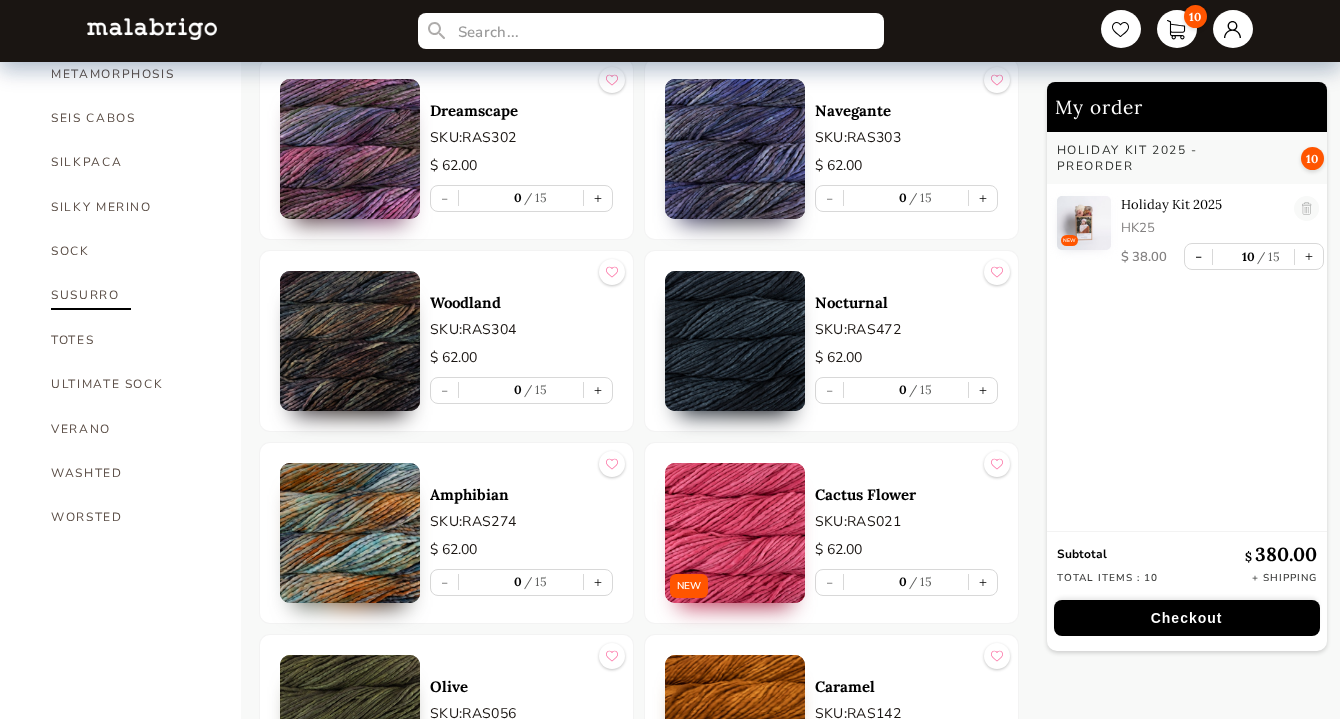 click on "SUSURRO" at bounding box center [131, 295] 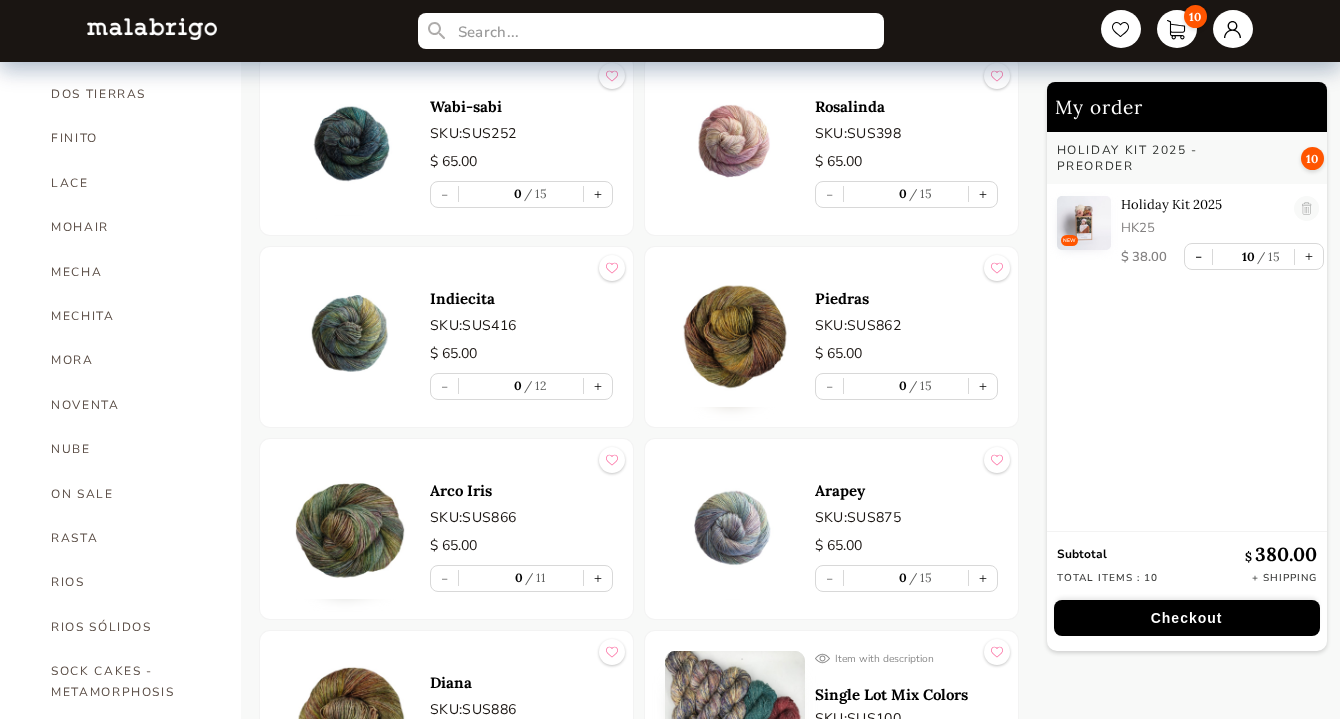 scroll, scrollTop: 800, scrollLeft: 0, axis: vertical 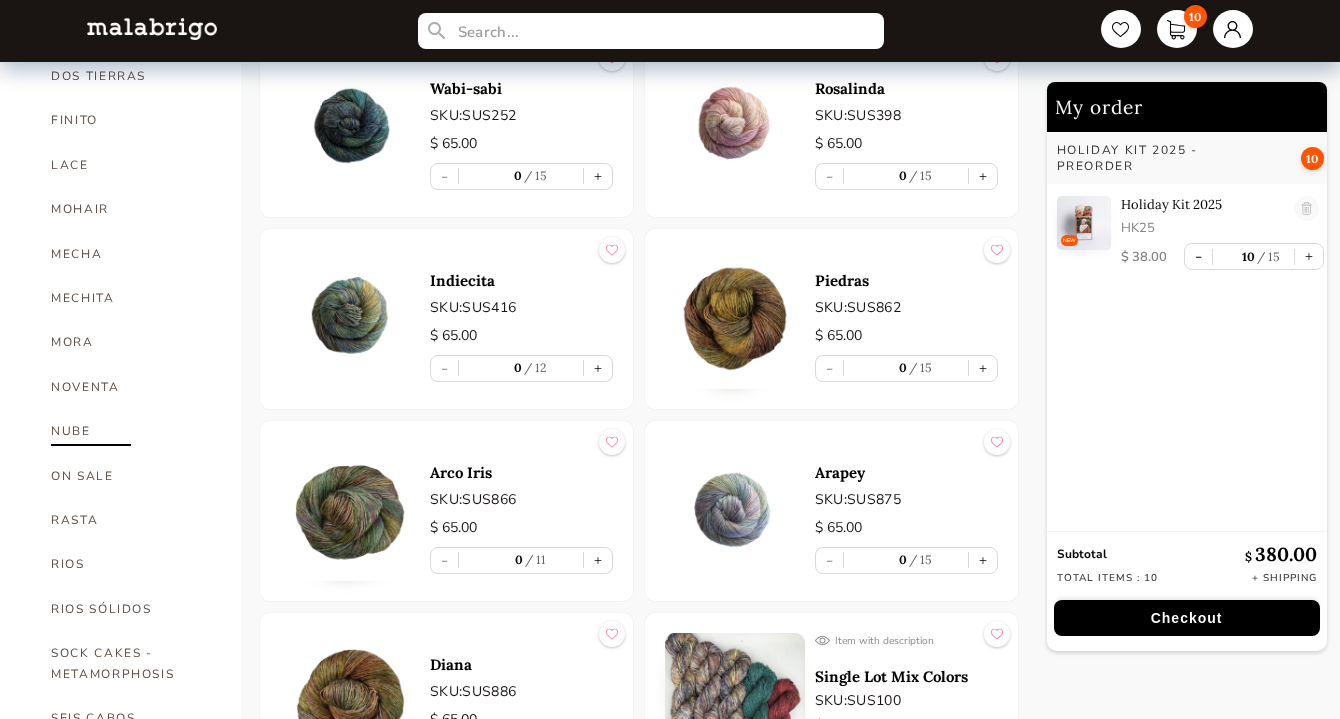 click on "NUBE" at bounding box center [131, 431] 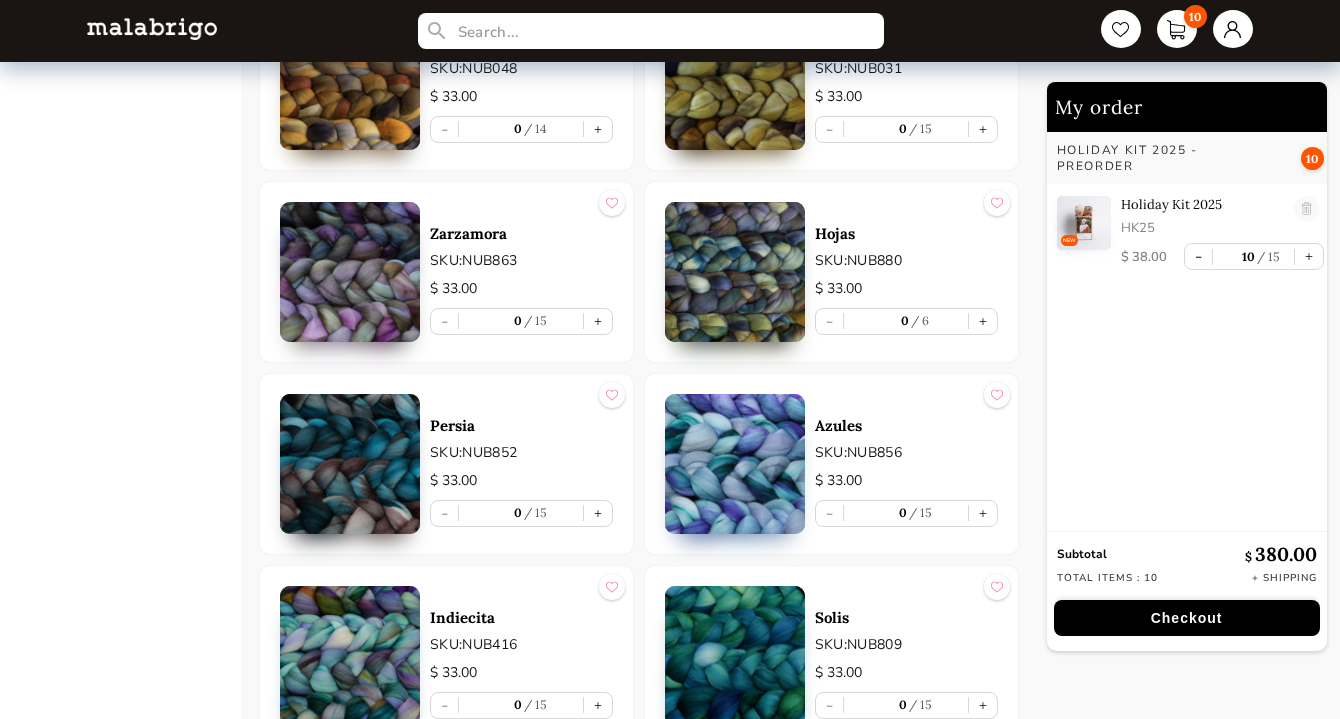 scroll, scrollTop: 2000, scrollLeft: 0, axis: vertical 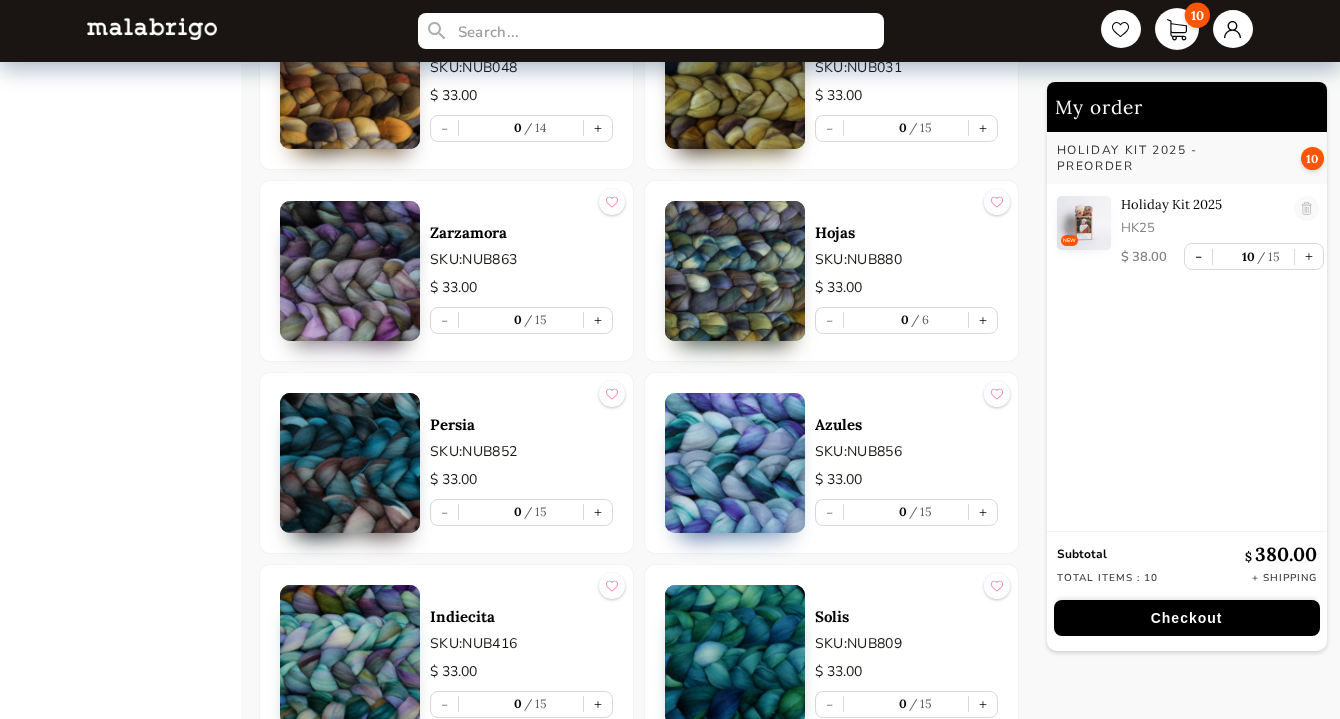 click on "10" at bounding box center [1177, 29] 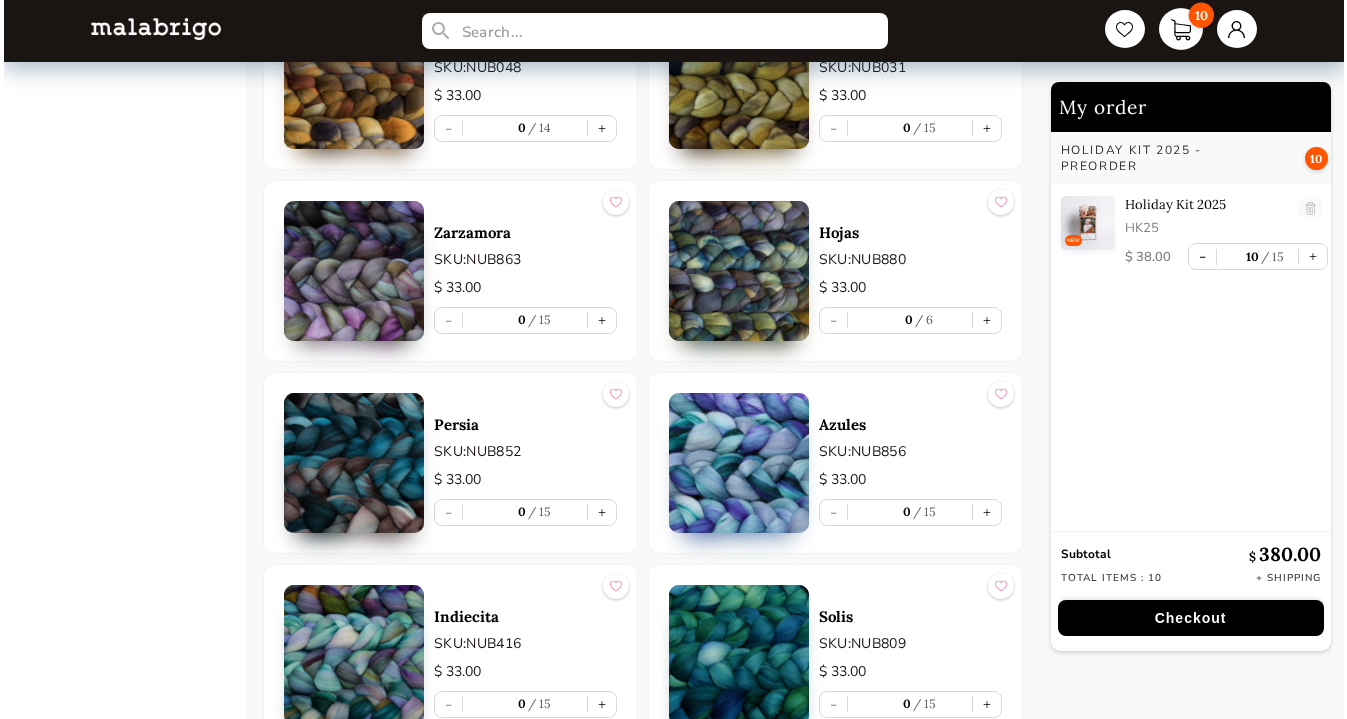 scroll, scrollTop: 0, scrollLeft: 0, axis: both 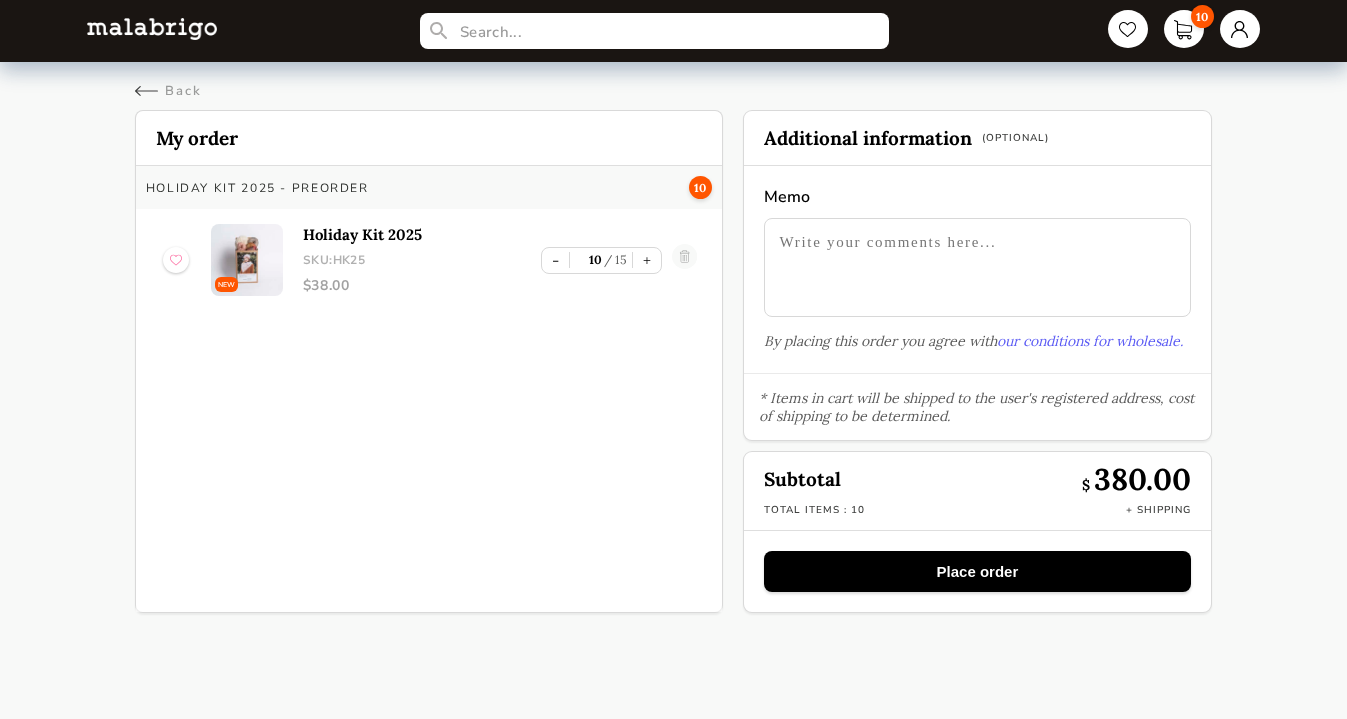 click on "our conditions for wholesale." at bounding box center (1090, 341) 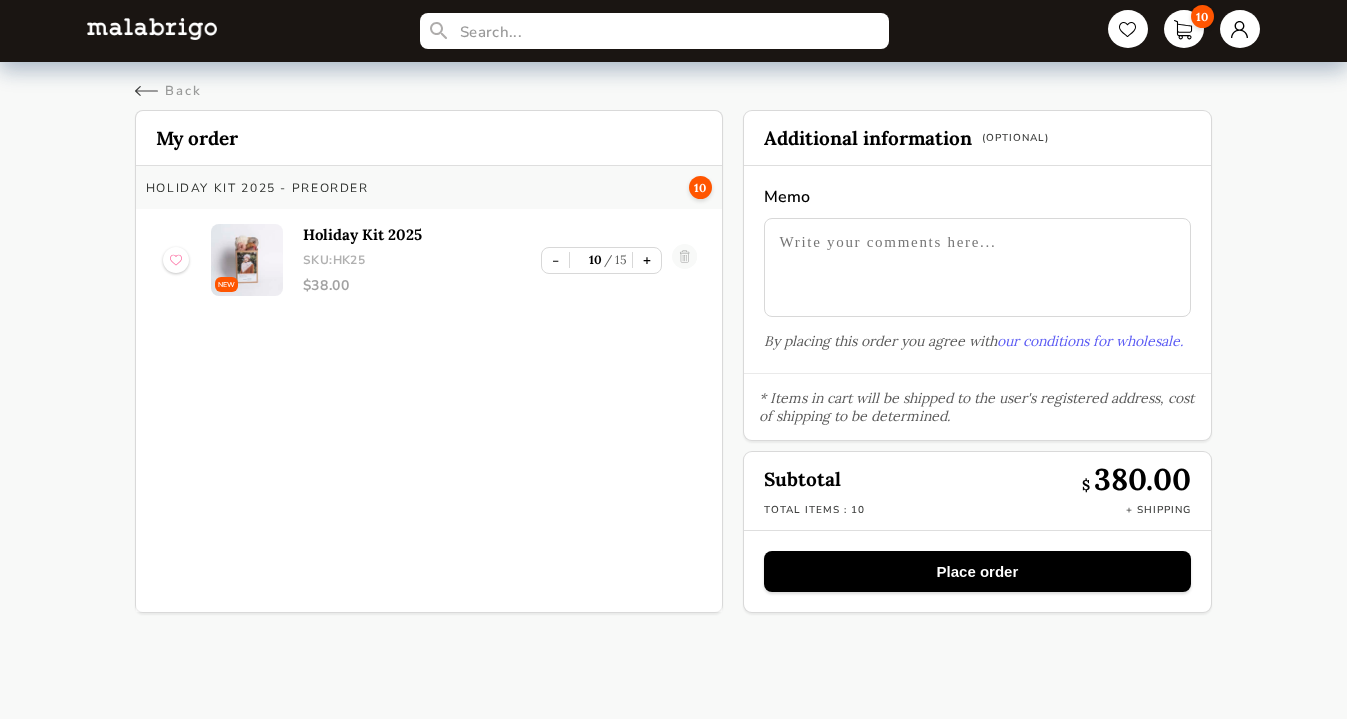 click on "+" at bounding box center [647, 260] 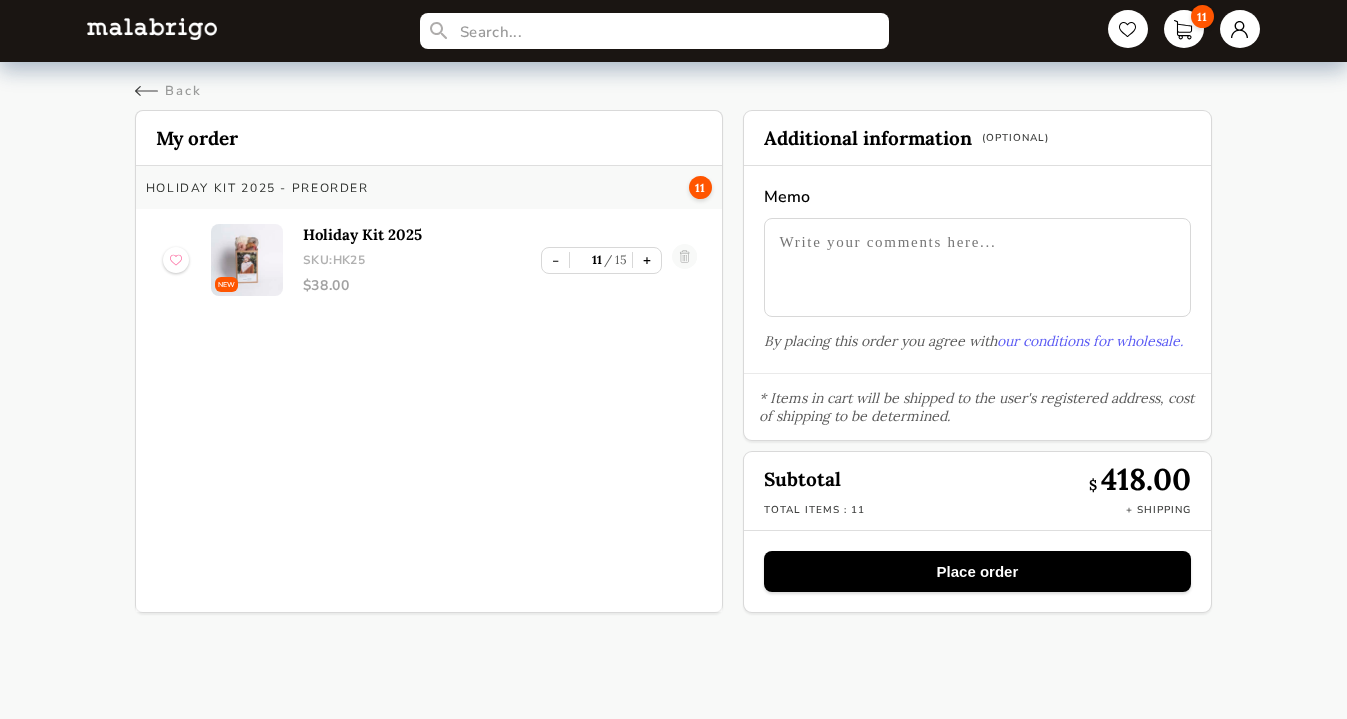 click on "+" at bounding box center (647, 260) 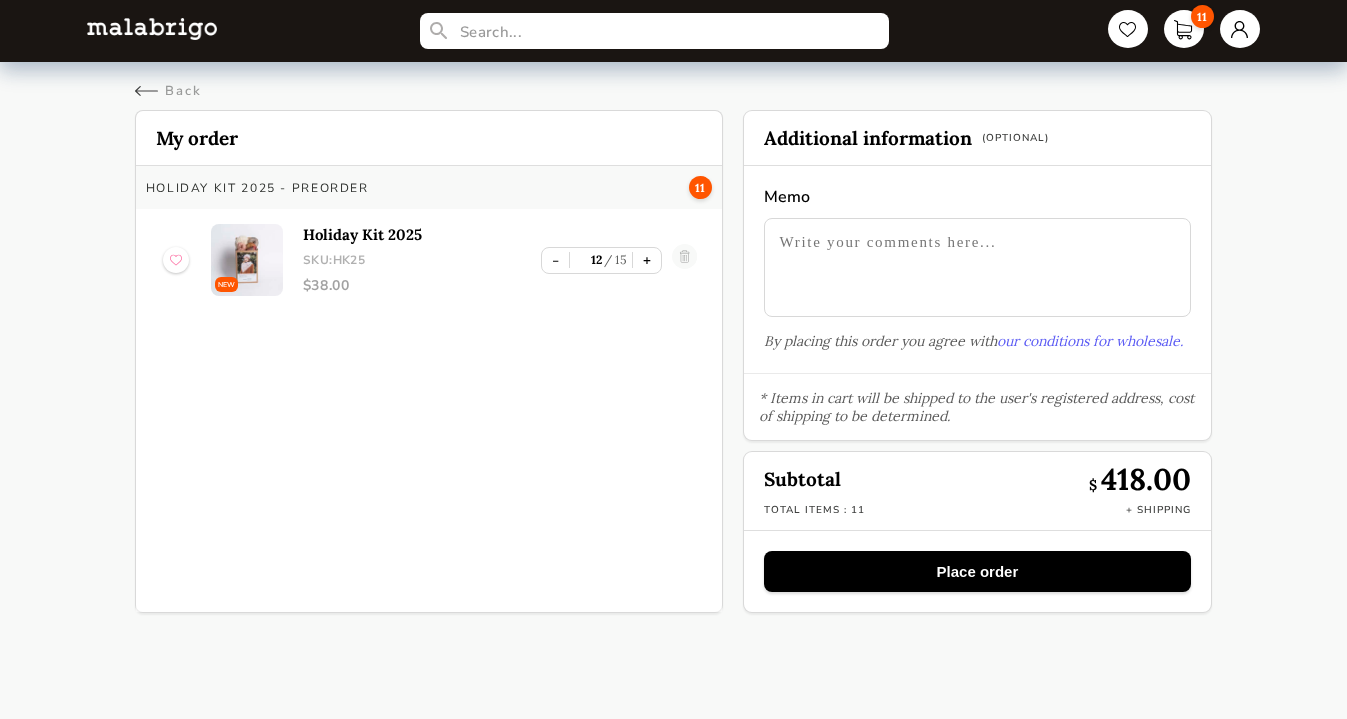 click on "+" at bounding box center (647, 260) 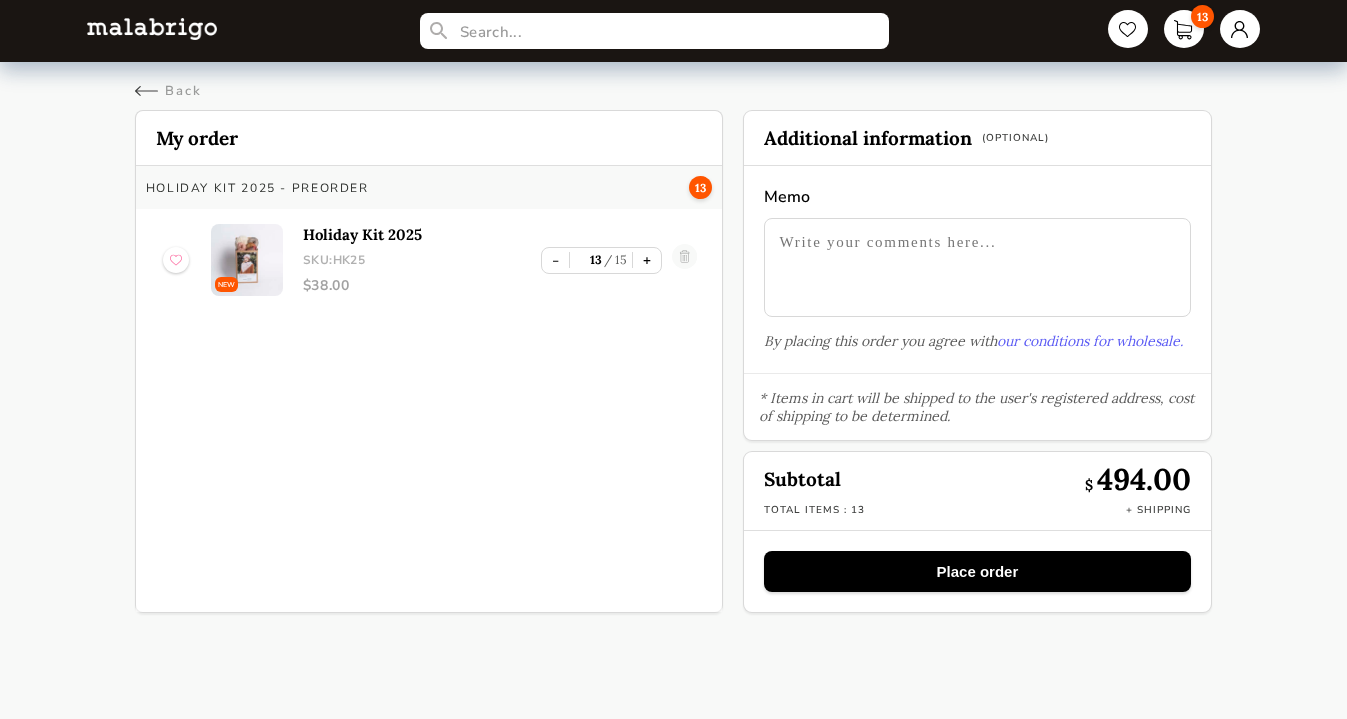 click on "+" at bounding box center [647, 260] 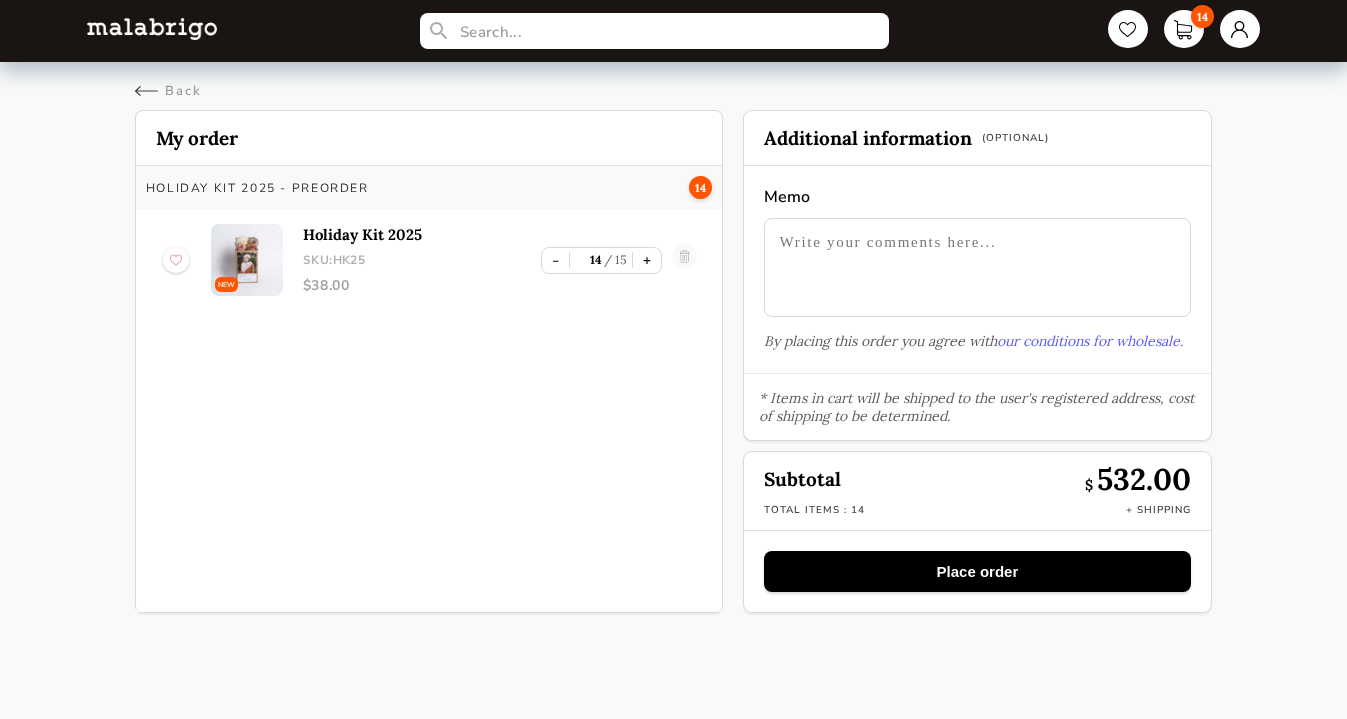 click on "+" at bounding box center [647, 260] 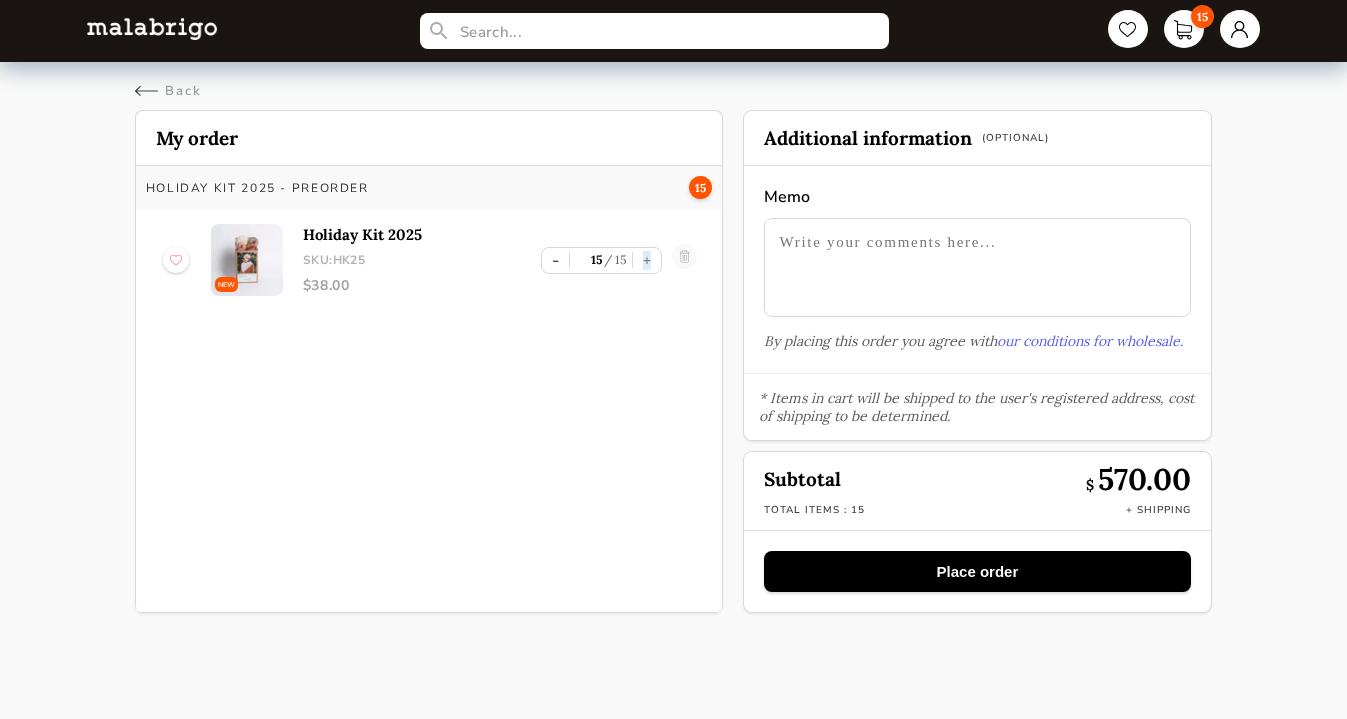 click on "- 15 15 +" at bounding box center [601, 260] 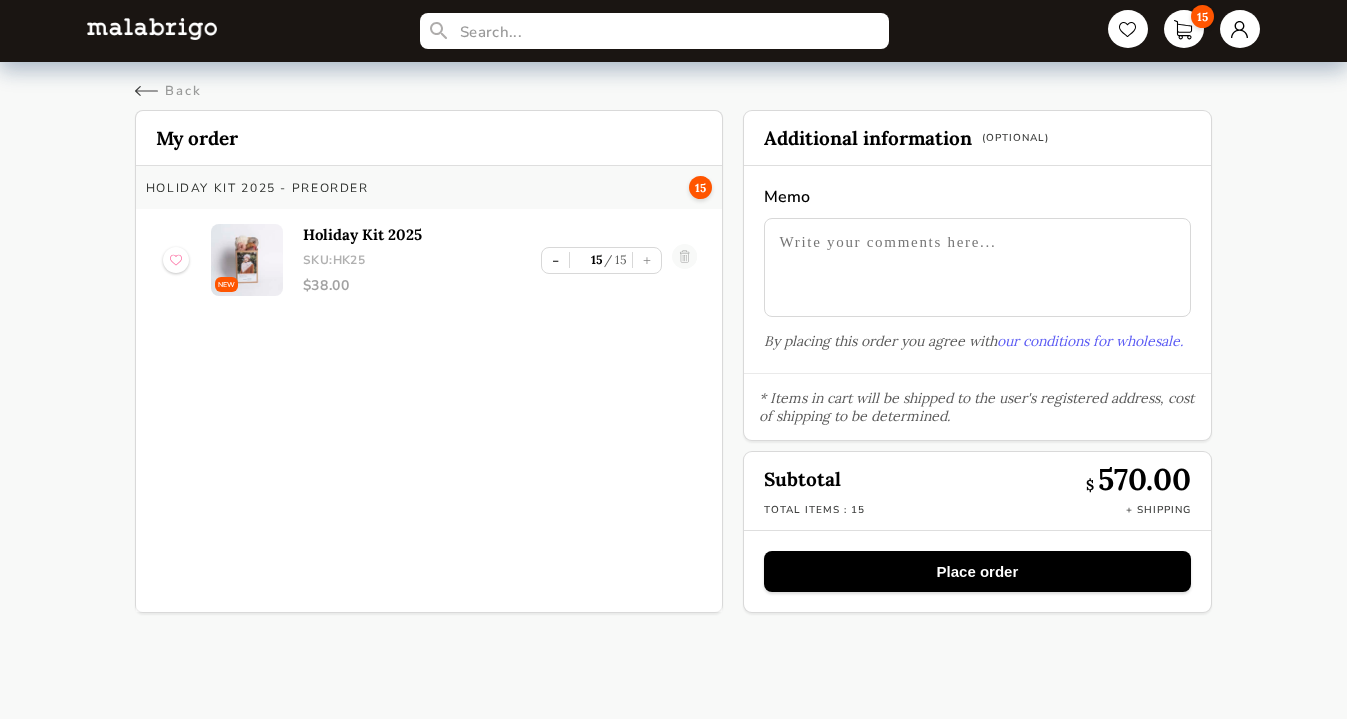click on "HOLIDAY KIT 2025 - PREORDER 15 NEW Holiday Kit 2025 SKU: HK25 $ 38.00 - 15 15 +" at bounding box center (429, 389) 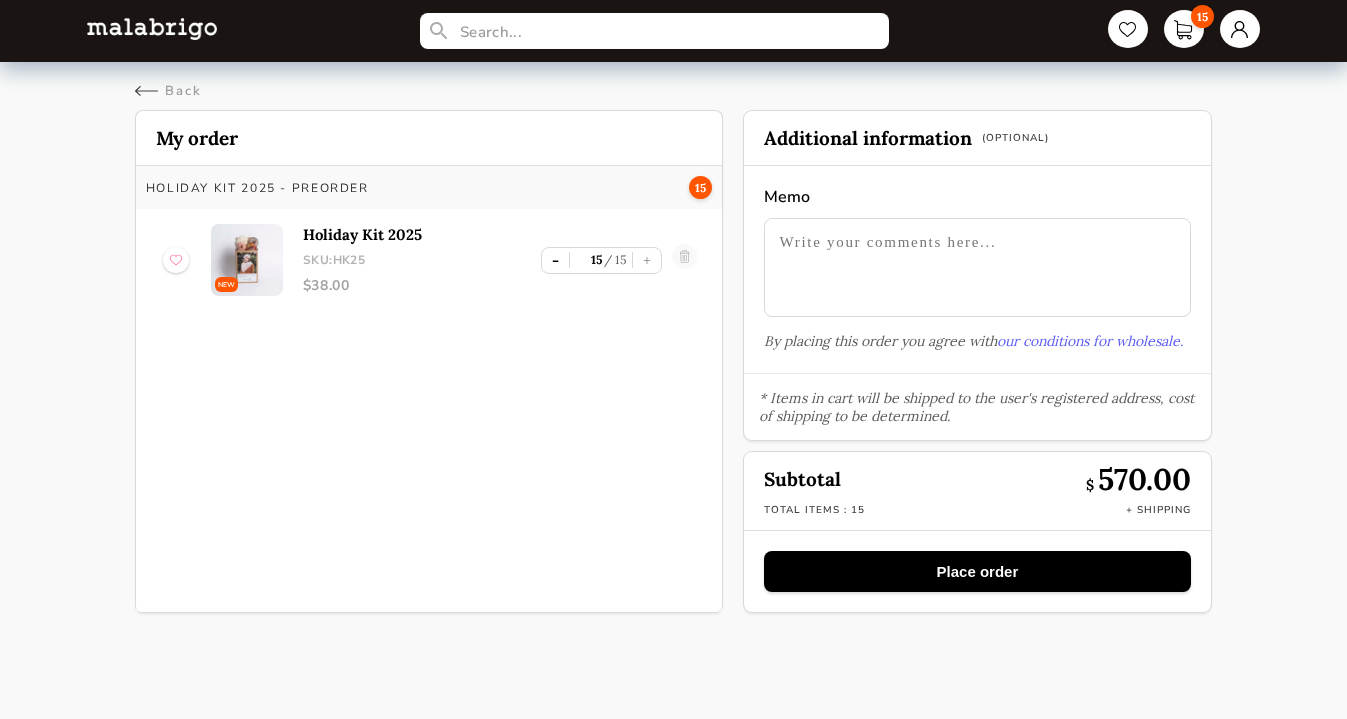 click on "-" at bounding box center [555, 260] 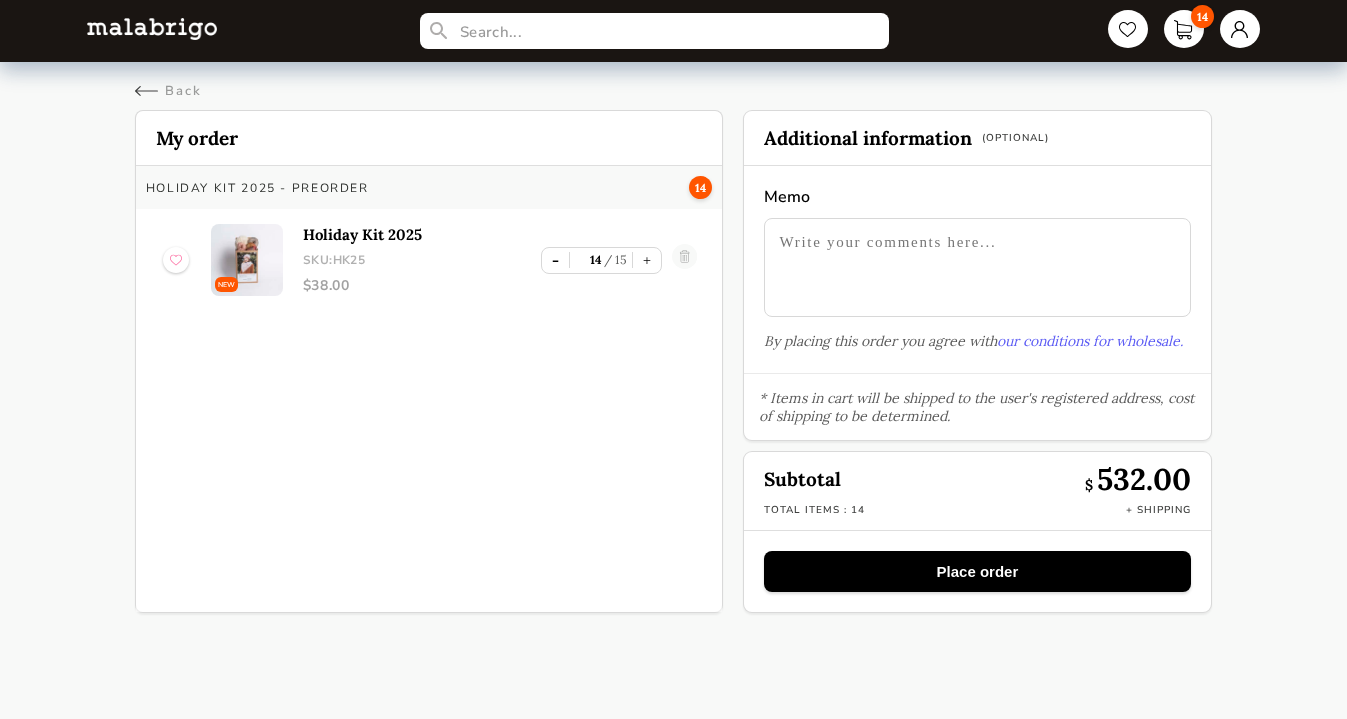 click on "-" at bounding box center [555, 260] 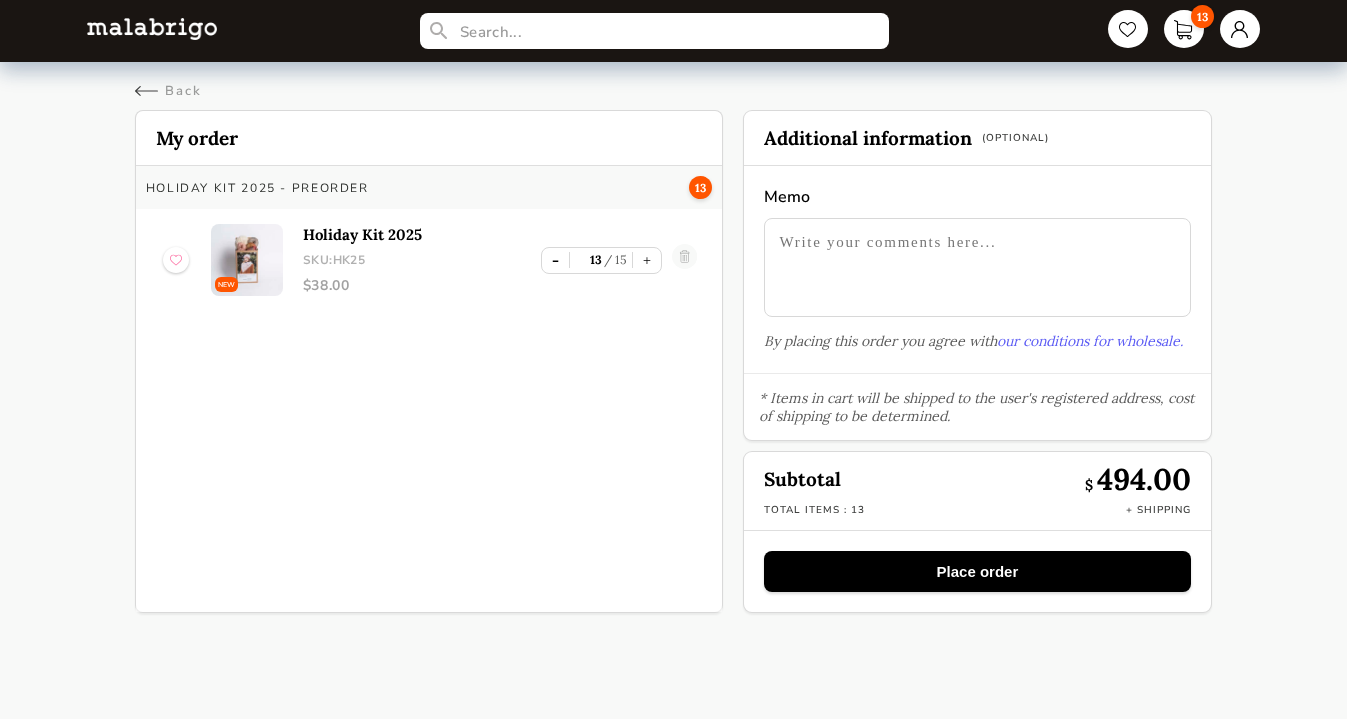 click on "-" at bounding box center [555, 260] 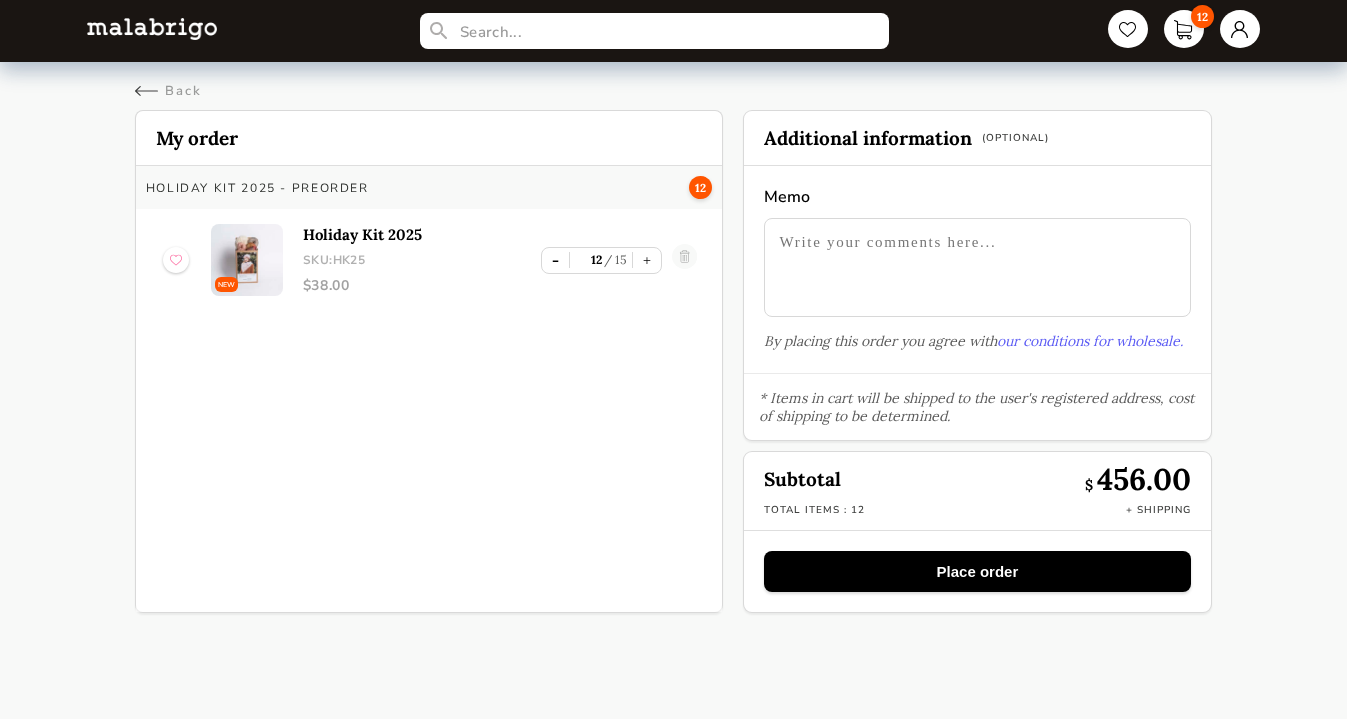 click on "-" at bounding box center [555, 260] 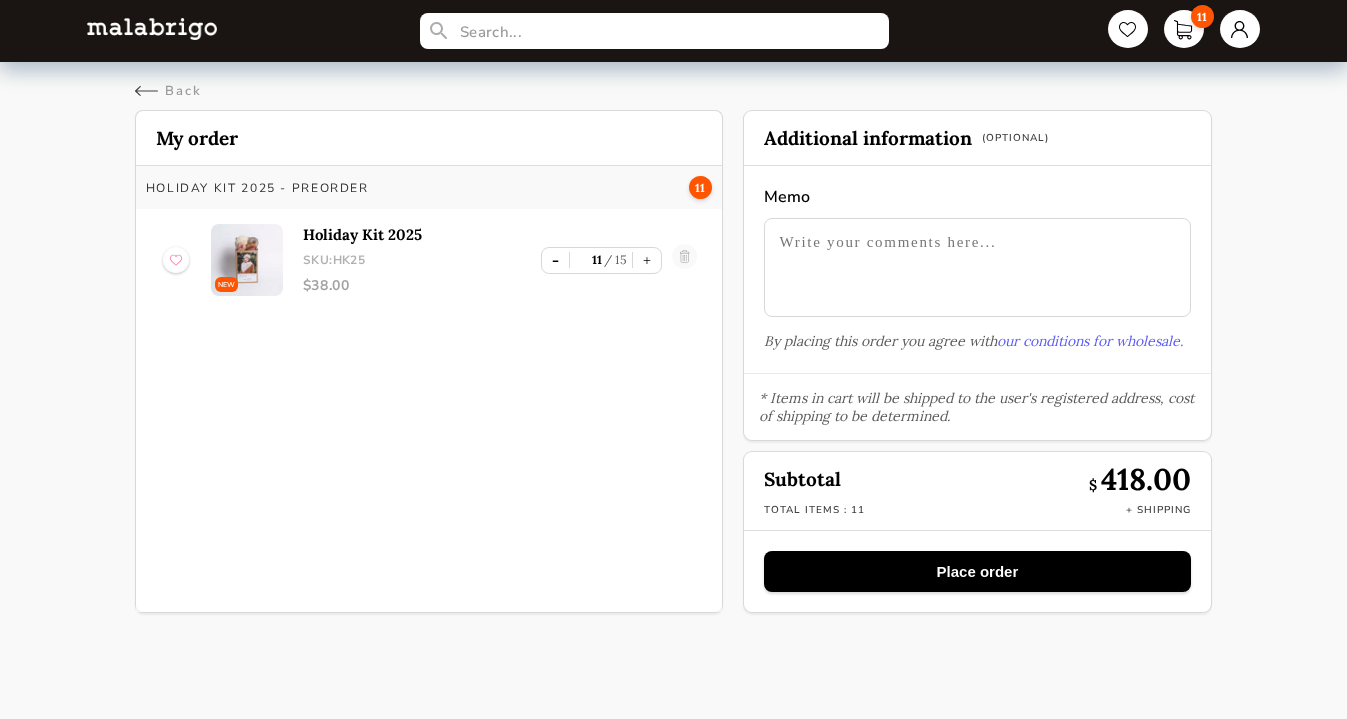 click on "-" at bounding box center (555, 260) 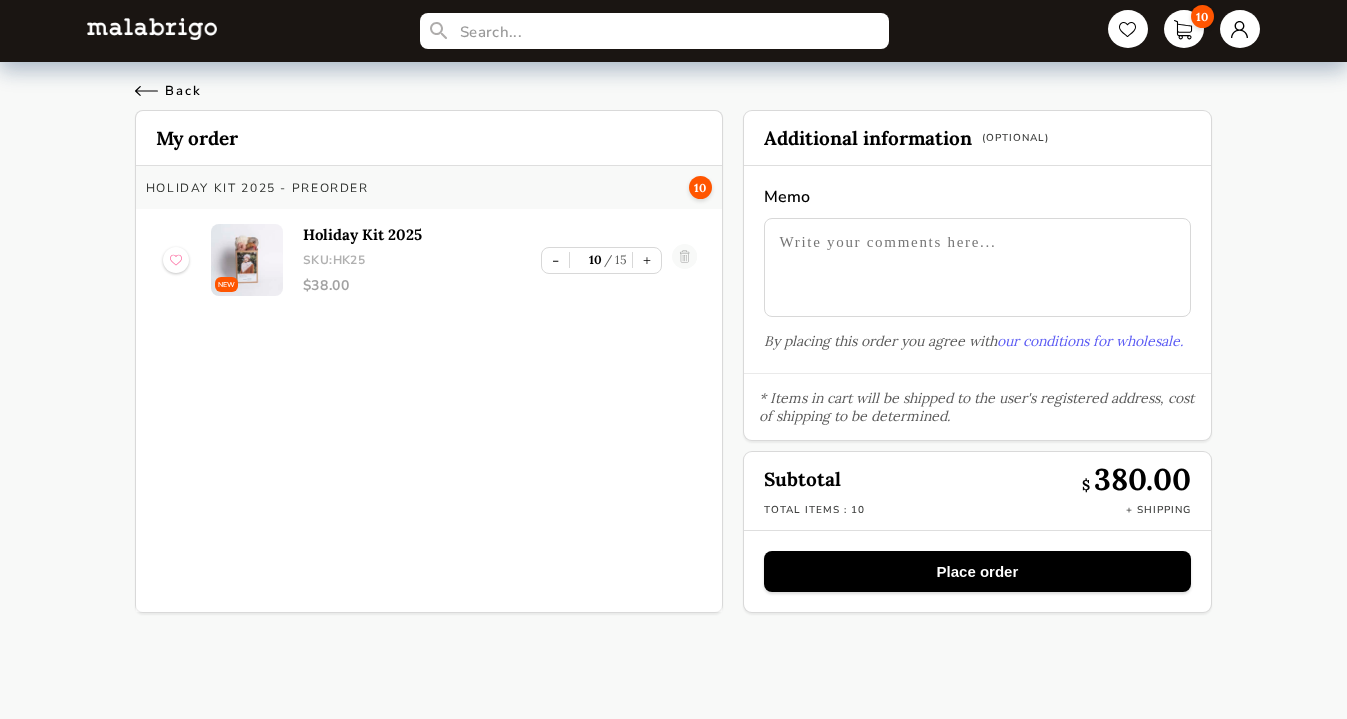 click on "Back" at bounding box center (168, 91) 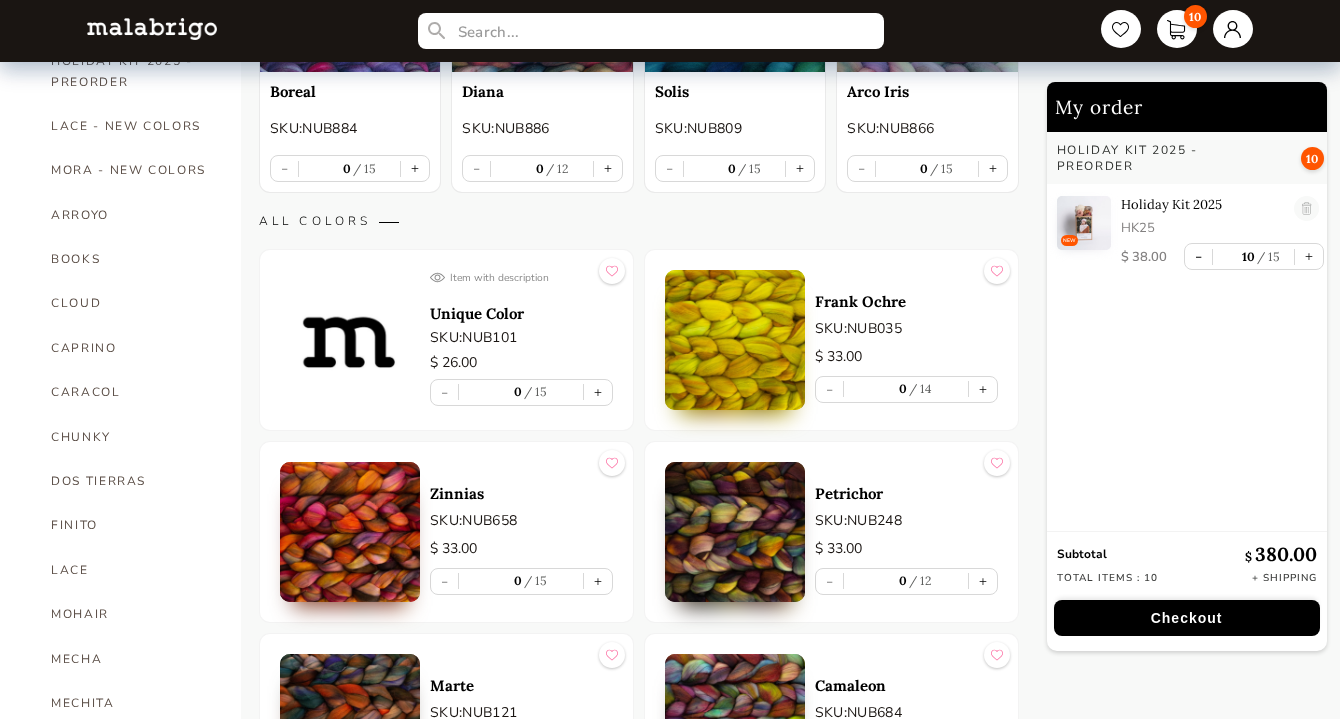 scroll, scrollTop: 400, scrollLeft: 0, axis: vertical 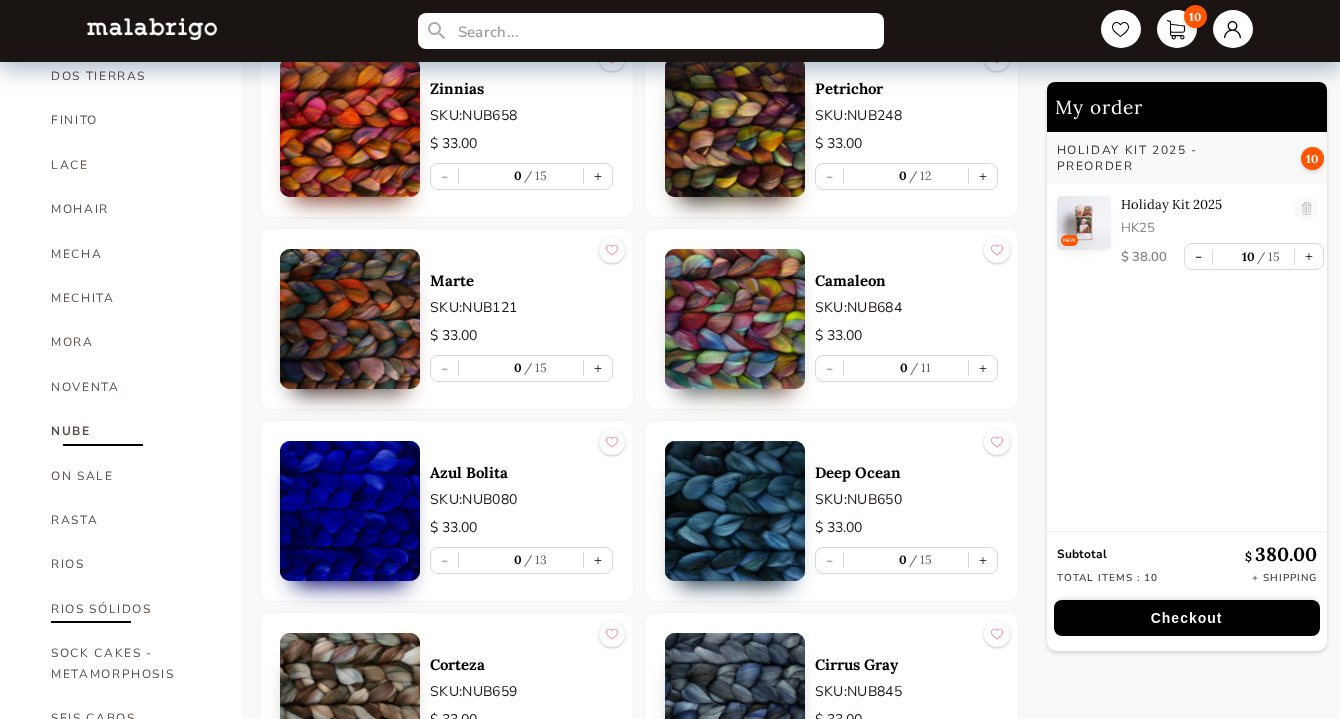 click on "RIOS SÓLIDOS" at bounding box center (131, 609) 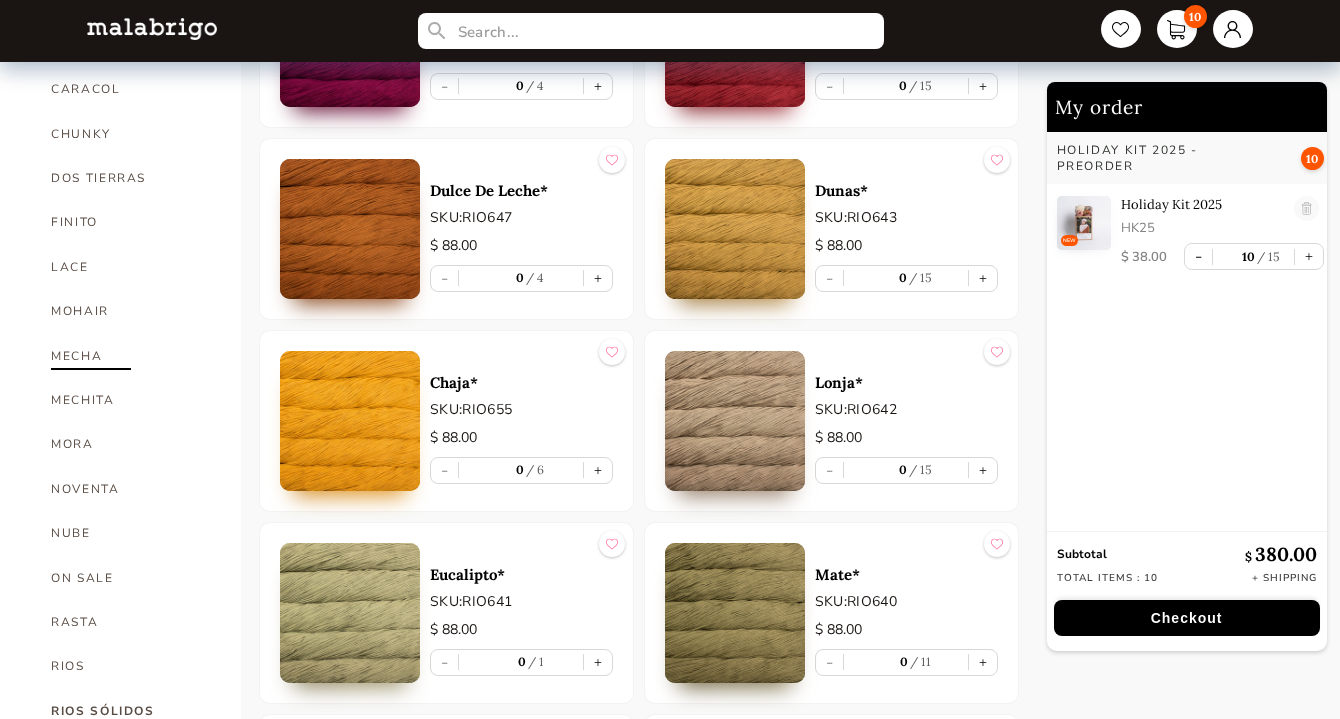 scroll, scrollTop: 800, scrollLeft: 0, axis: vertical 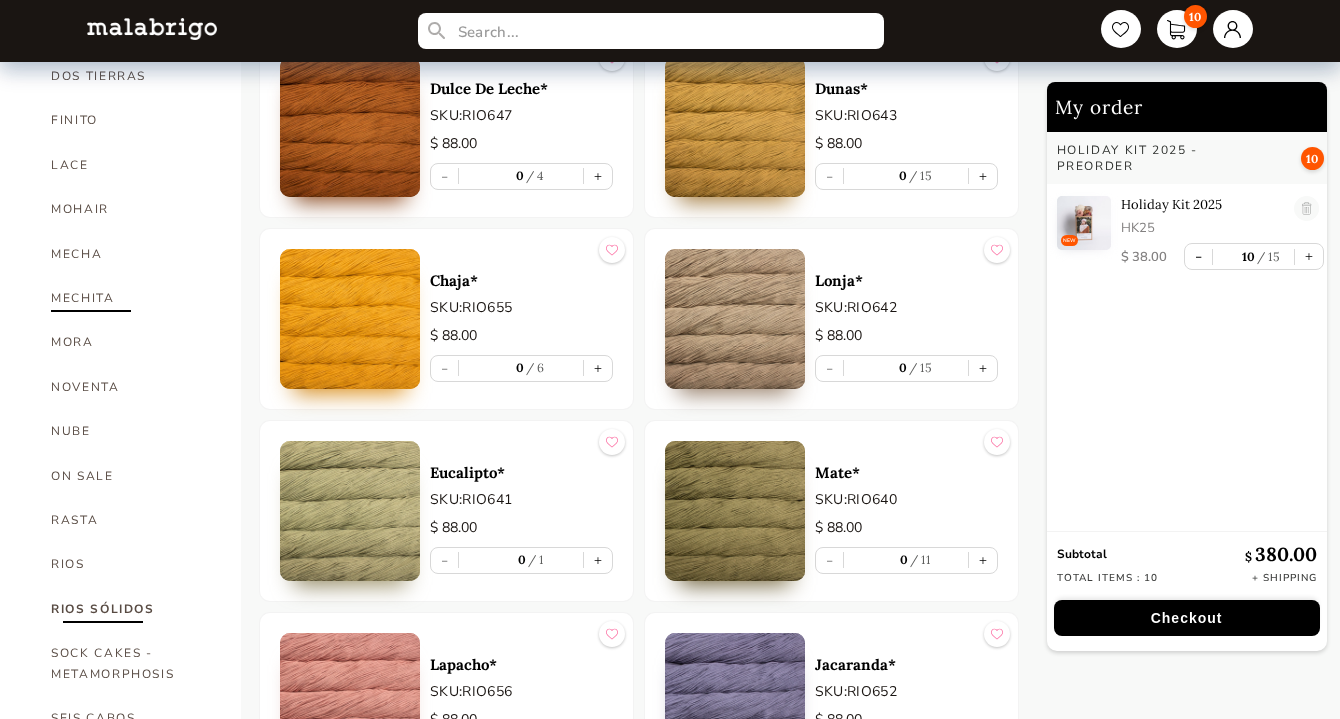 drag, startPoint x: 89, startPoint y: 295, endPoint x: 76, endPoint y: 307, distance: 17.691807 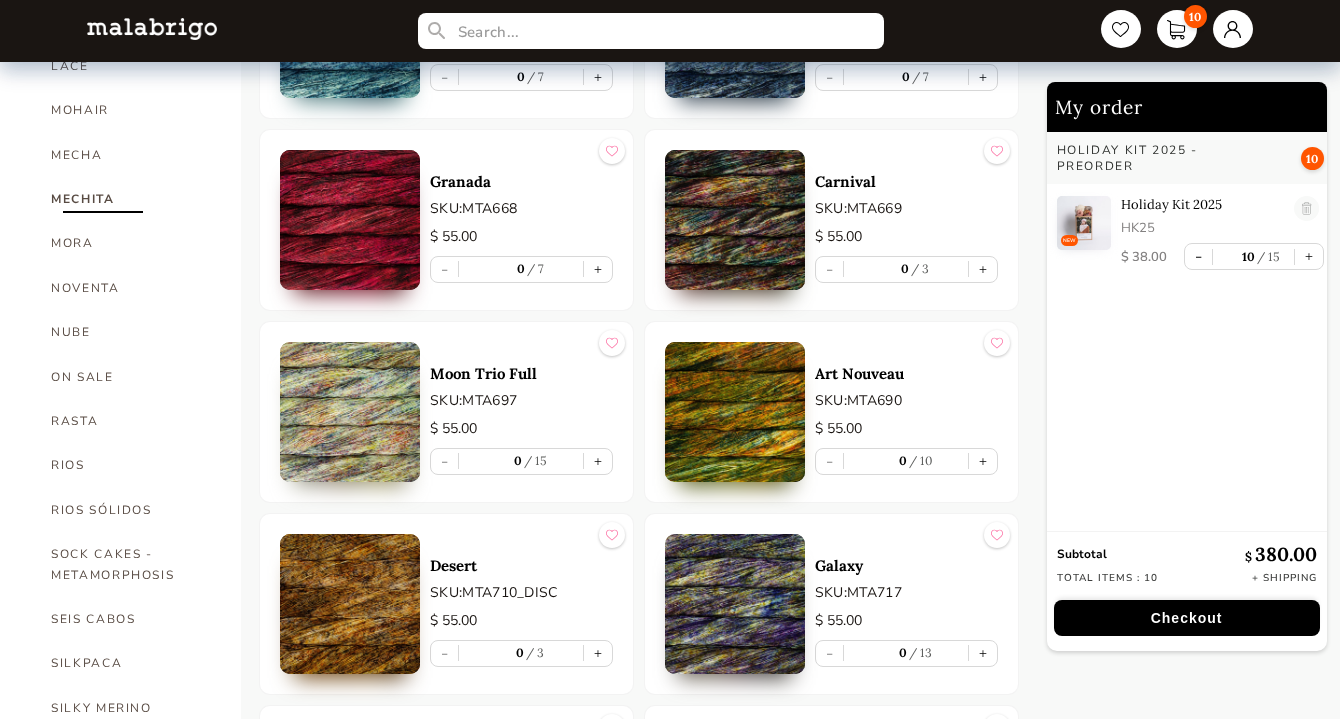 scroll, scrollTop: 900, scrollLeft: 0, axis: vertical 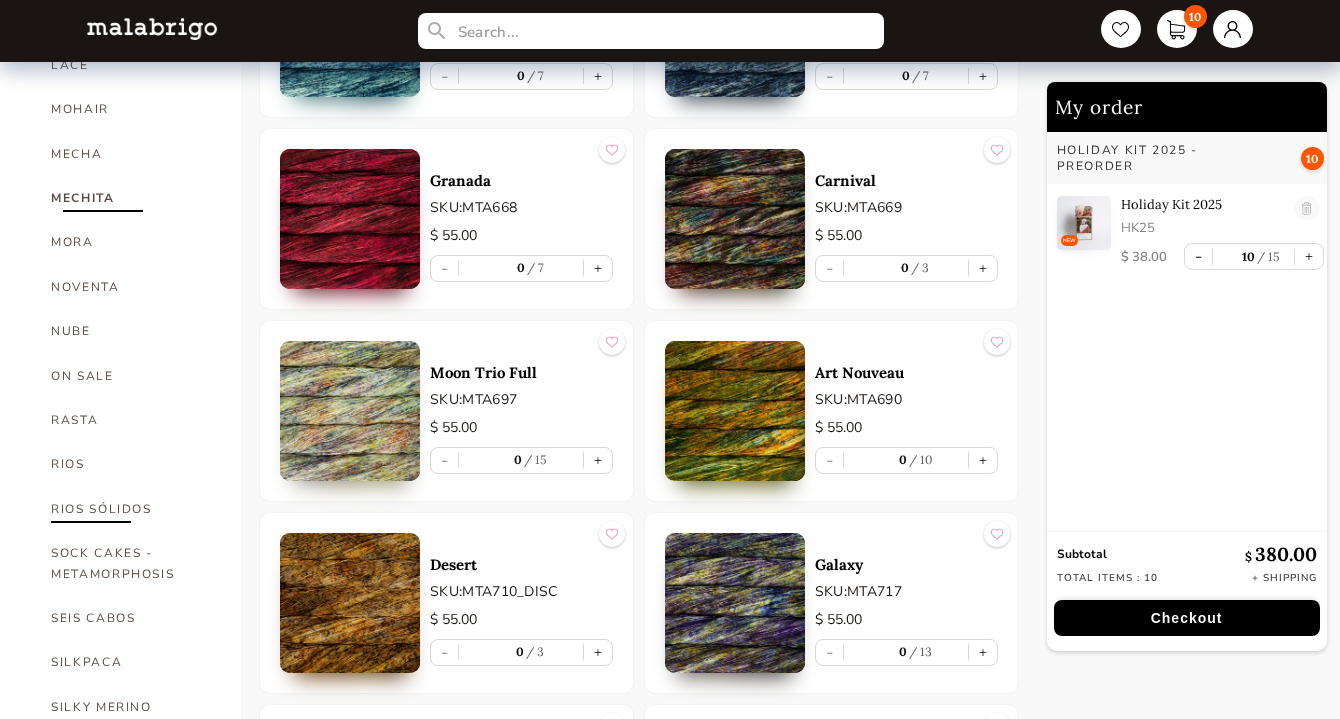 click on "RIOS SÓLIDOS" at bounding box center [131, 509] 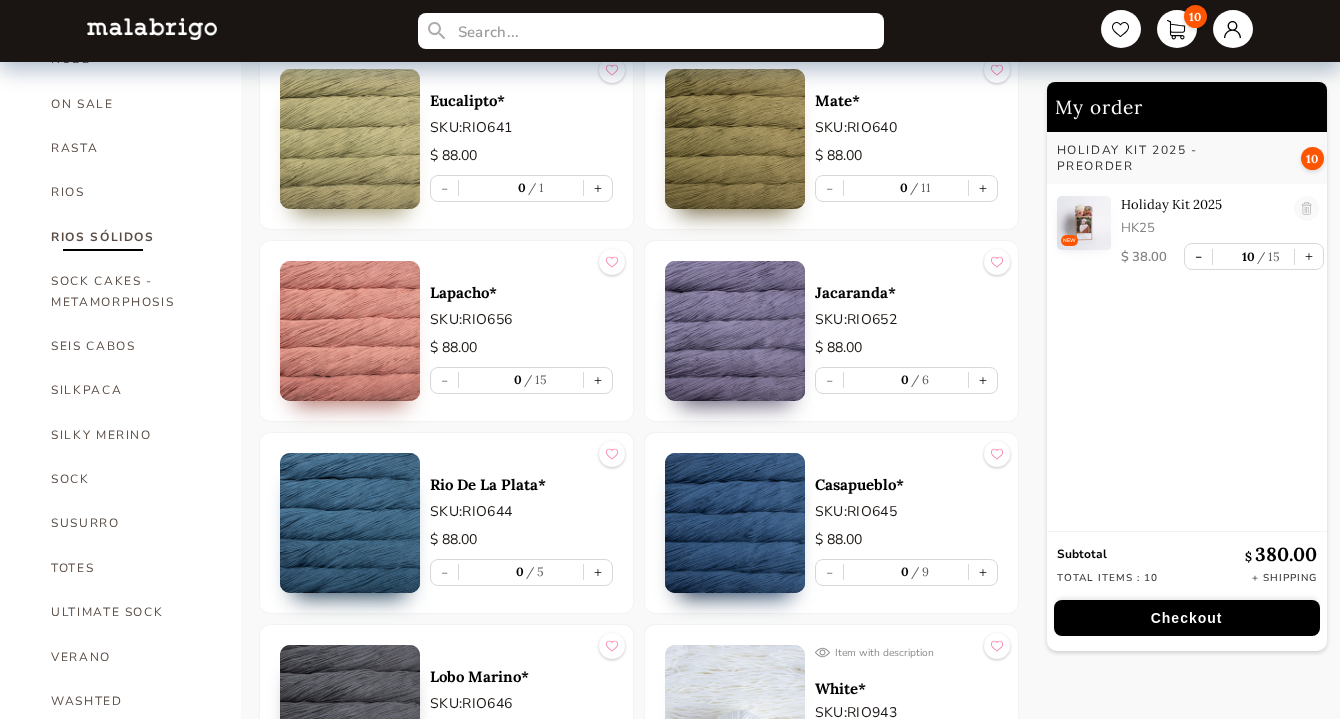 scroll, scrollTop: 1200, scrollLeft: 0, axis: vertical 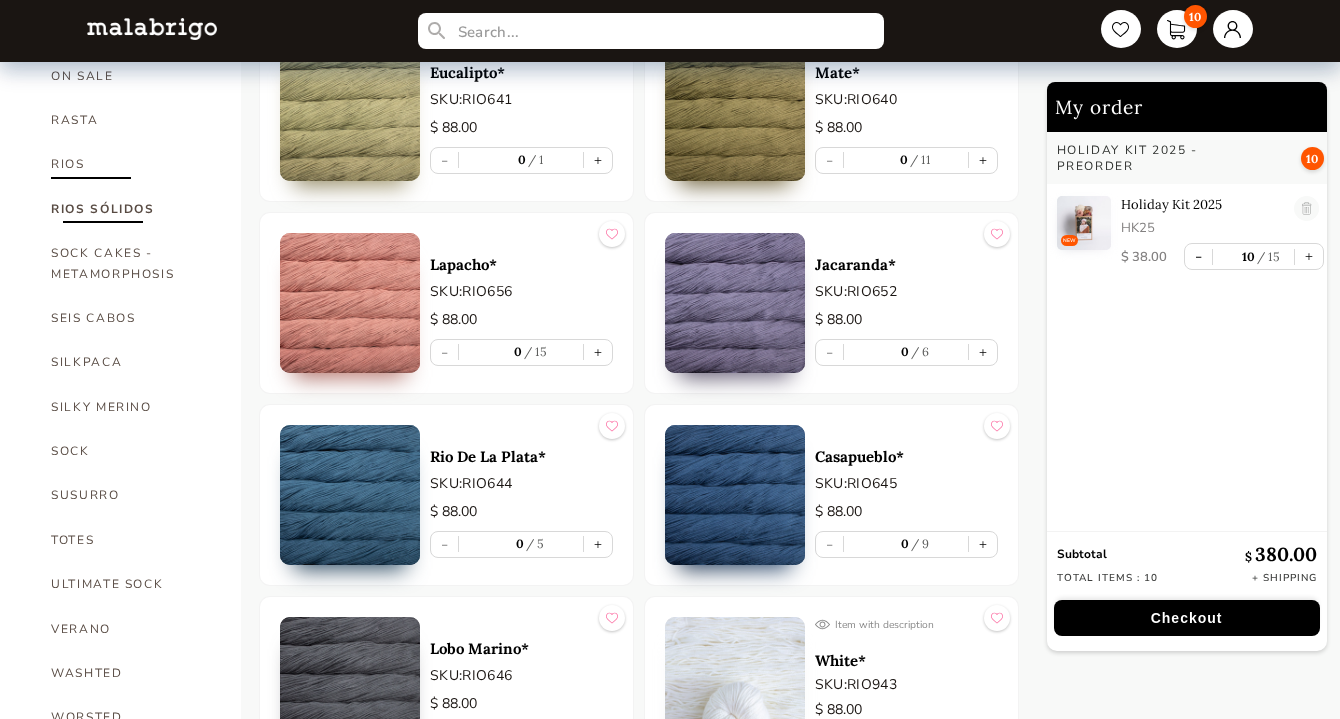 click on "RIOS" at bounding box center [131, 164] 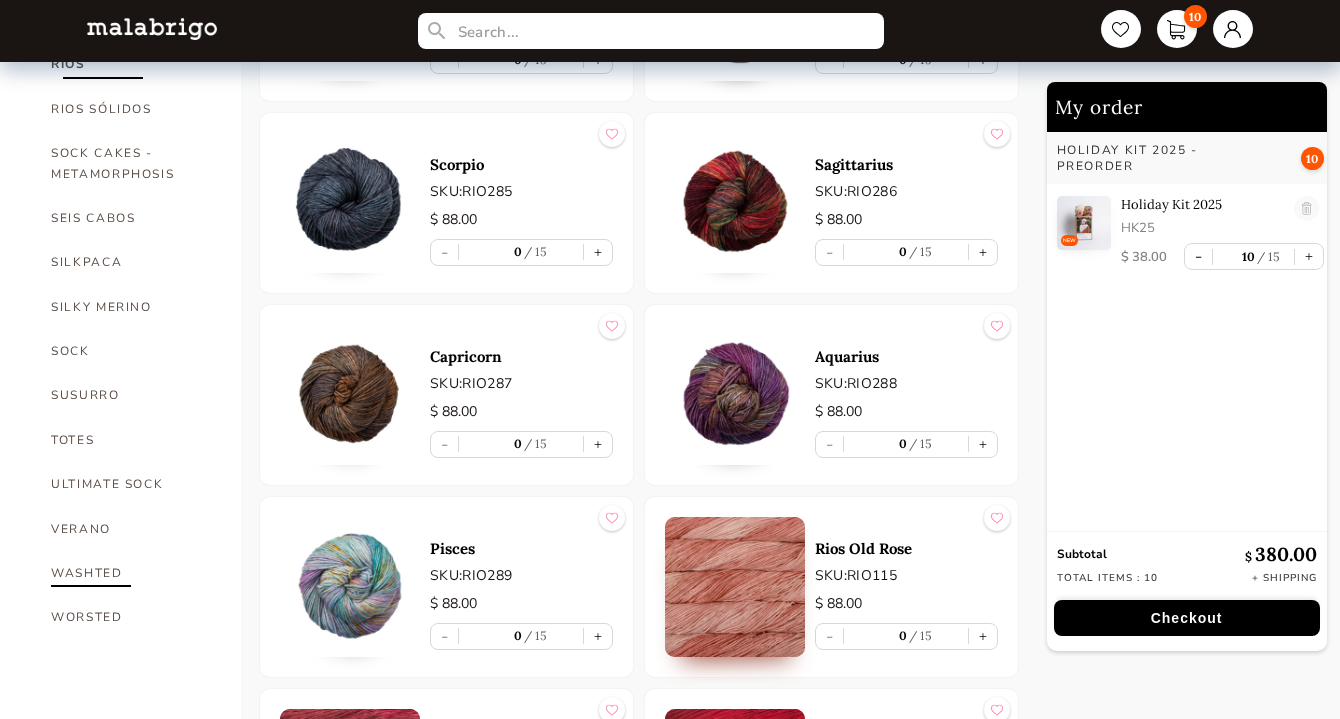 scroll, scrollTop: 1300, scrollLeft: 0, axis: vertical 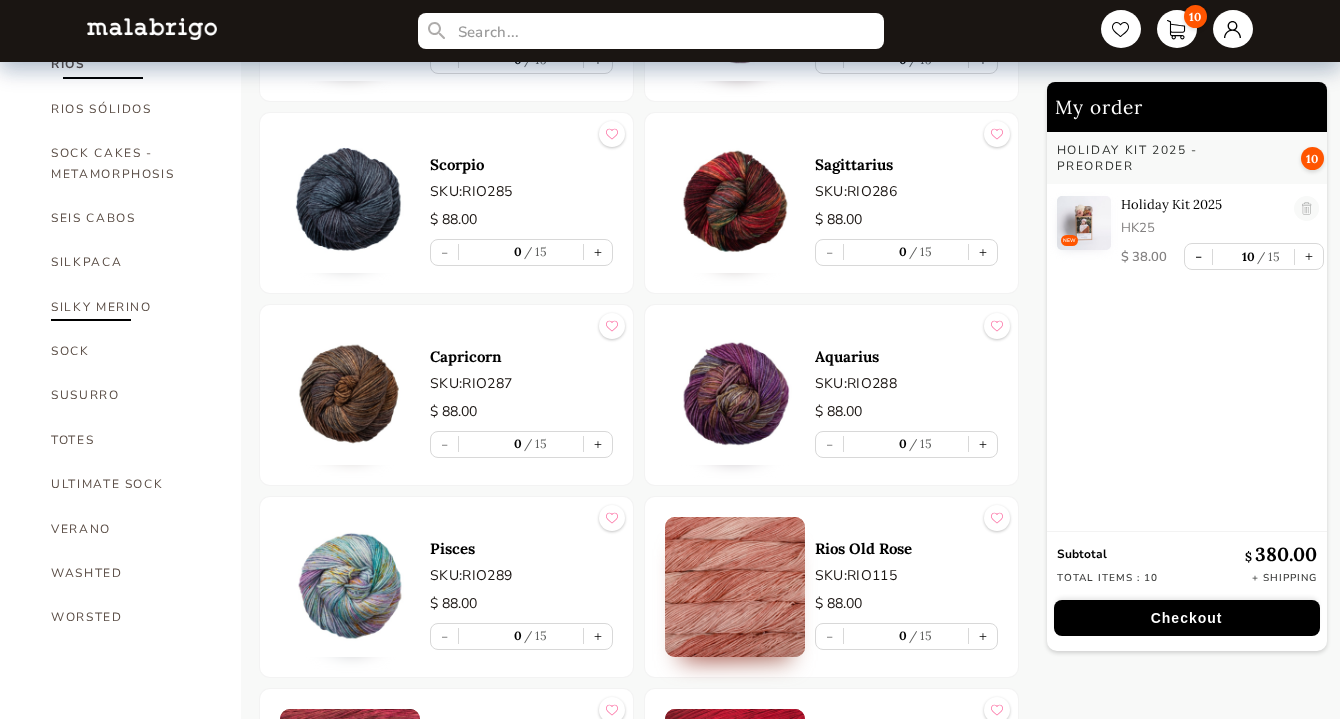 click on "SILKY MERINO" at bounding box center (131, 307) 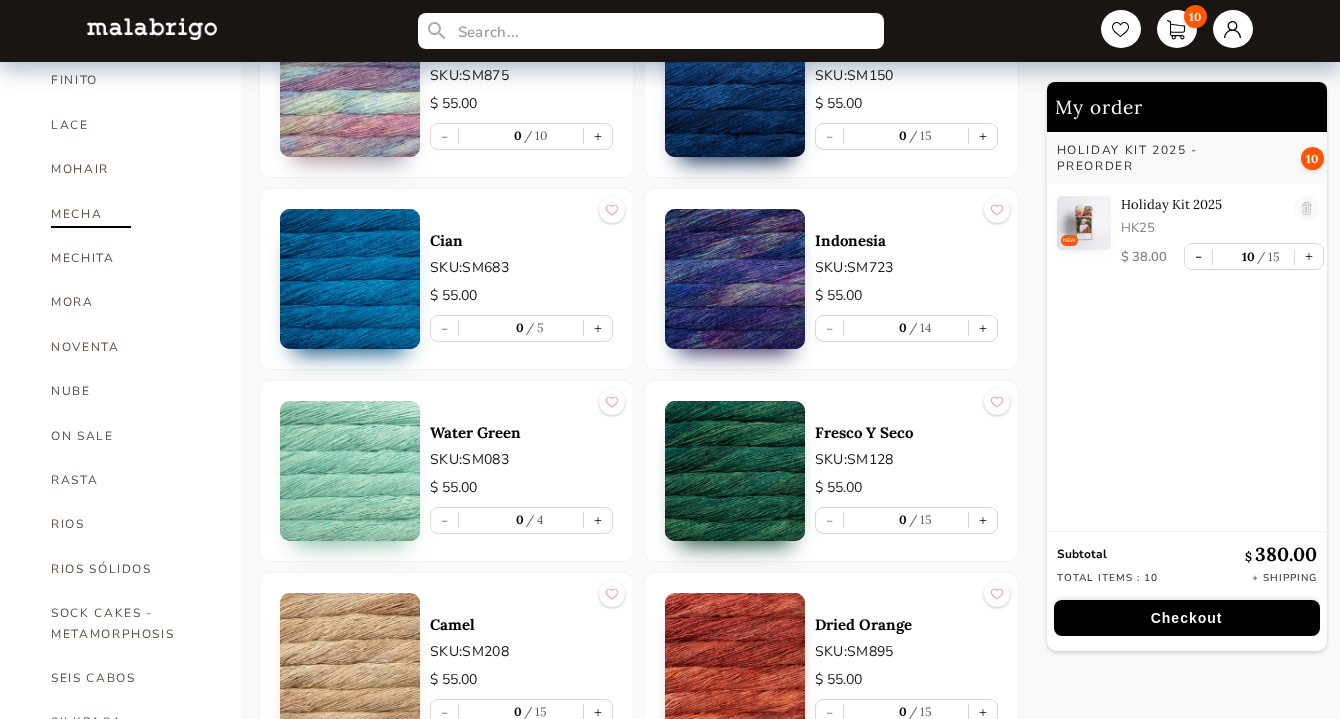 scroll, scrollTop: 900, scrollLeft: 0, axis: vertical 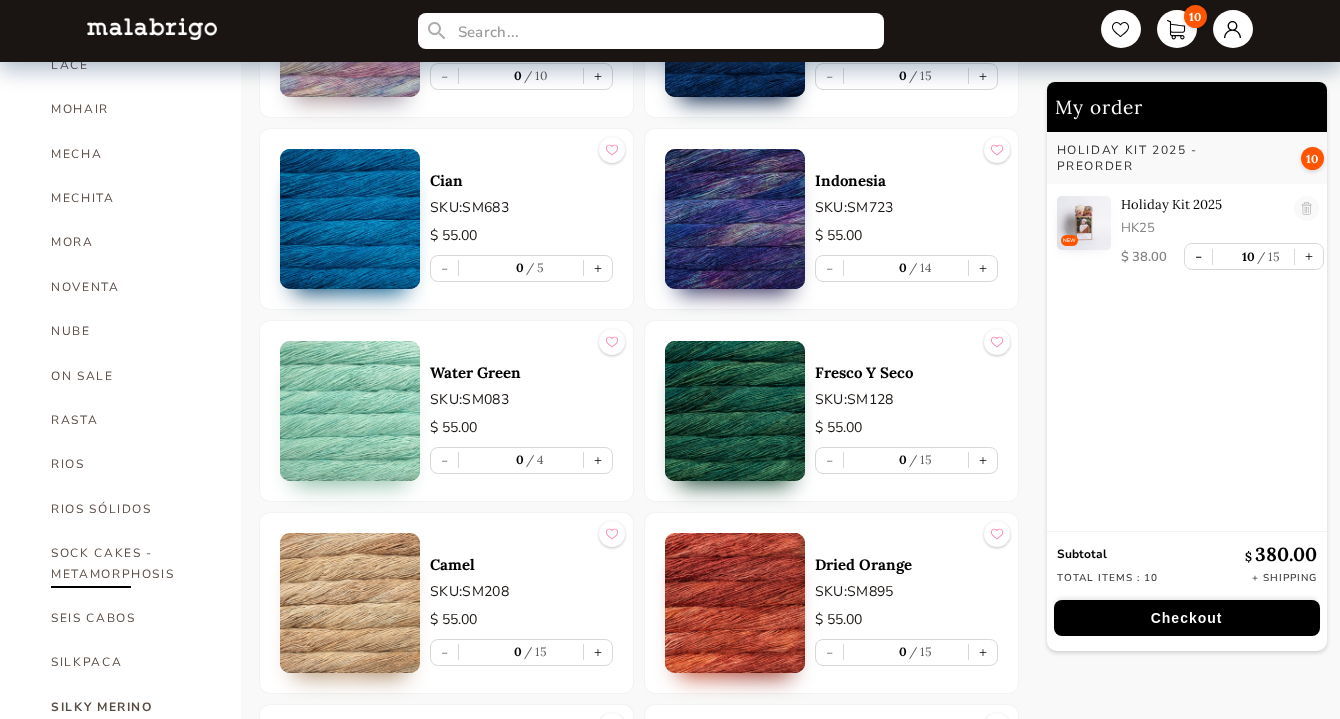 click on "SOCK CAKES - METAMORPHOSIS" at bounding box center [131, 563] 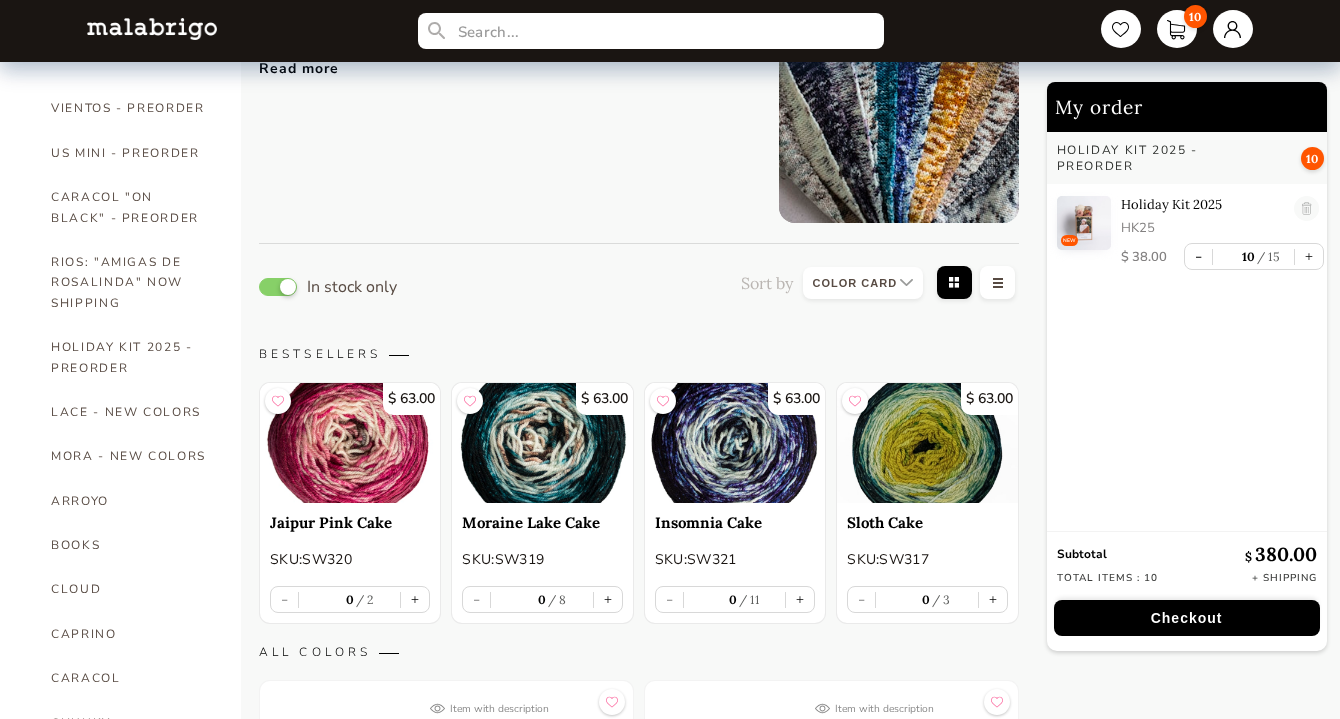 scroll, scrollTop: 0, scrollLeft: 0, axis: both 